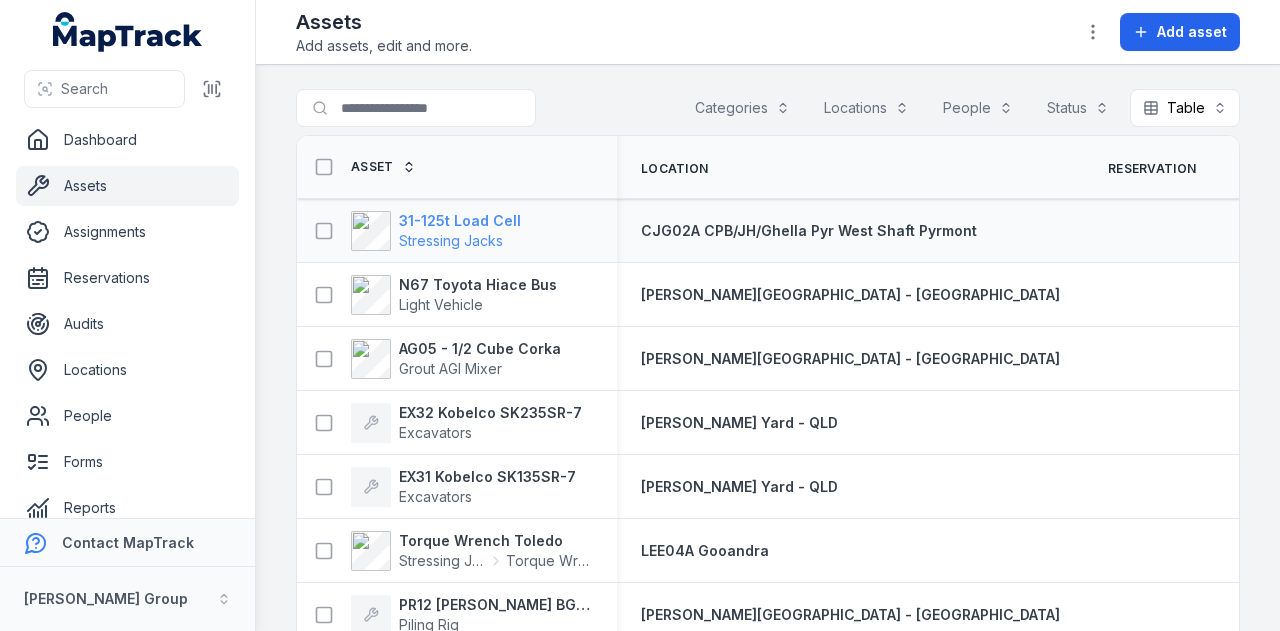 scroll, scrollTop: 0, scrollLeft: 0, axis: both 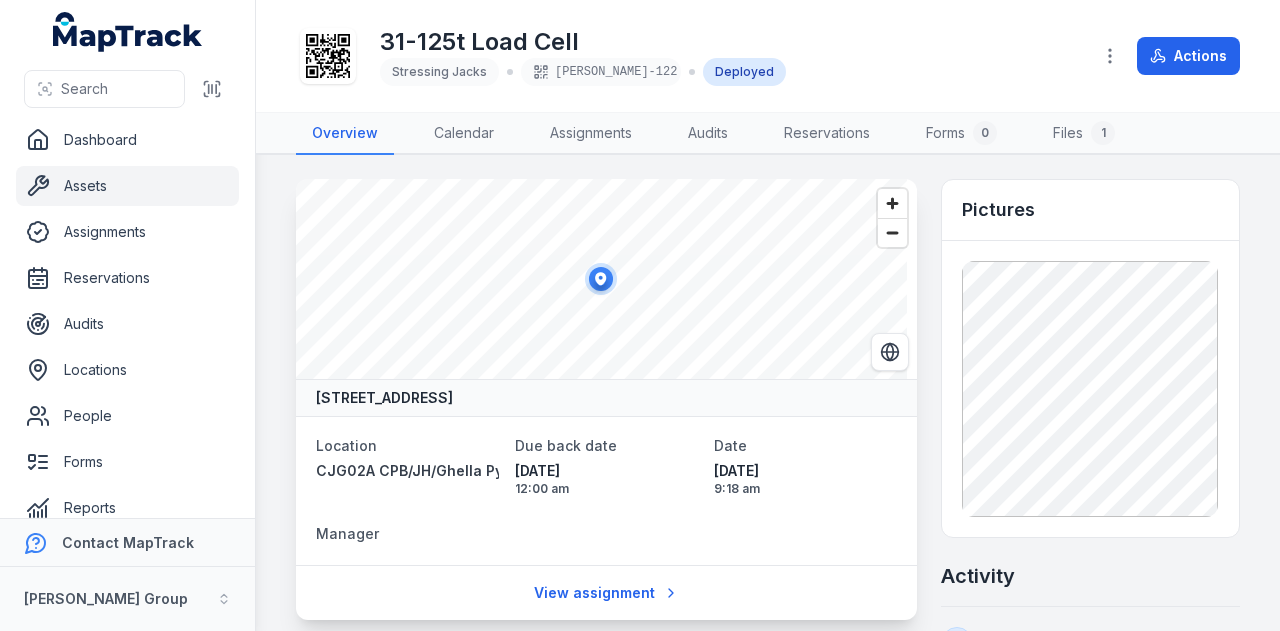 click on "Assets" at bounding box center [127, 186] 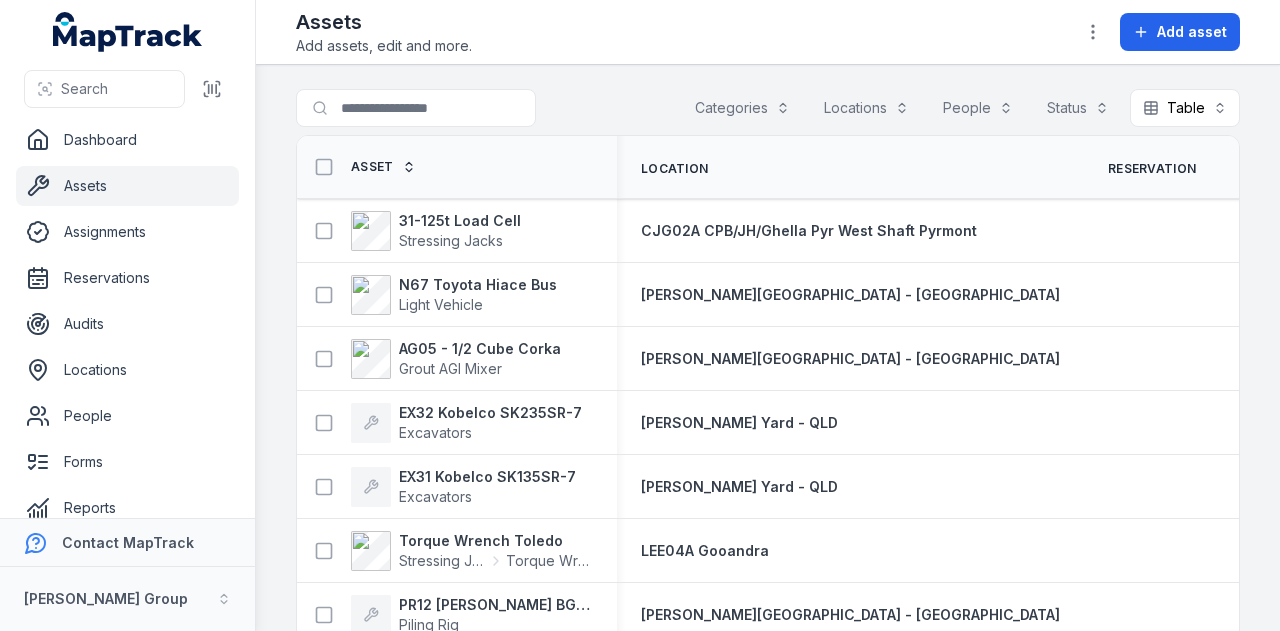 scroll, scrollTop: 0, scrollLeft: 0, axis: both 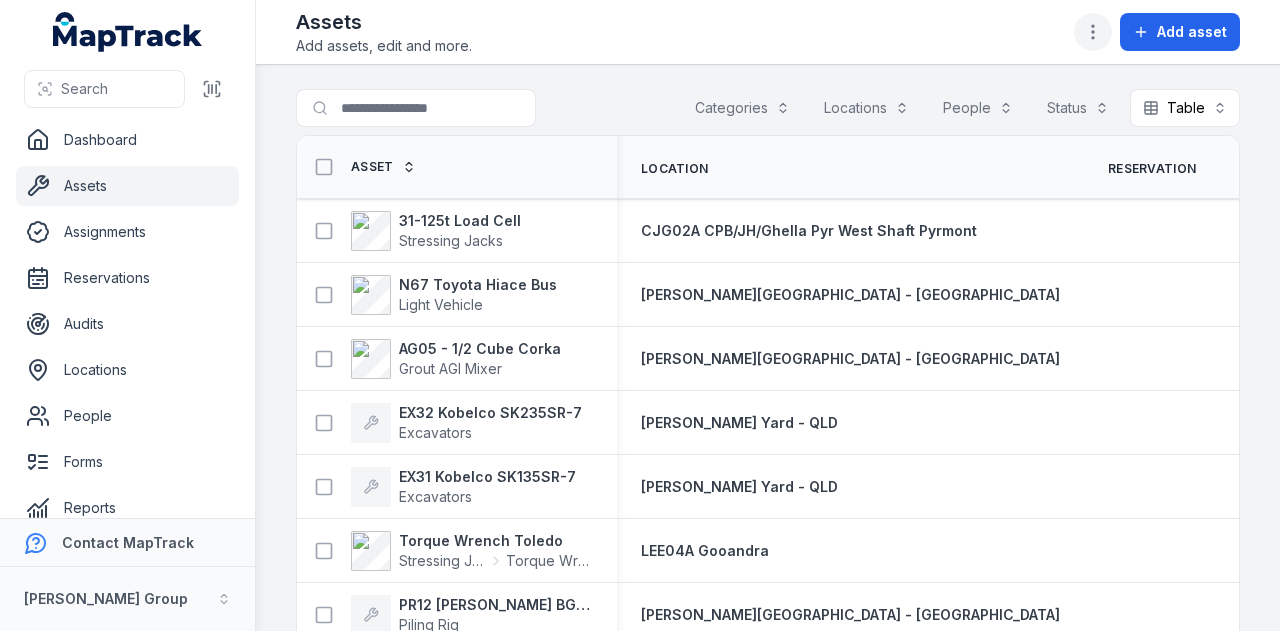 click 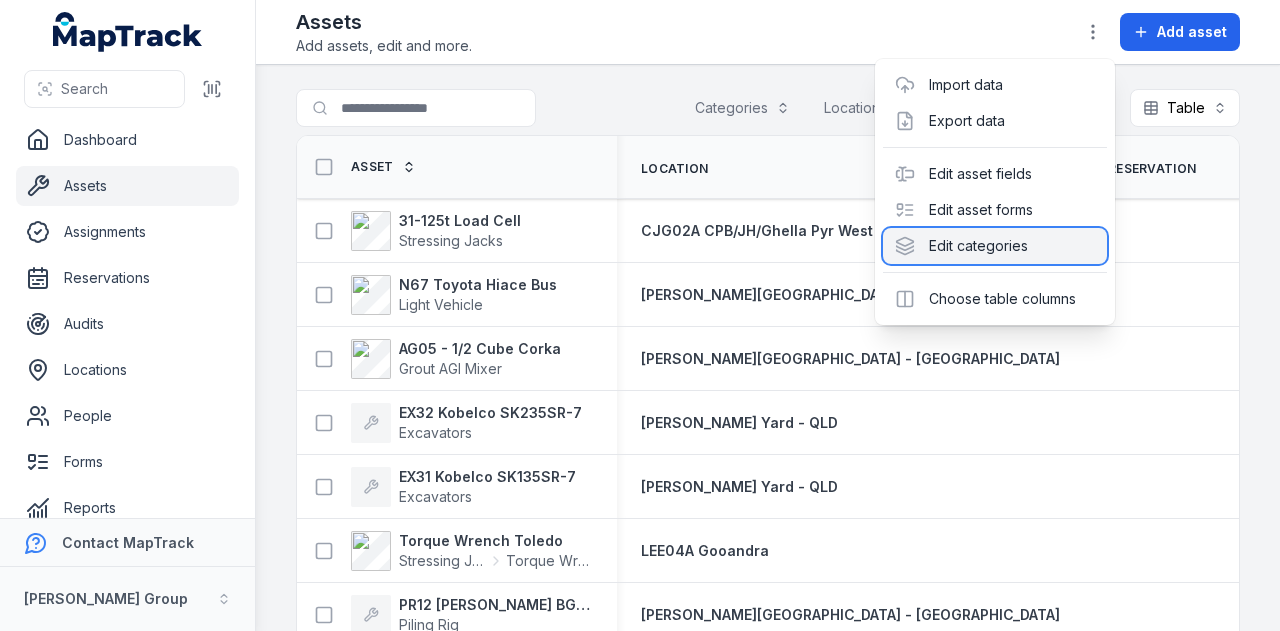 click on "Edit categories" at bounding box center [995, 246] 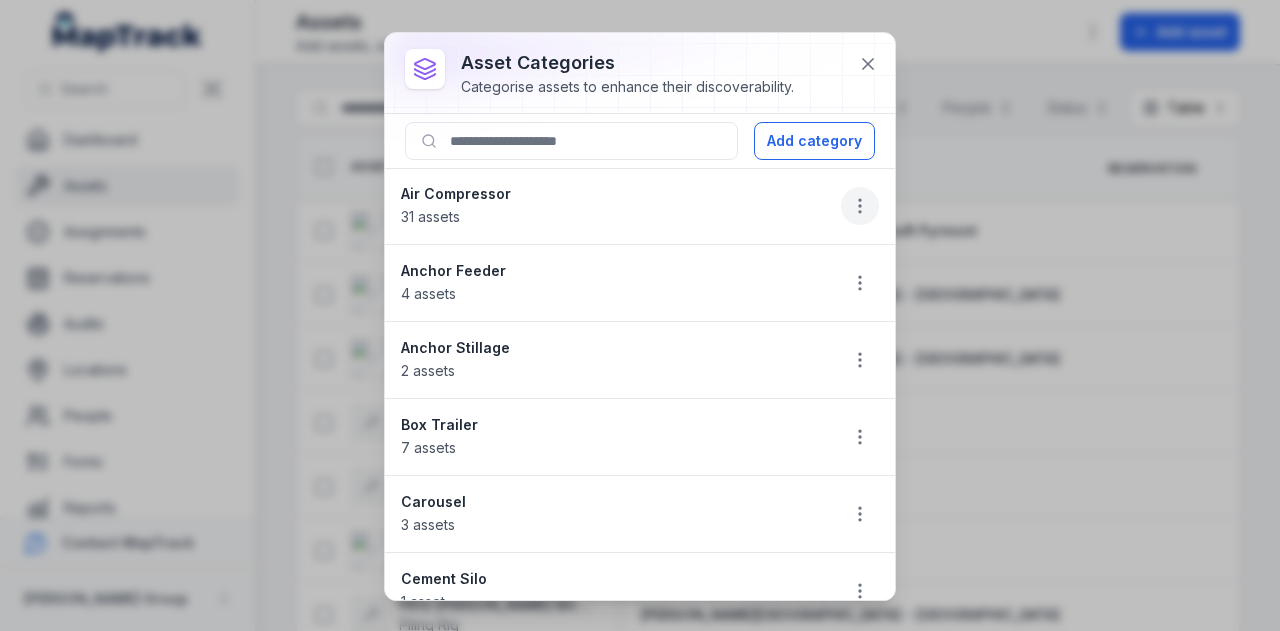 click at bounding box center (860, 206) 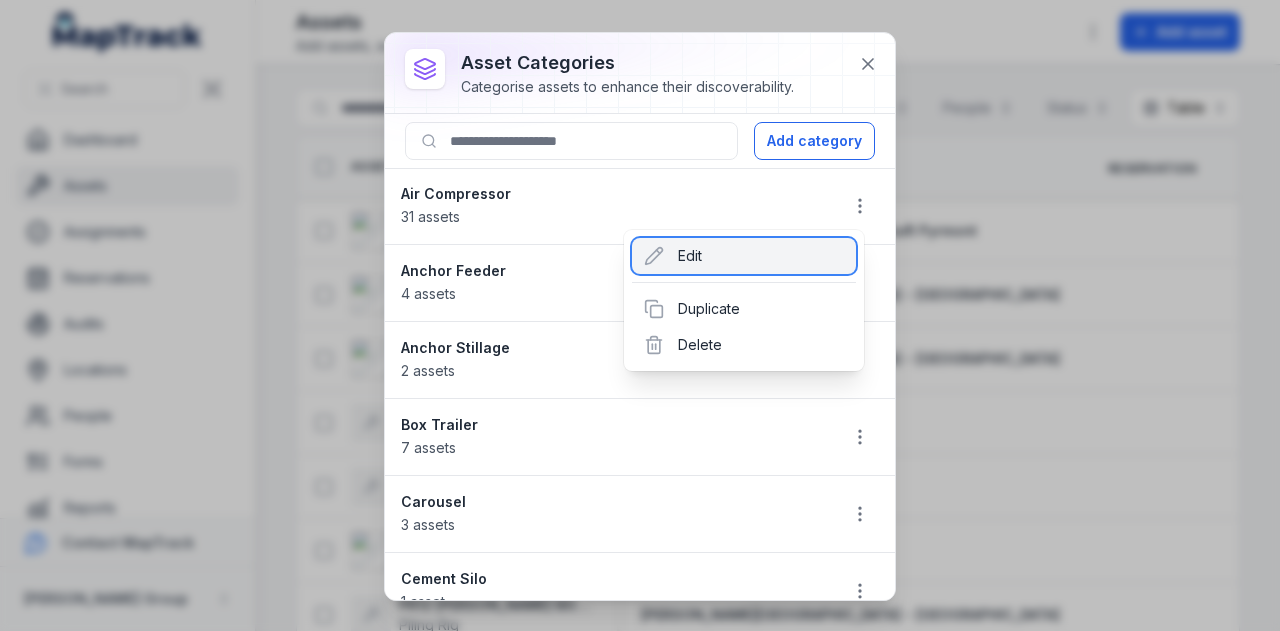 click on "Edit" at bounding box center [744, 256] 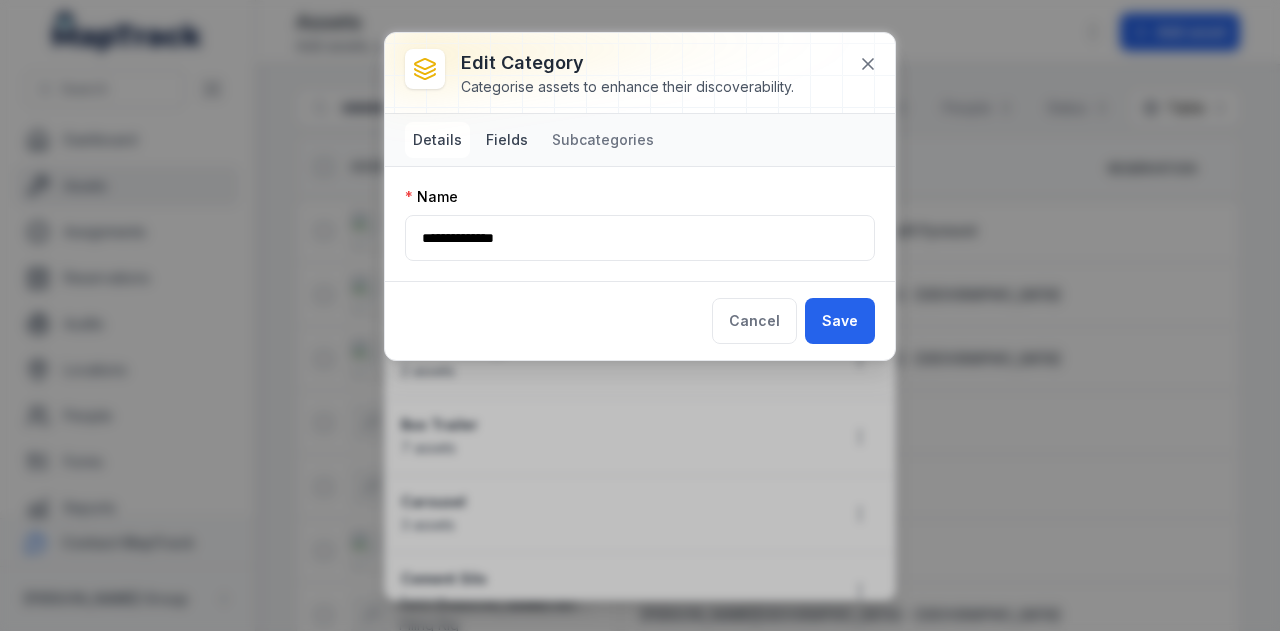 click on "Fields" at bounding box center (507, 140) 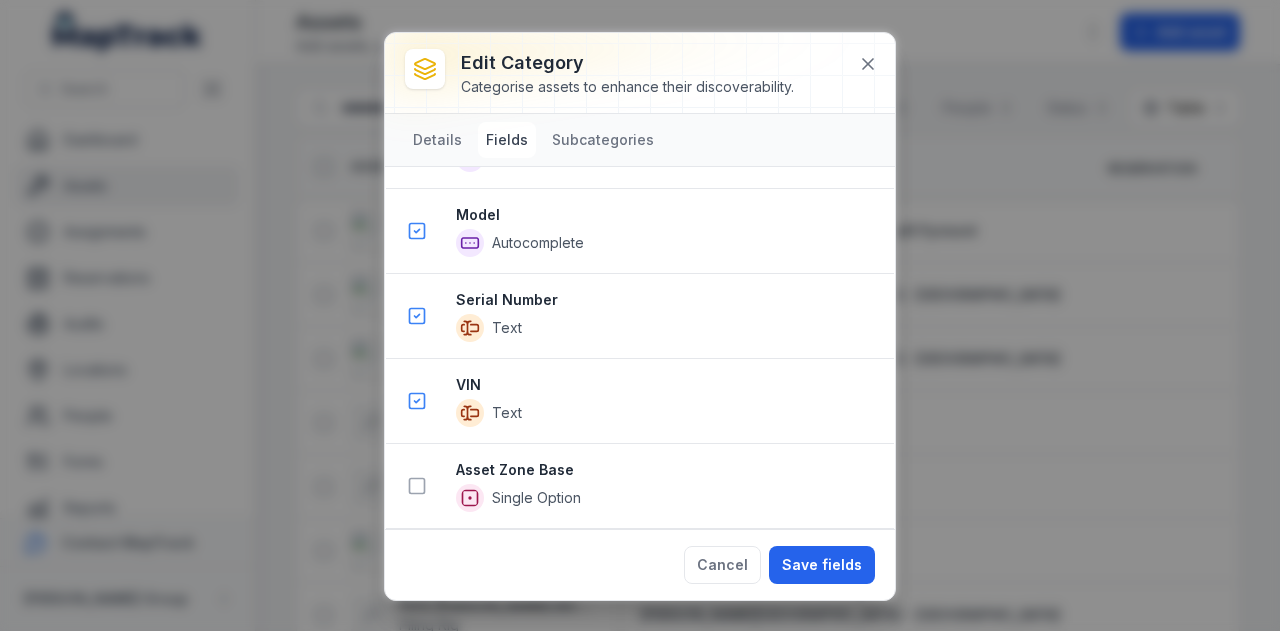 scroll, scrollTop: 1118, scrollLeft: 0, axis: vertical 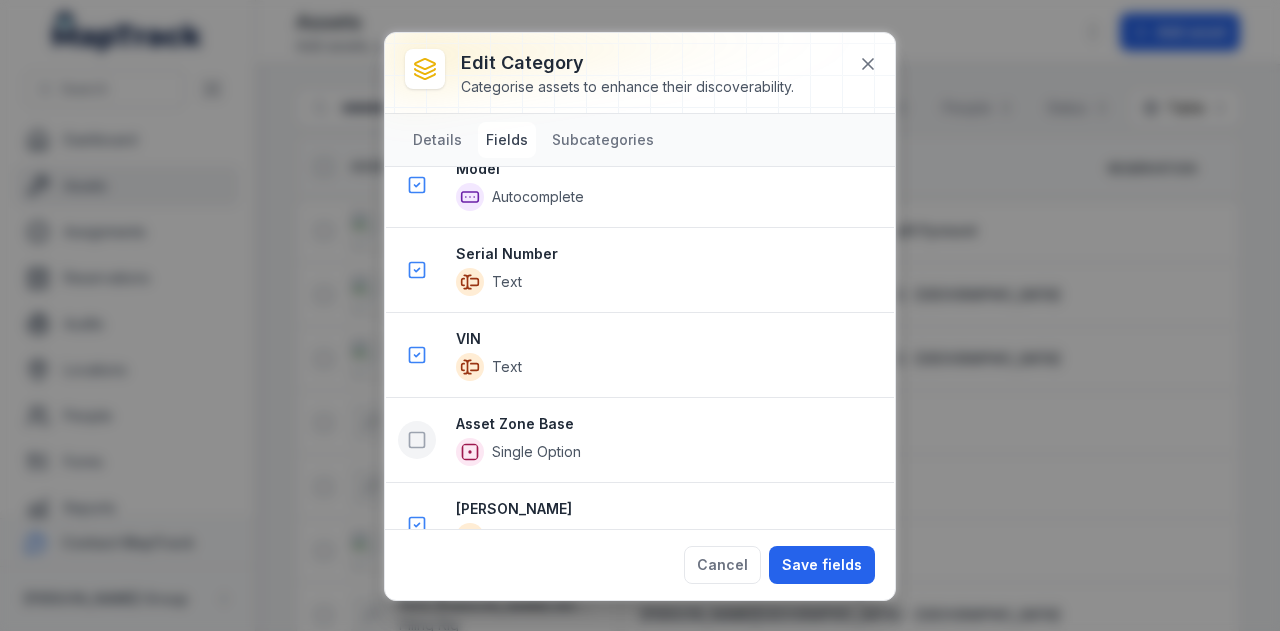 click 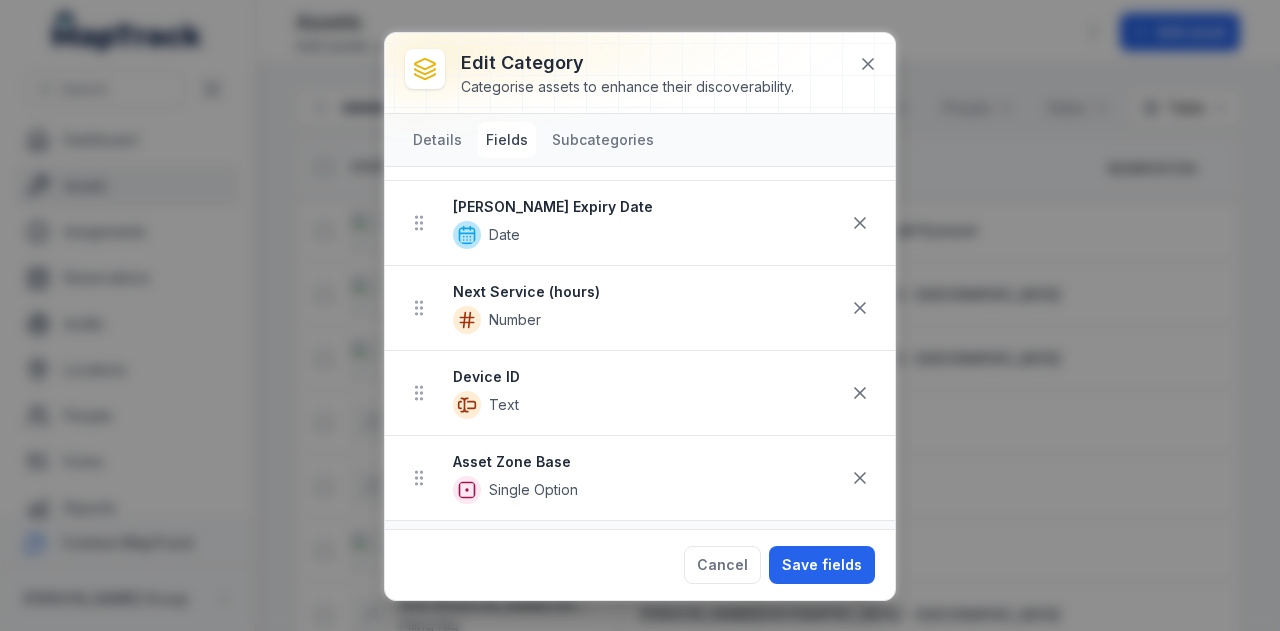 scroll, scrollTop: 570, scrollLeft: 0, axis: vertical 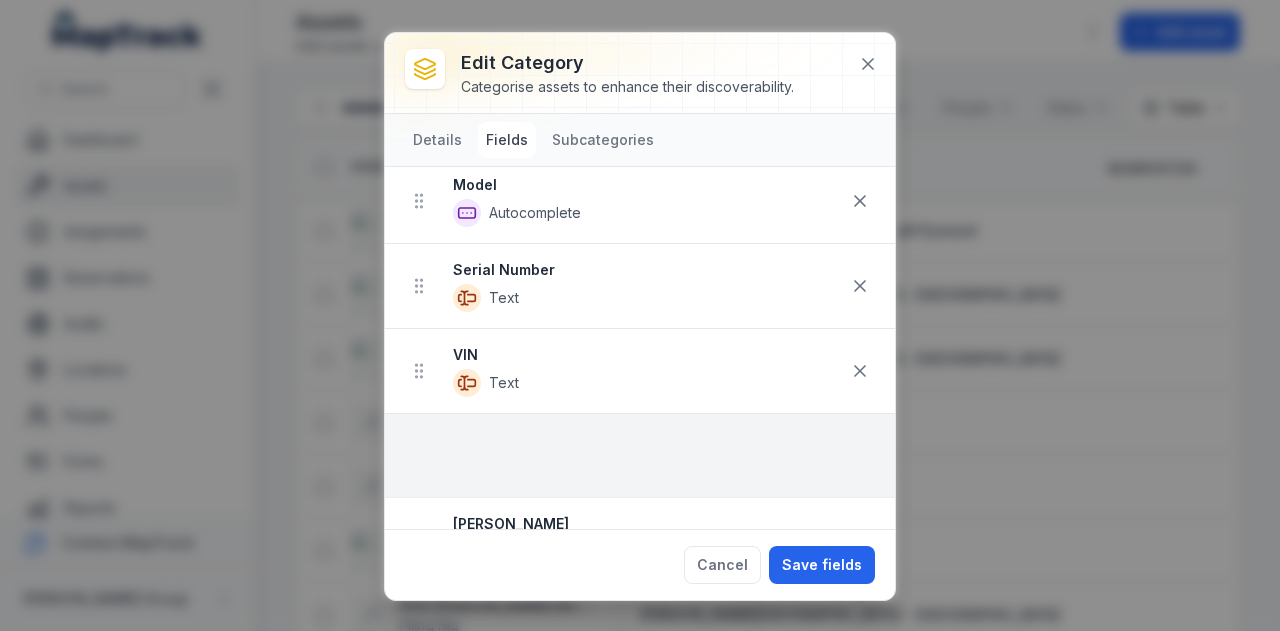 drag, startPoint x: 423, startPoint y: 516, endPoint x: 432, endPoint y: 411, distance: 105.38501 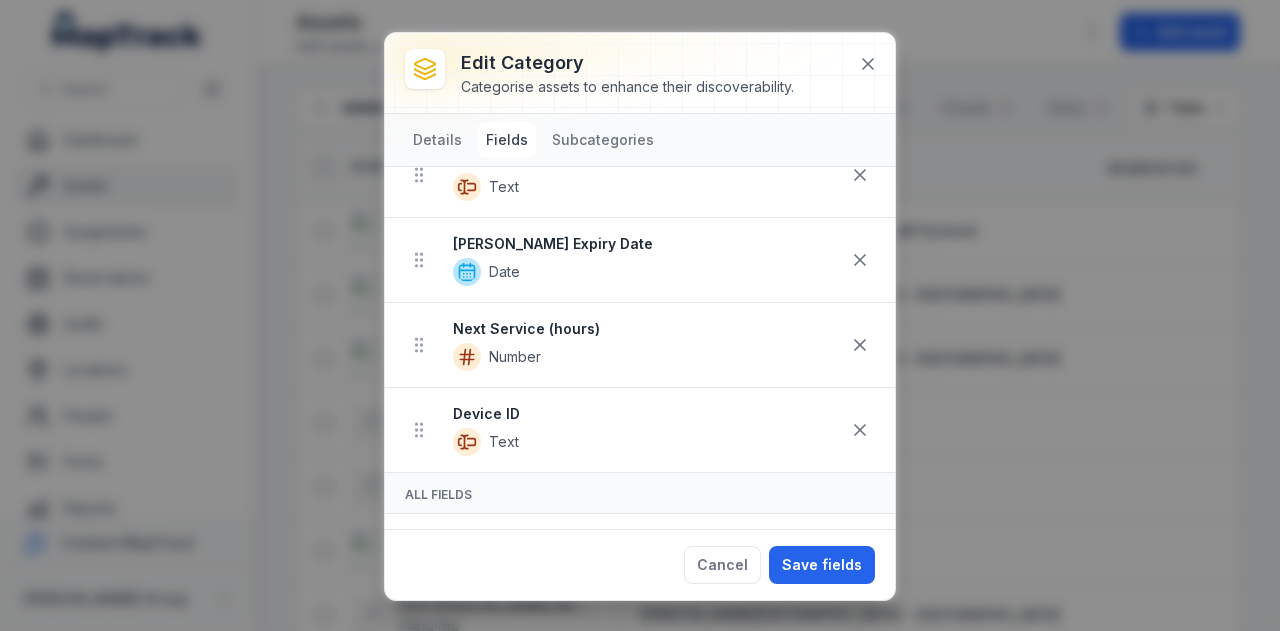 scroll, scrollTop: 694, scrollLeft: 0, axis: vertical 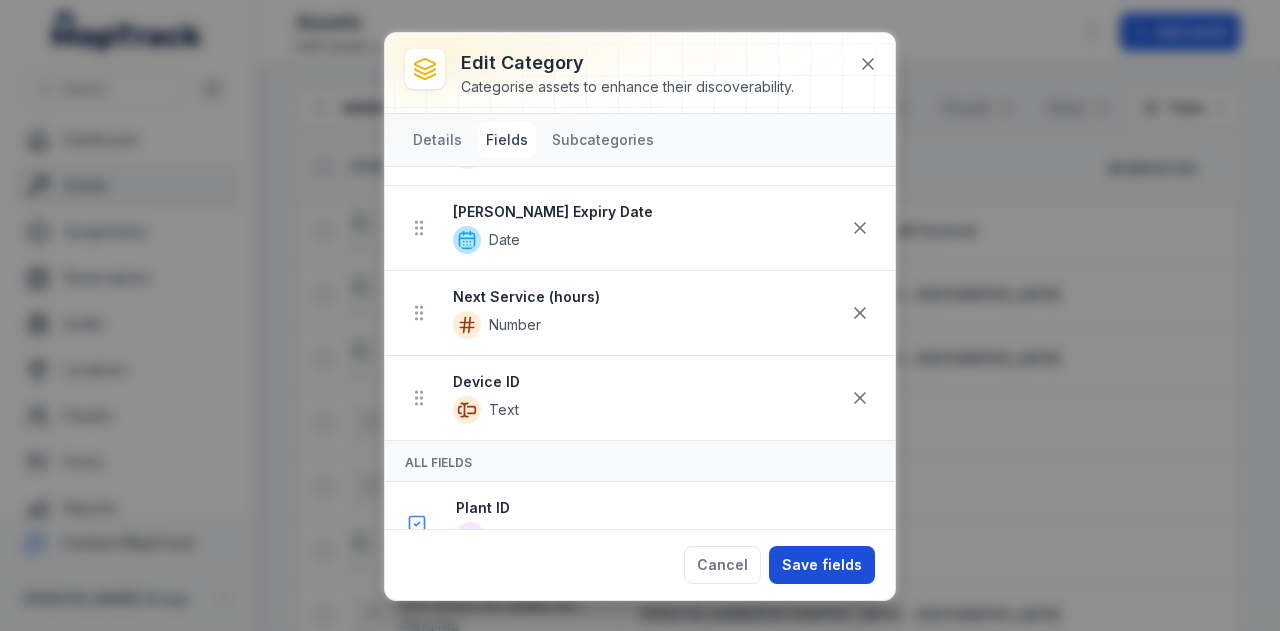 click on "Save fields" at bounding box center [822, 565] 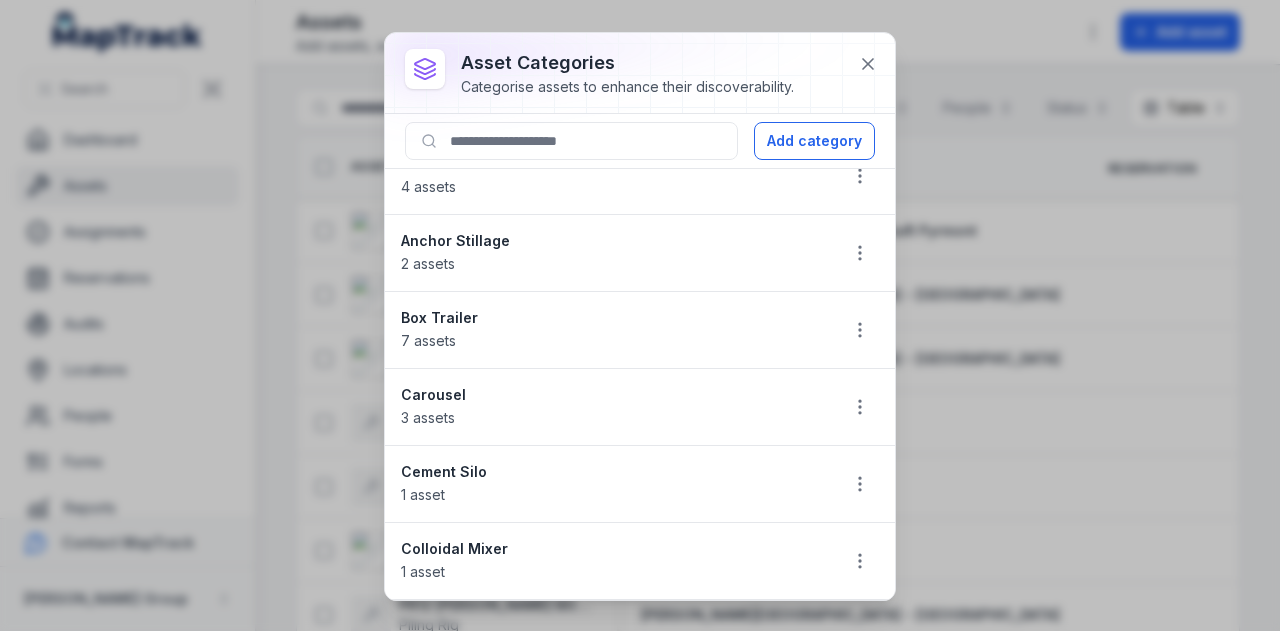 scroll, scrollTop: 108, scrollLeft: 0, axis: vertical 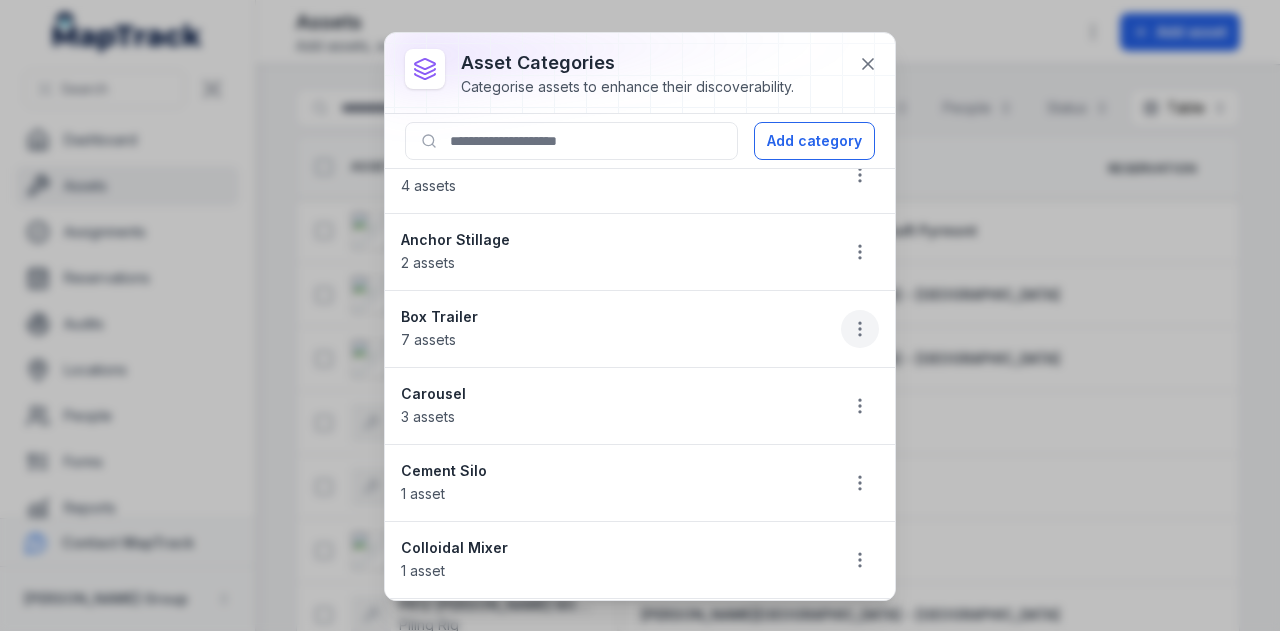 click 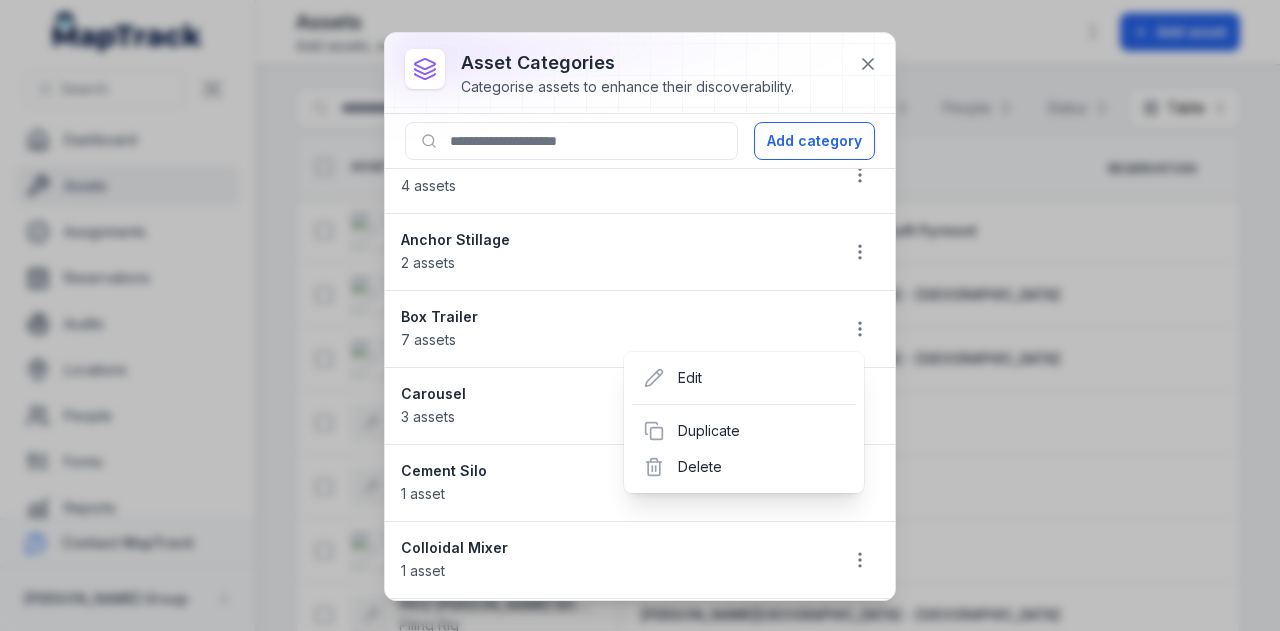 click on "Edit Duplicate Delete" at bounding box center [744, 422] 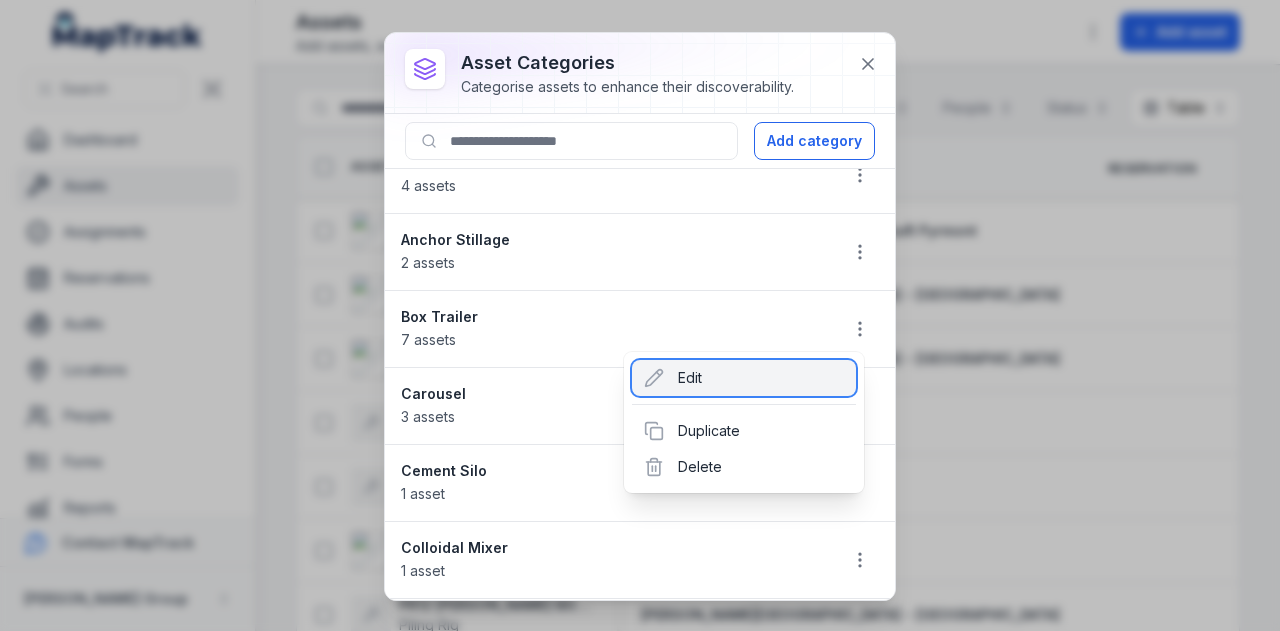 click on "Edit" at bounding box center (744, 378) 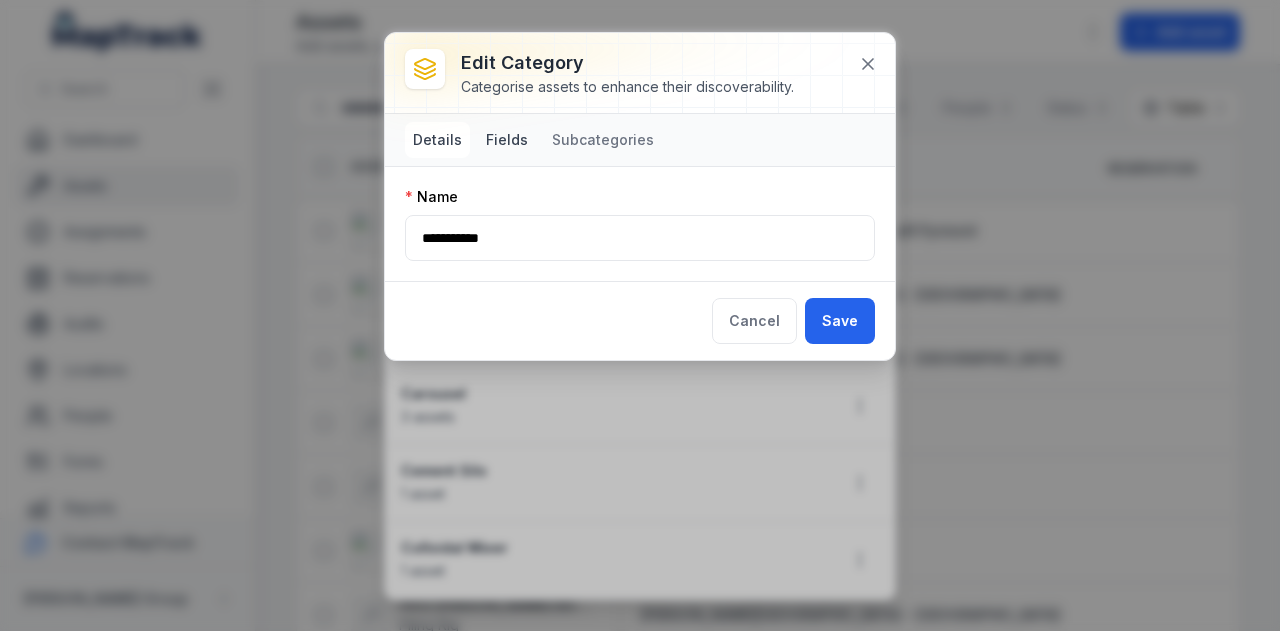 click on "Fields" at bounding box center [507, 140] 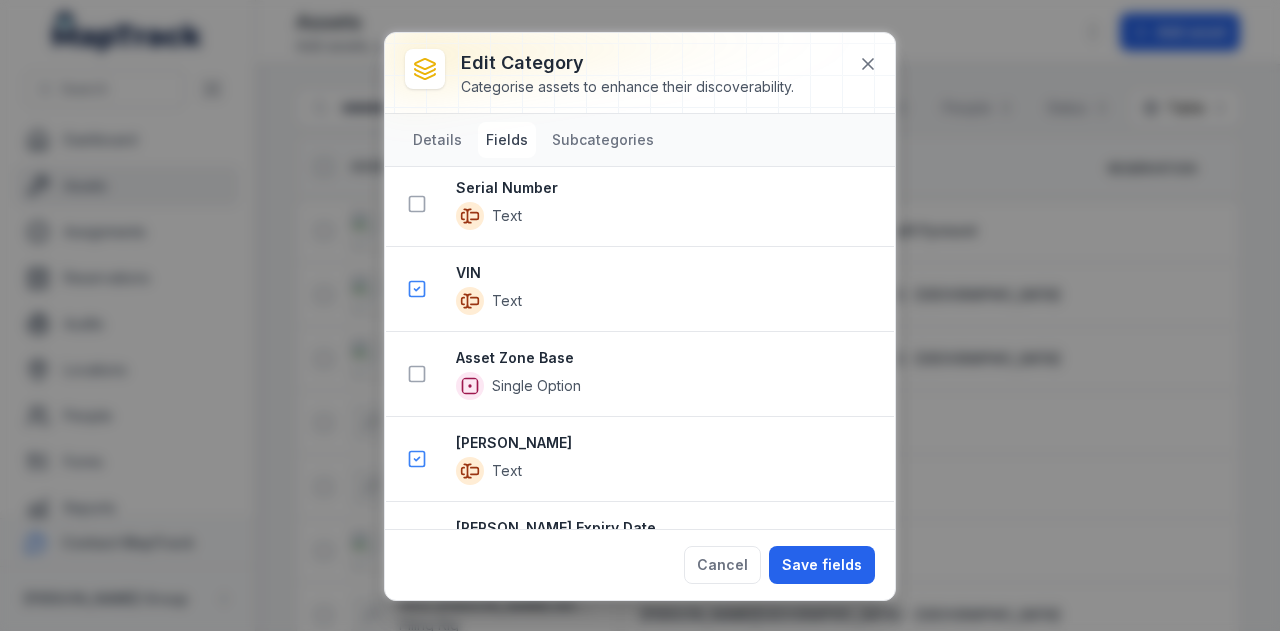 scroll, scrollTop: 1015, scrollLeft: 0, axis: vertical 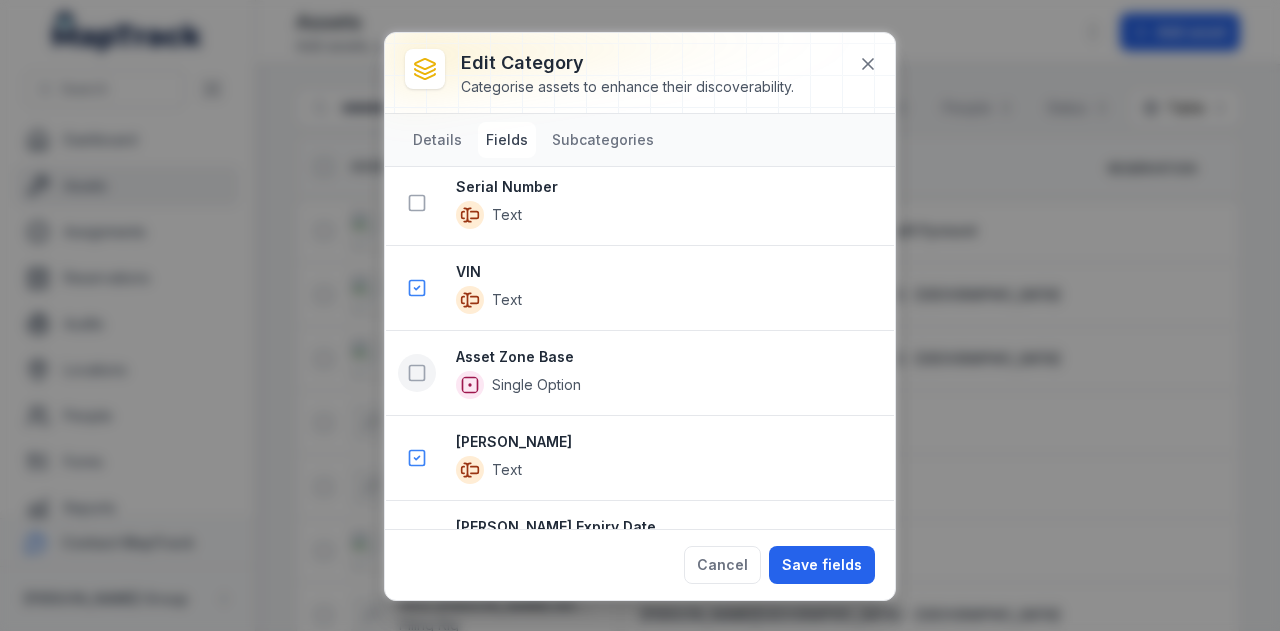 click 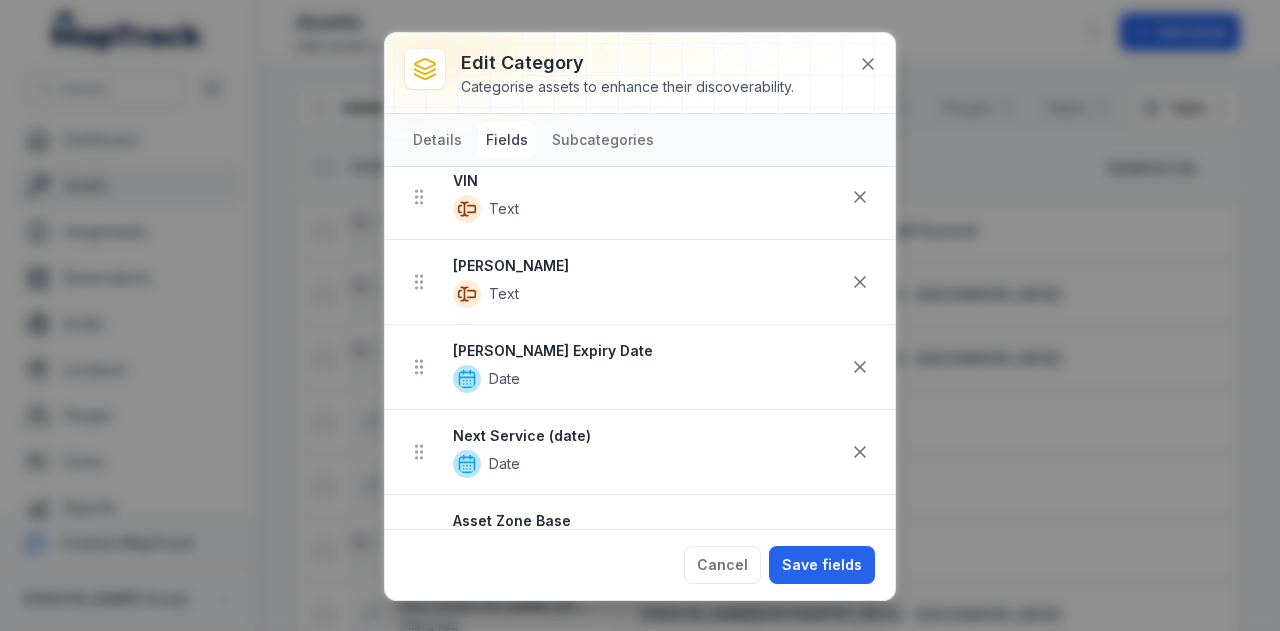 scroll, scrollTop: 384, scrollLeft: 0, axis: vertical 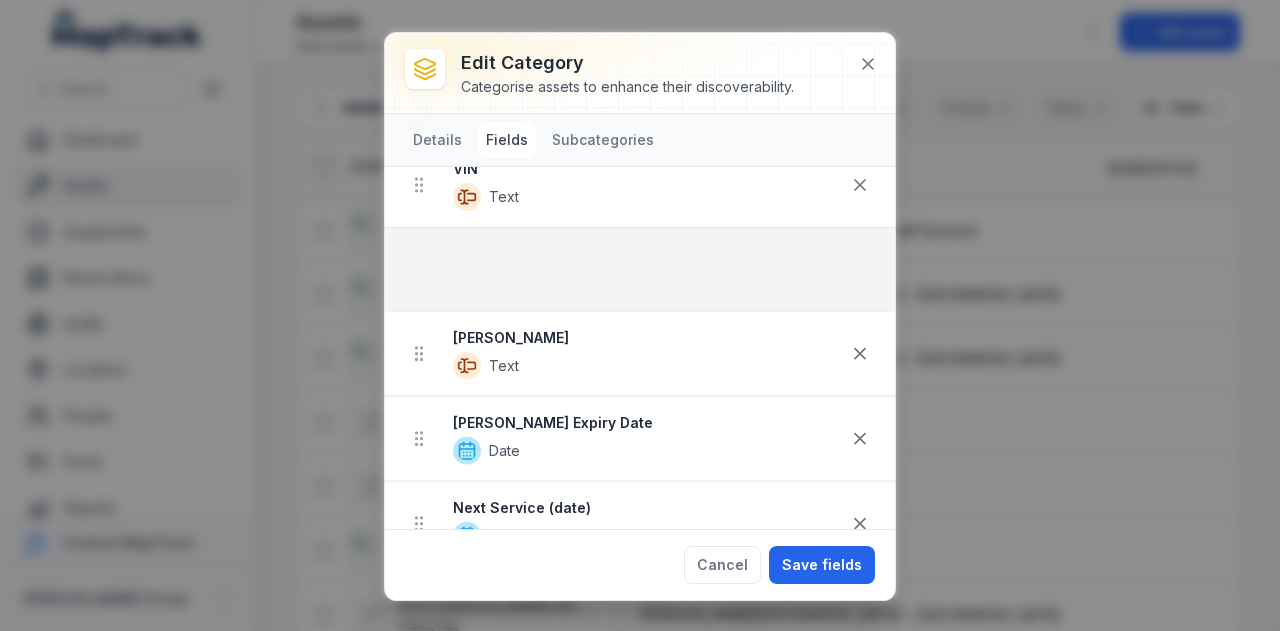 drag, startPoint x: 412, startPoint y: 517, endPoint x: 420, endPoint y: 267, distance: 250.12796 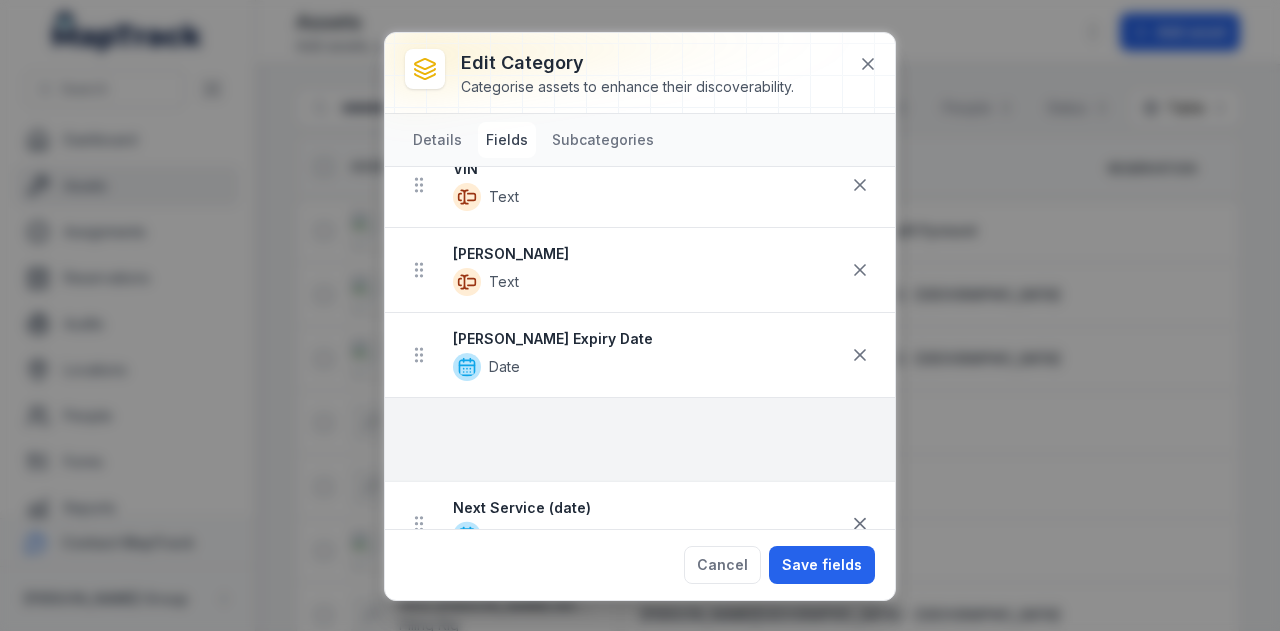 scroll, scrollTop: 405, scrollLeft: 0, axis: vertical 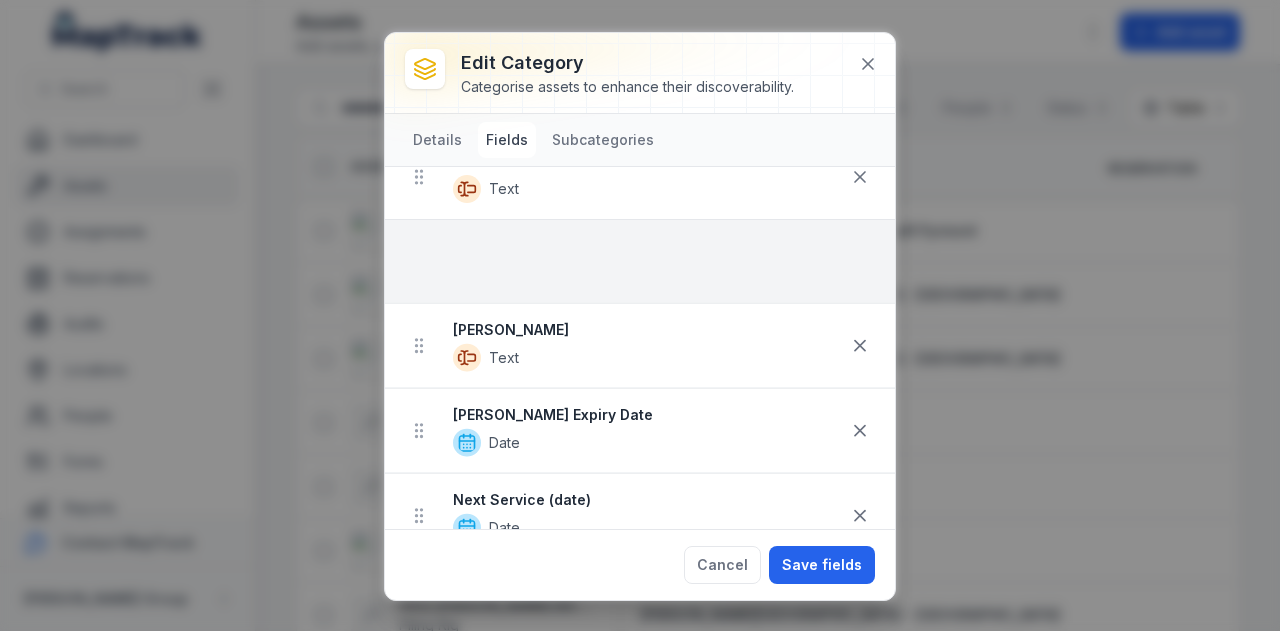 drag, startPoint x: 424, startPoint y: 511, endPoint x: 434, endPoint y: 252, distance: 259.193 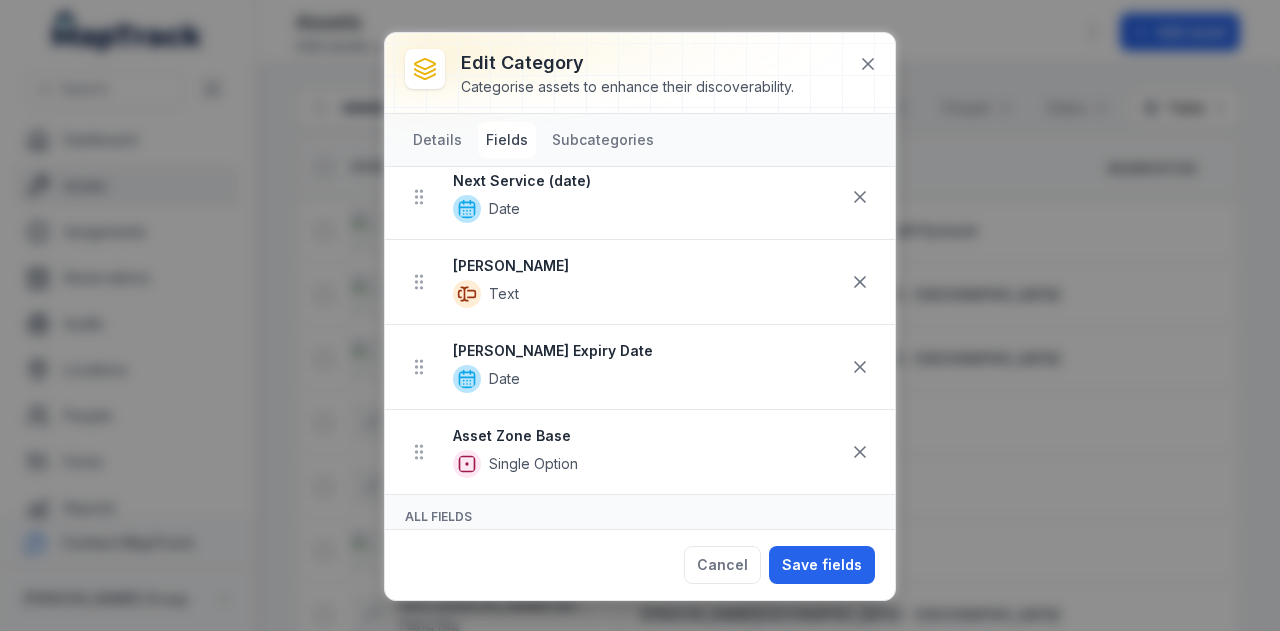 scroll, scrollTop: 467, scrollLeft: 0, axis: vertical 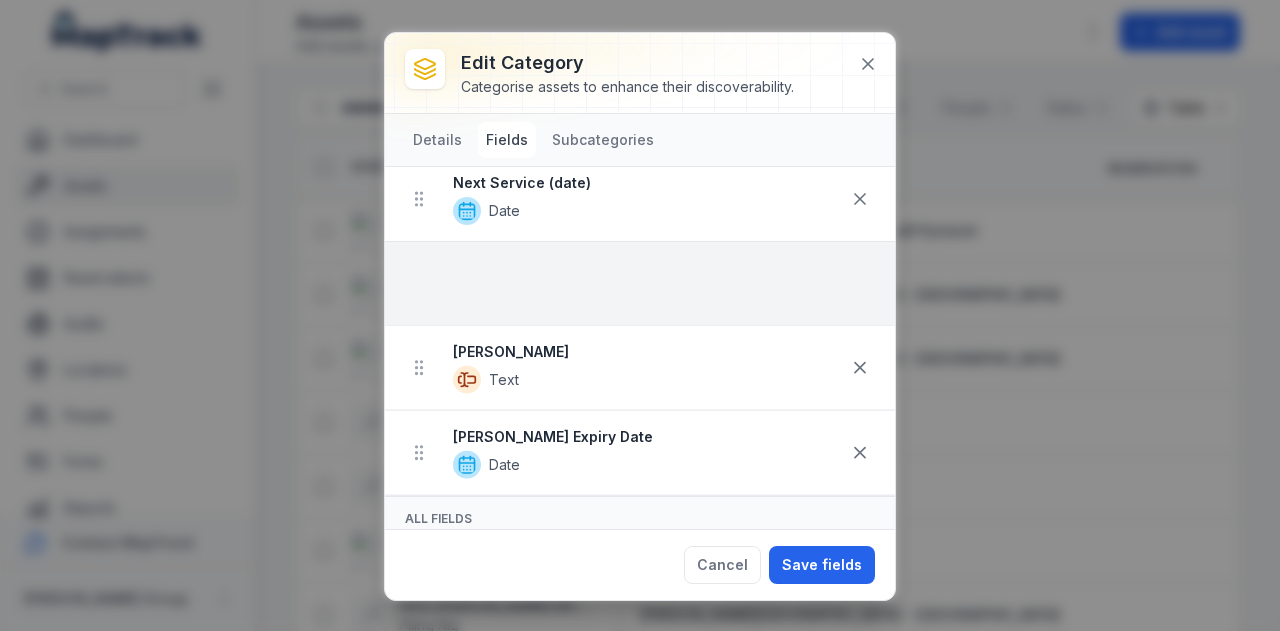 drag, startPoint x: 420, startPoint y: 459, endPoint x: 446, endPoint y: 281, distance: 179.88885 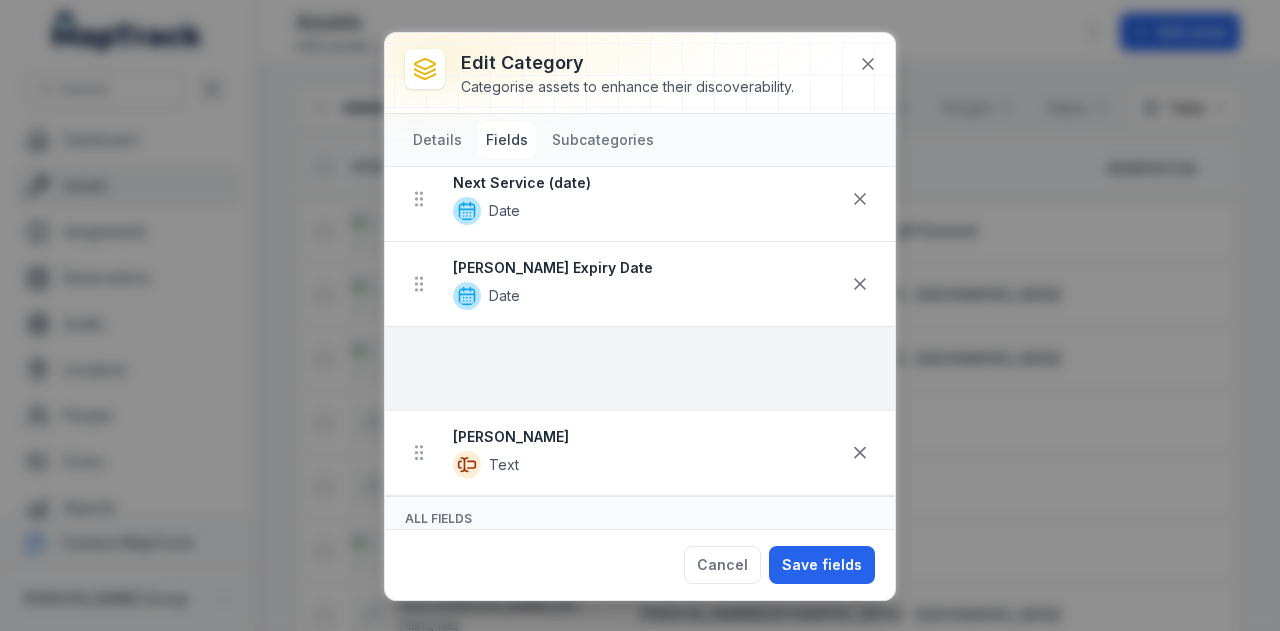 scroll, scrollTop: 470, scrollLeft: 0, axis: vertical 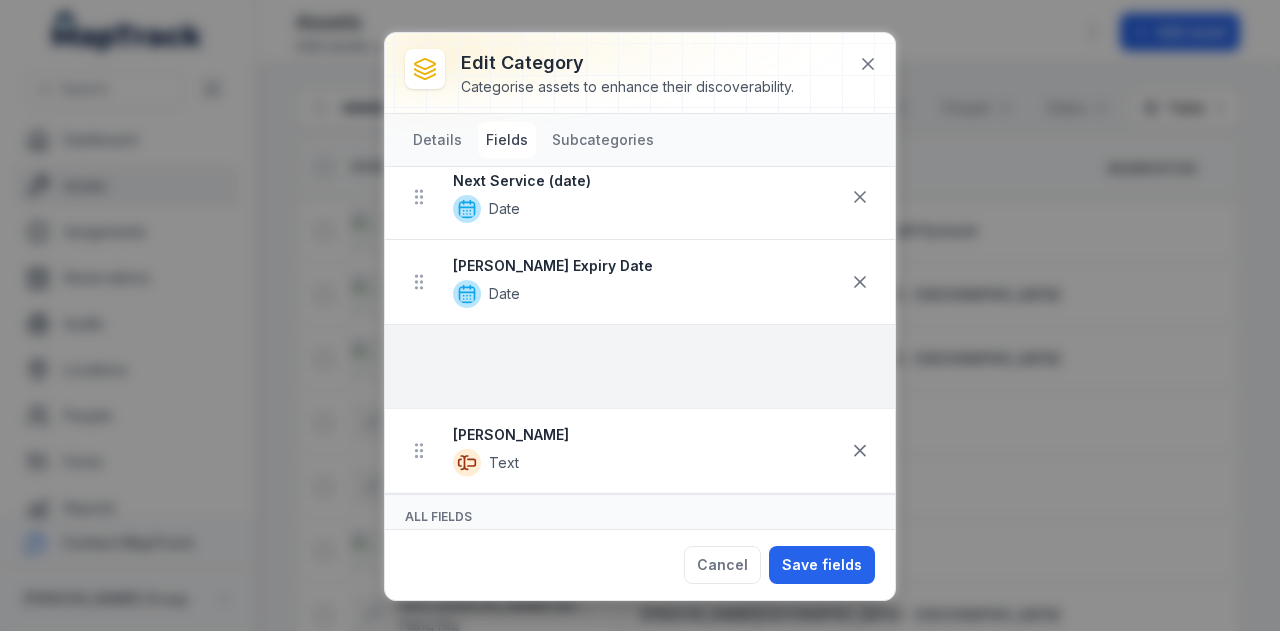 drag, startPoint x: 418, startPoint y: 457, endPoint x: 425, endPoint y: 365, distance: 92.26592 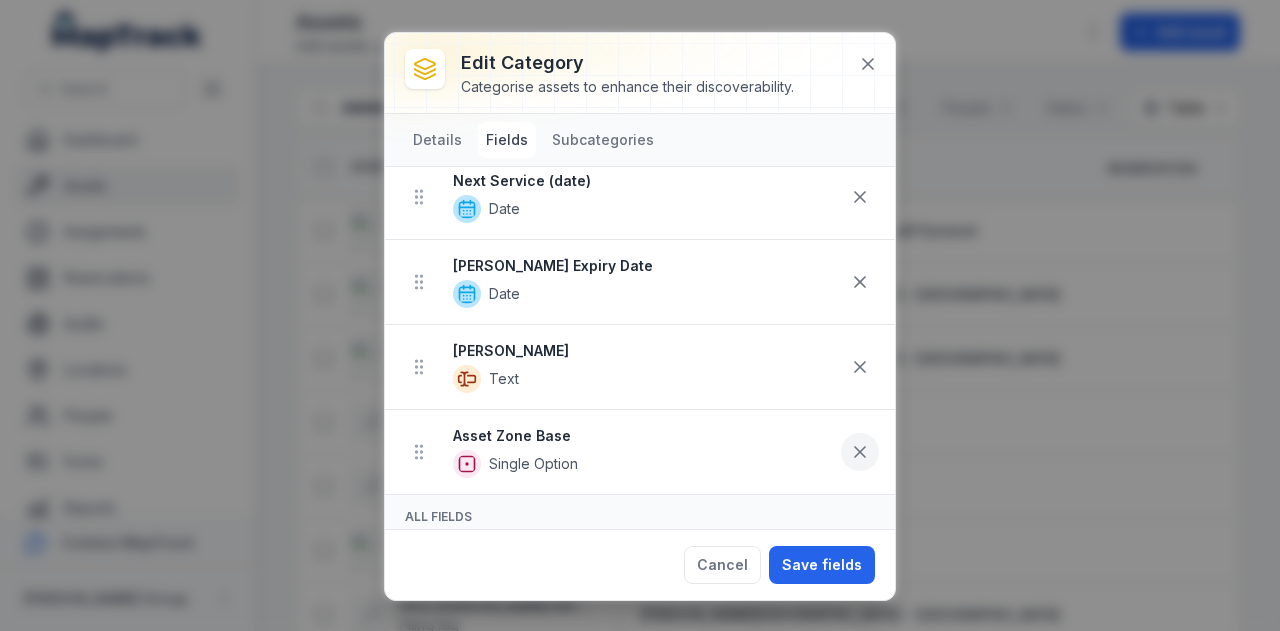 click 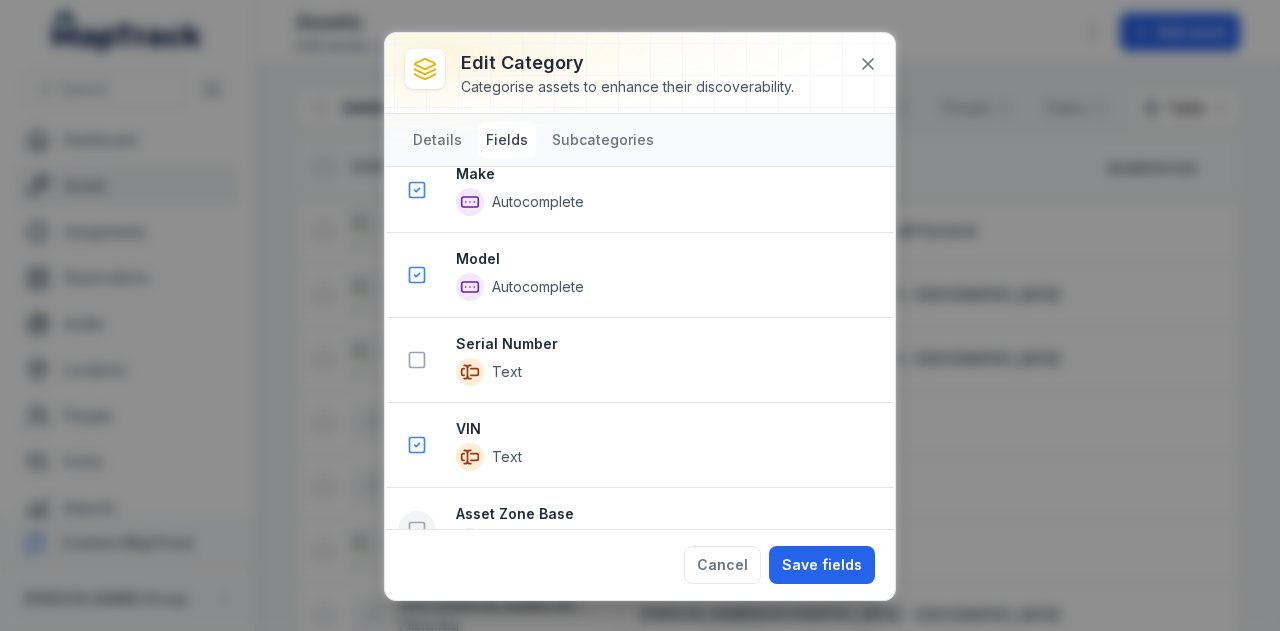 scroll, scrollTop: 871, scrollLeft: 0, axis: vertical 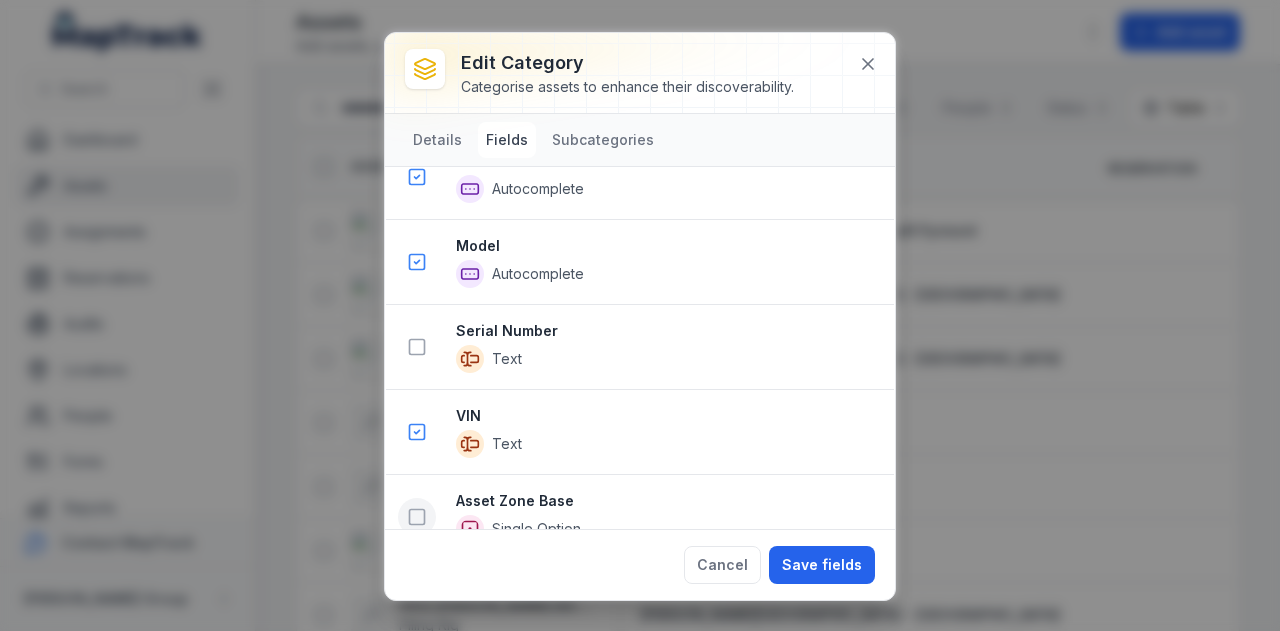 click 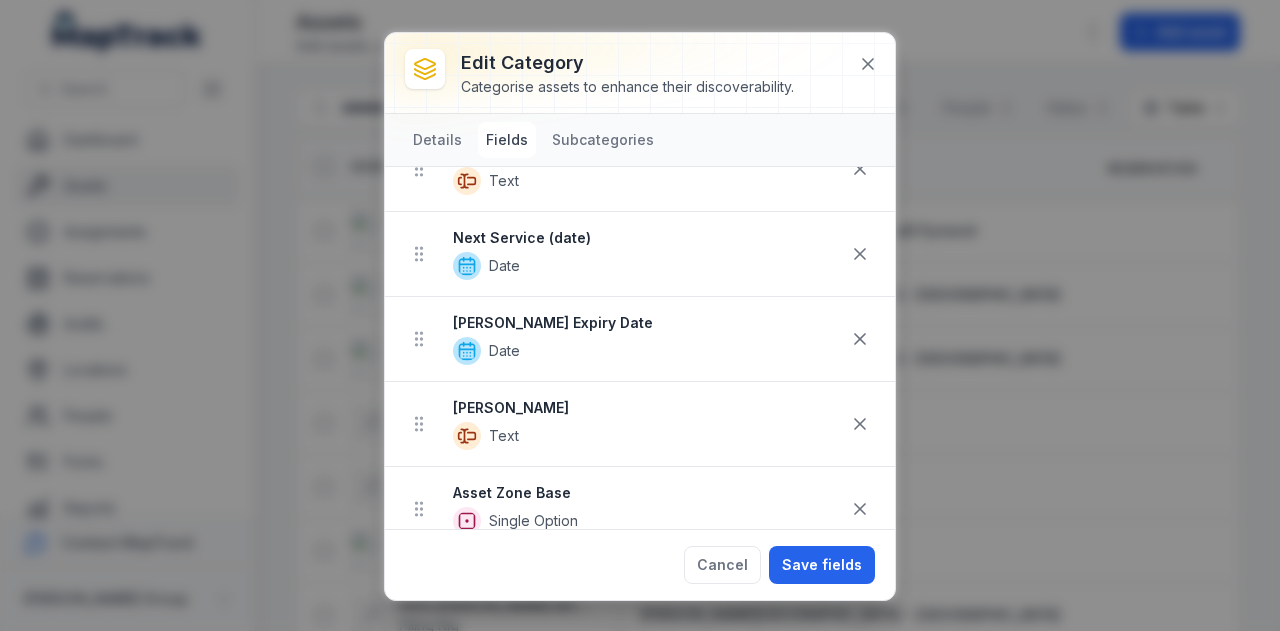 scroll, scrollTop: 377, scrollLeft: 0, axis: vertical 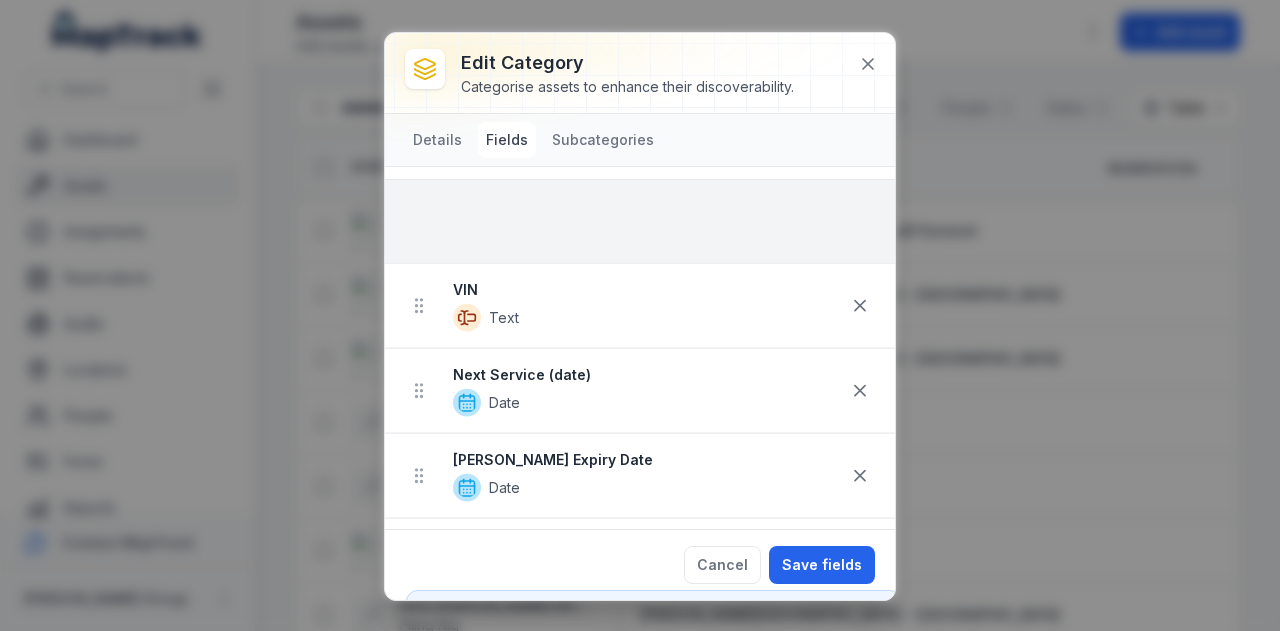 drag, startPoint x: 422, startPoint y: 525, endPoint x: 443, endPoint y: 229, distance: 296.744 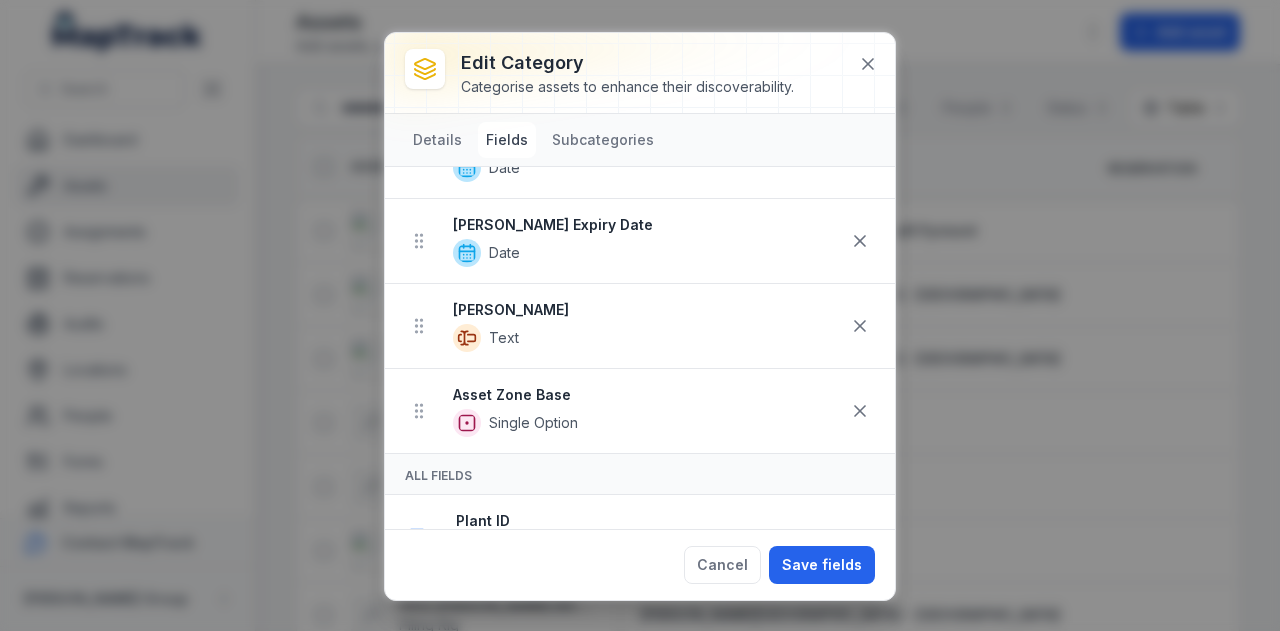 scroll, scrollTop: 516, scrollLeft: 0, axis: vertical 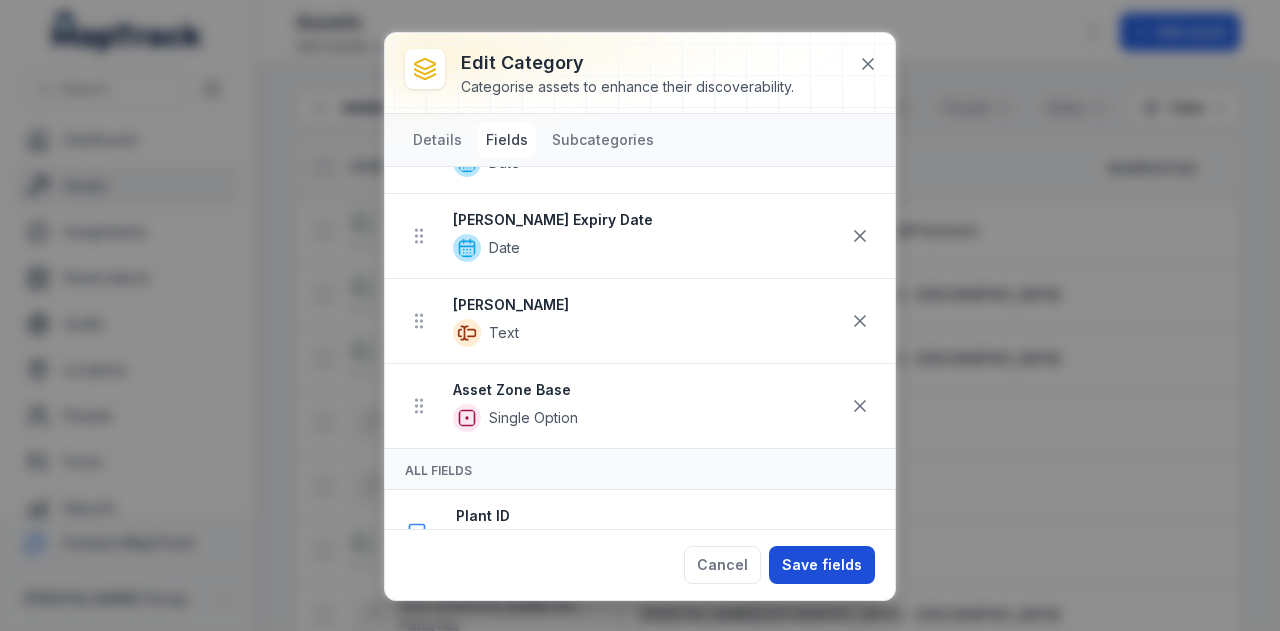 click on "Save fields" at bounding box center [822, 565] 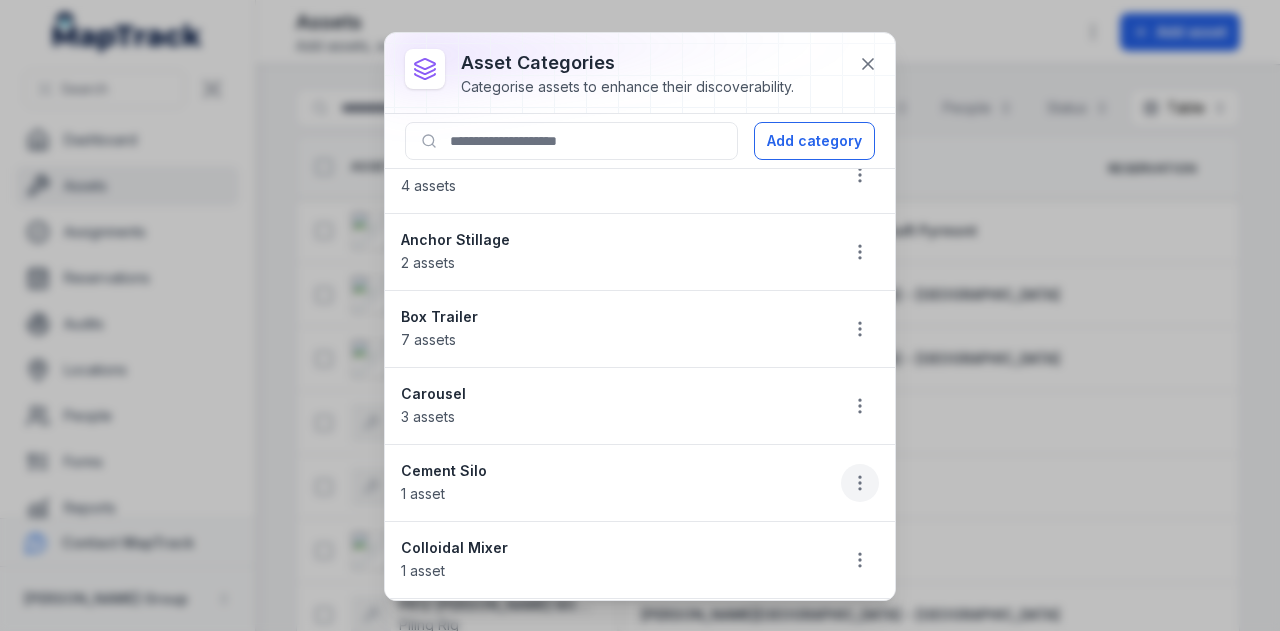 click 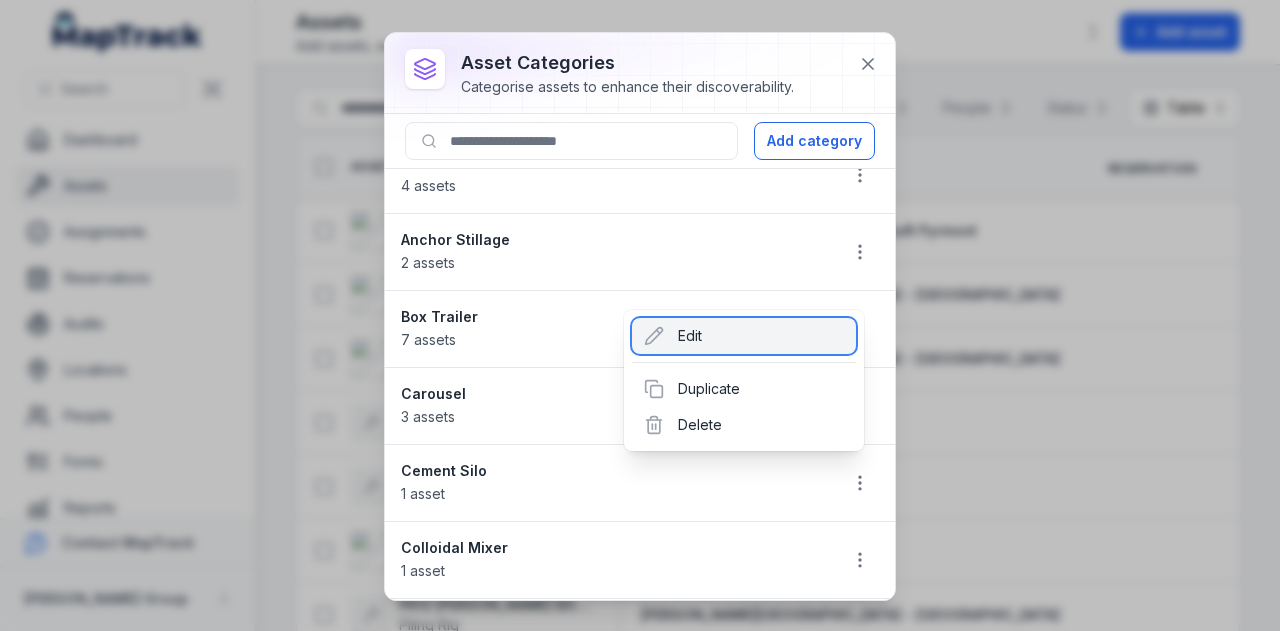 click on "Edit" at bounding box center (744, 336) 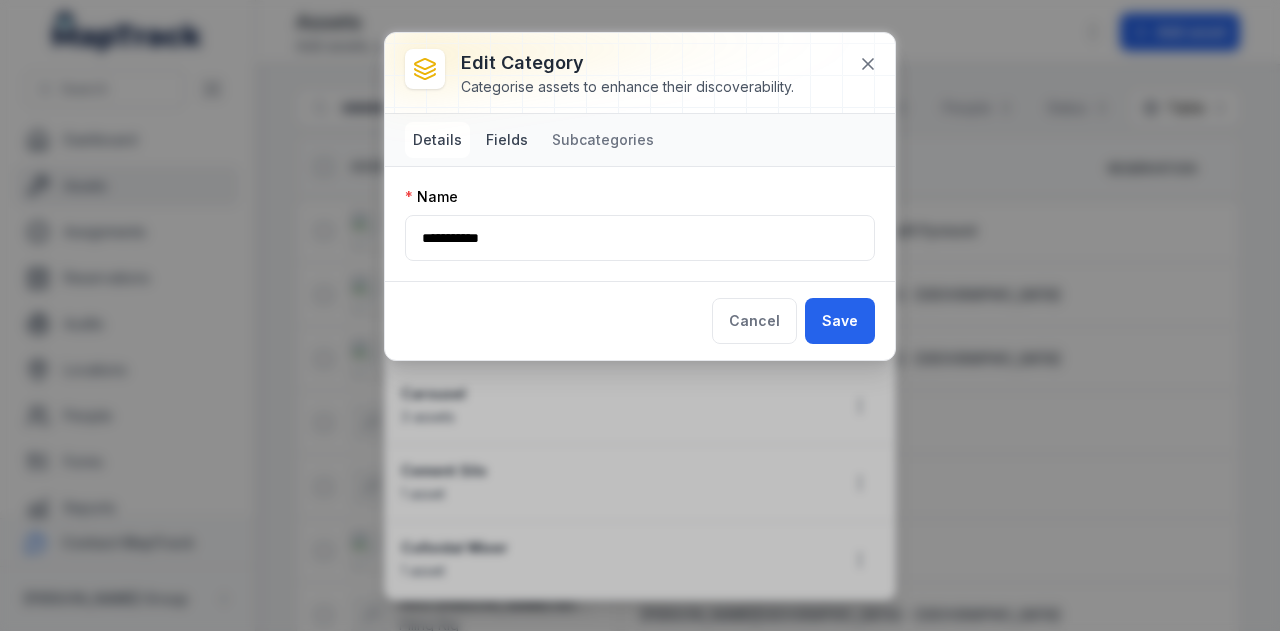 click on "Fields" at bounding box center [507, 140] 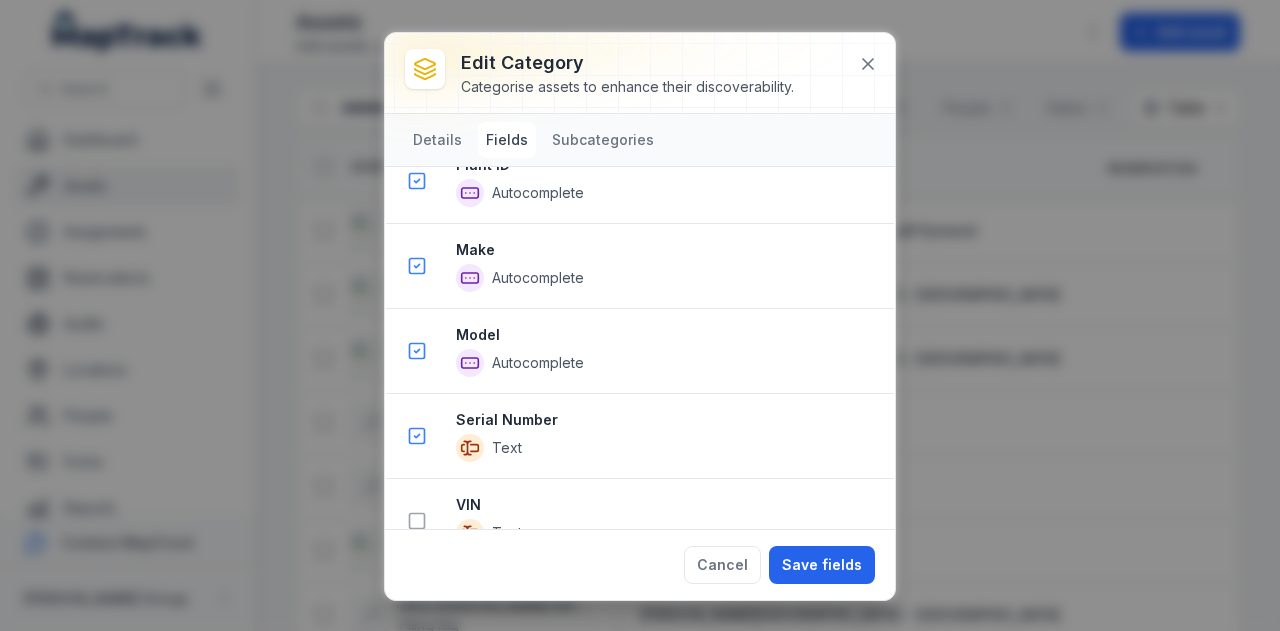 scroll, scrollTop: 873, scrollLeft: 0, axis: vertical 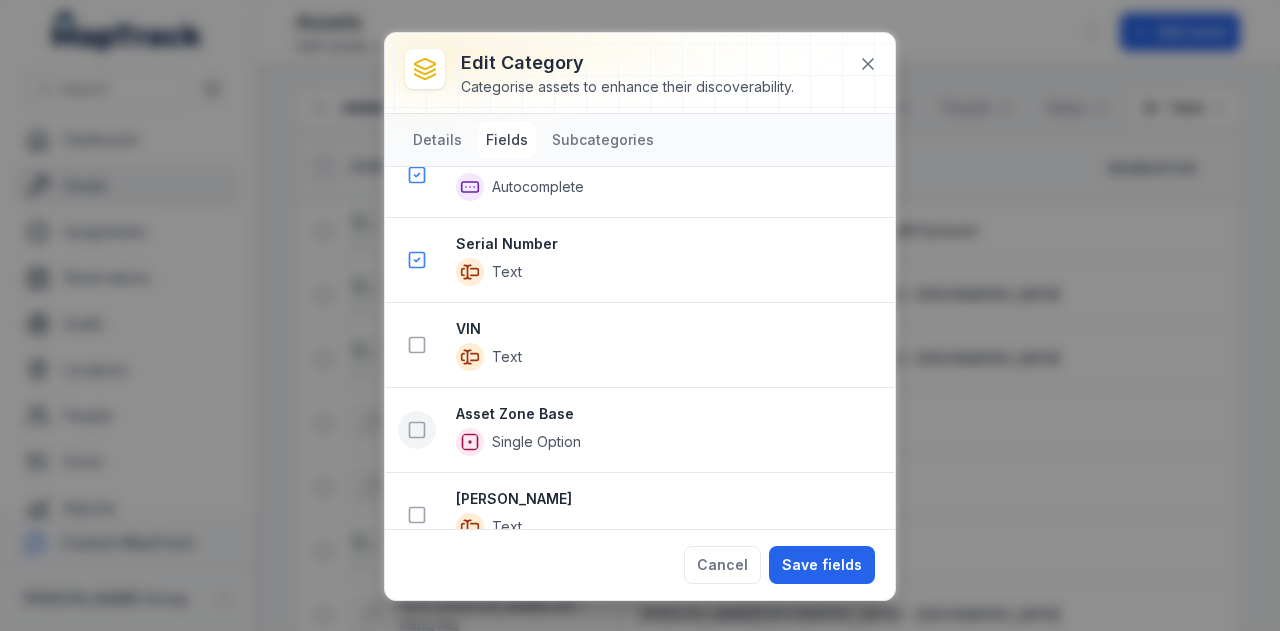 click 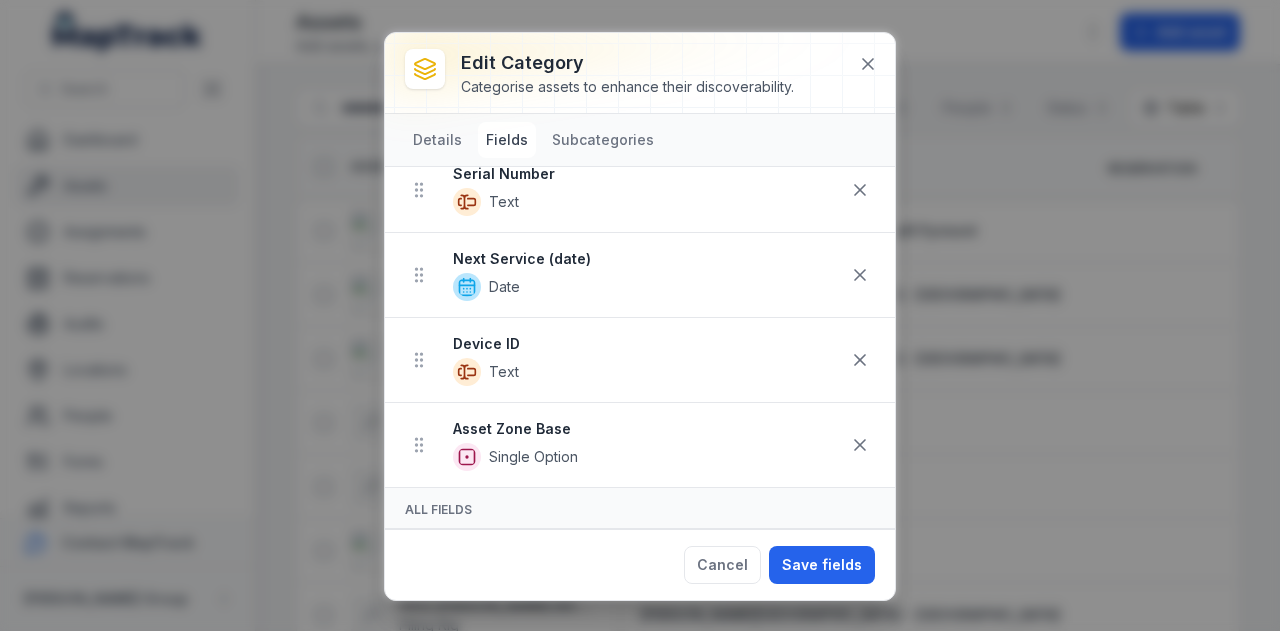scroll, scrollTop: 426, scrollLeft: 0, axis: vertical 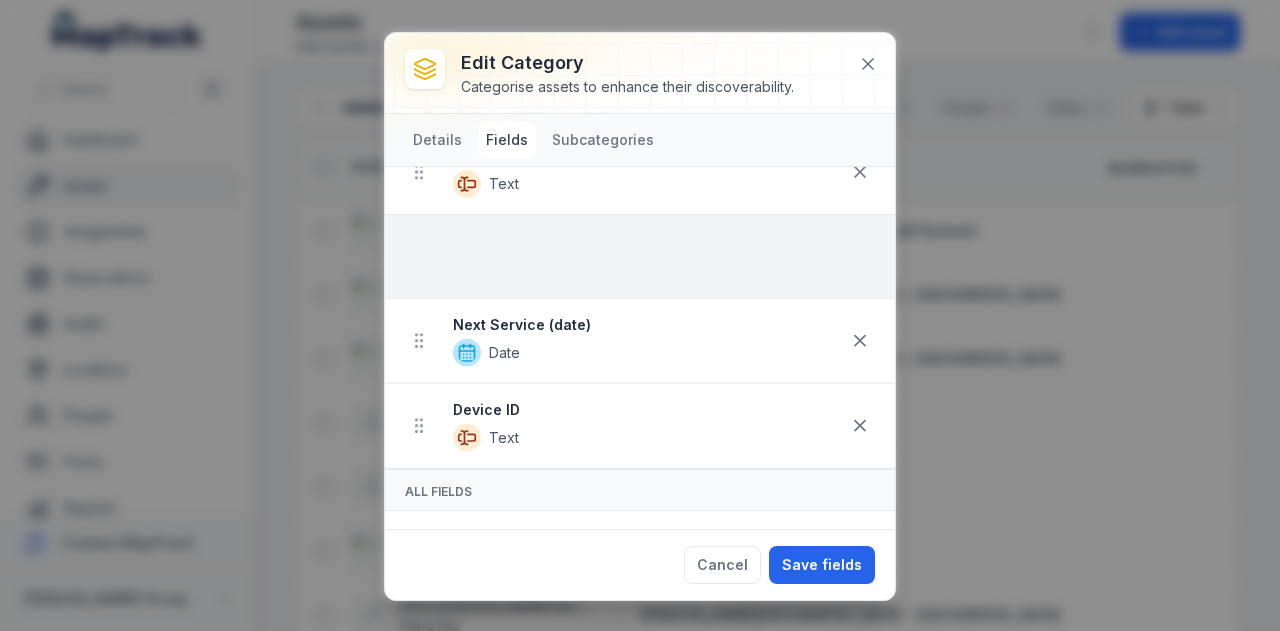 drag, startPoint x: 422, startPoint y: 409, endPoint x: 424, endPoint y: 247, distance: 162.01234 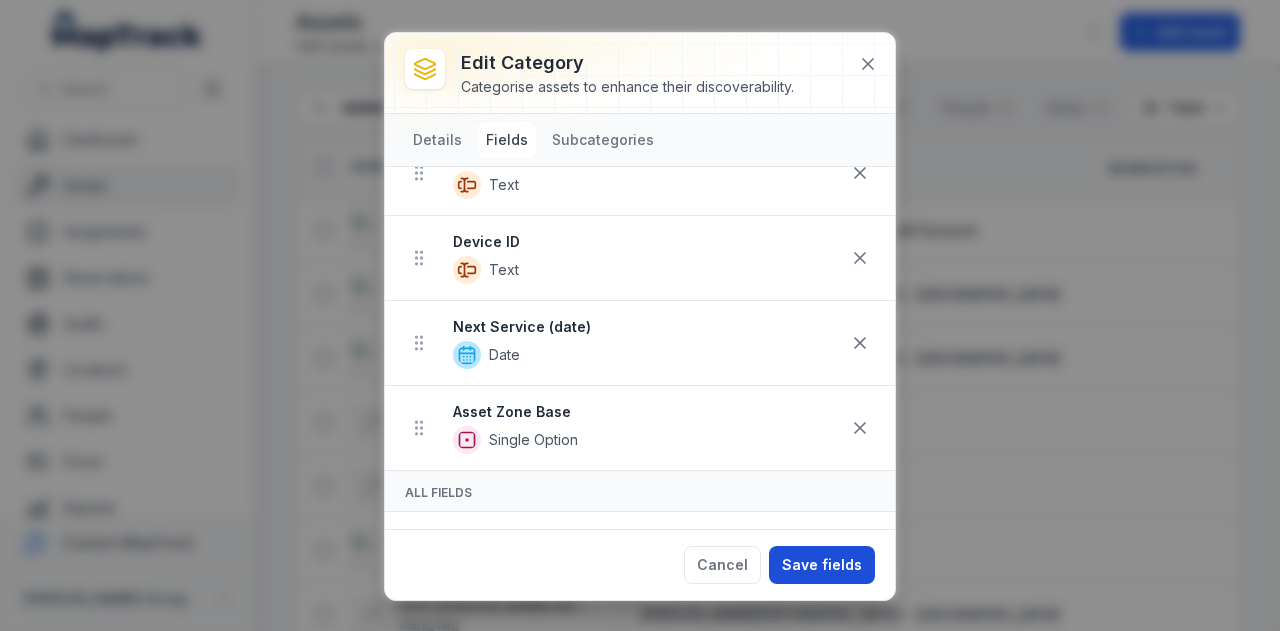 click on "Save fields" at bounding box center [822, 565] 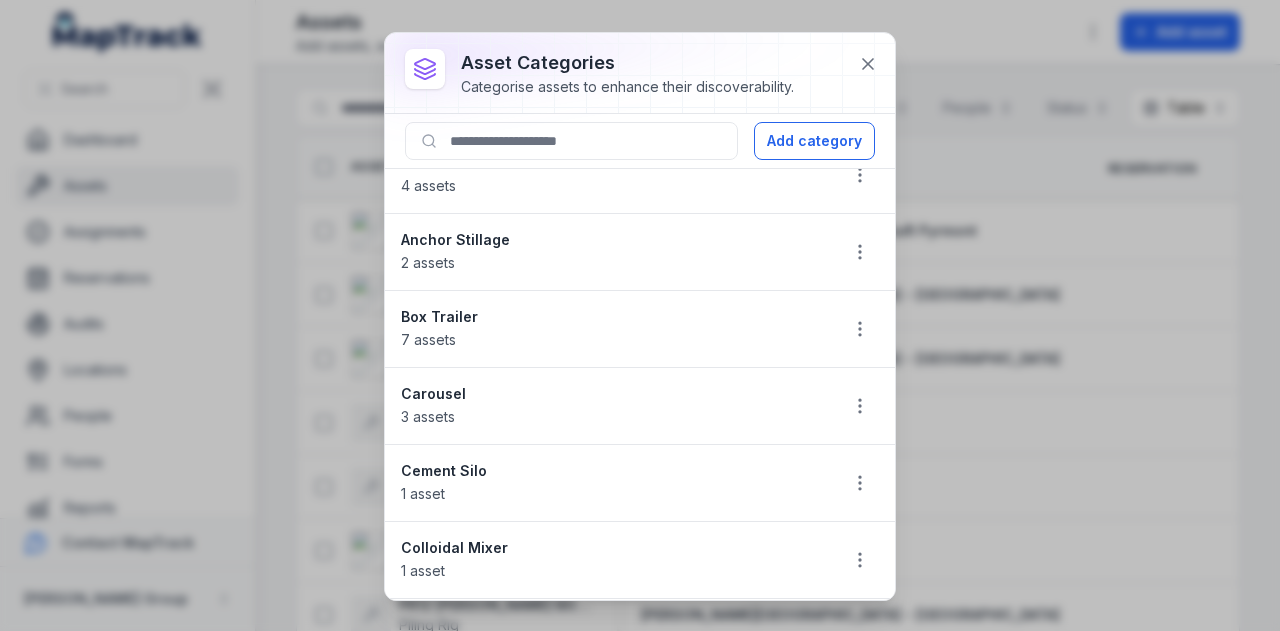 scroll, scrollTop: 0, scrollLeft: 0, axis: both 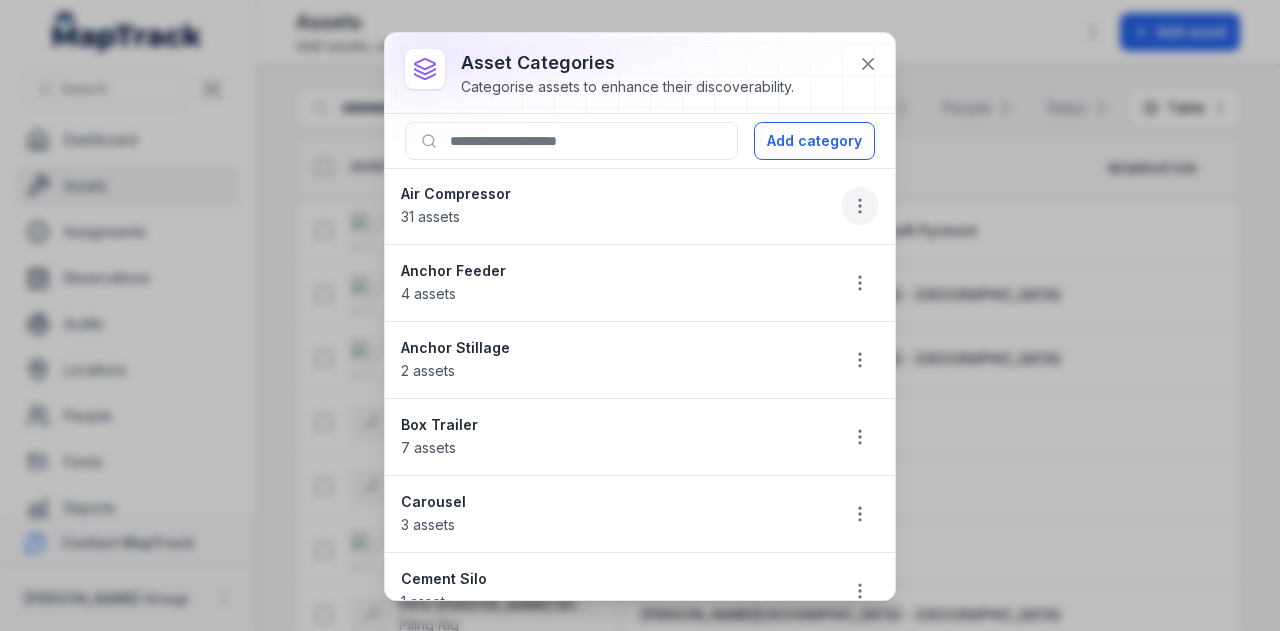 click 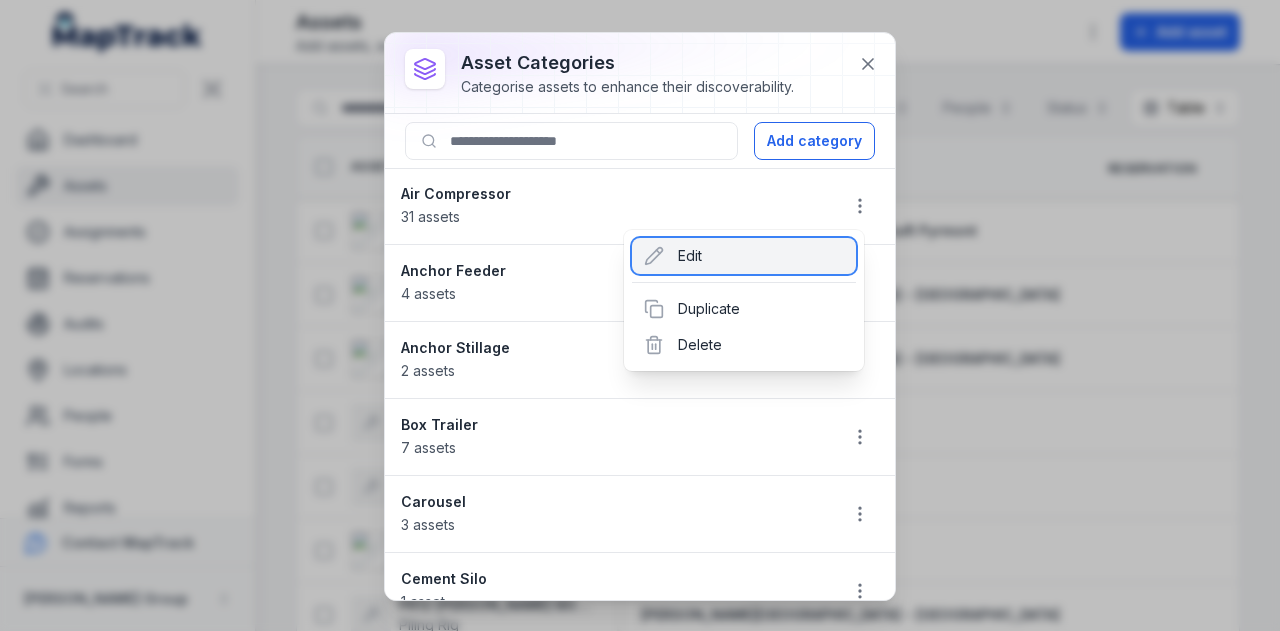 click on "Edit" at bounding box center [744, 256] 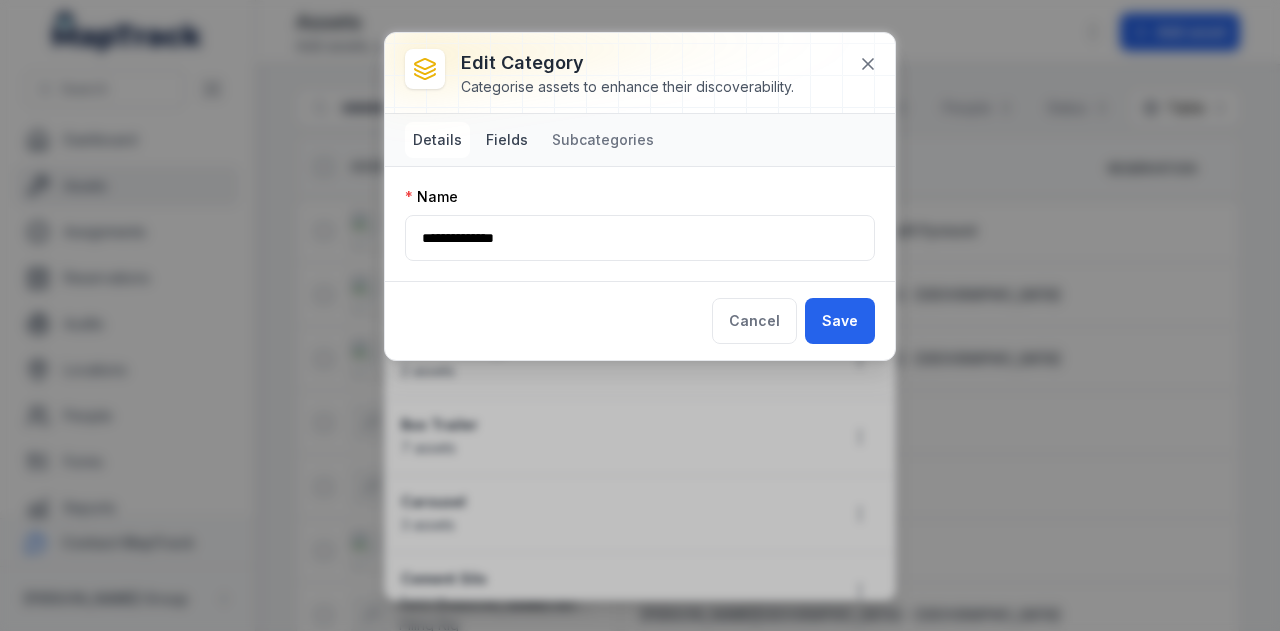 click on "Fields" at bounding box center (507, 140) 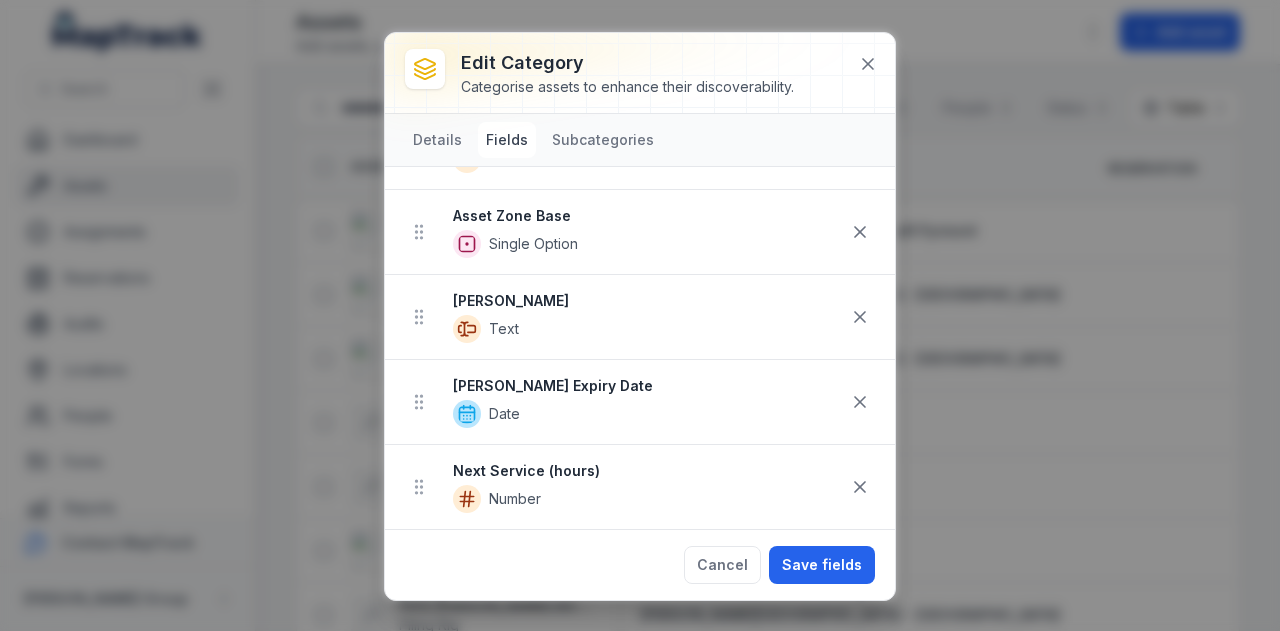 scroll, scrollTop: 542, scrollLeft: 0, axis: vertical 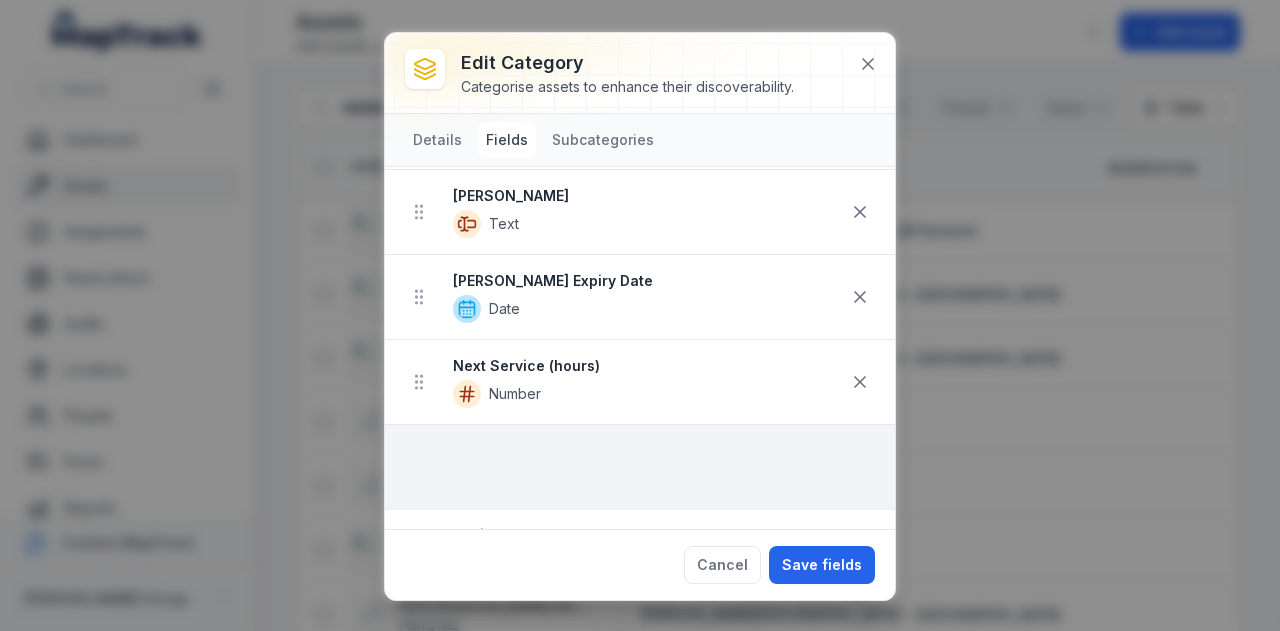 drag, startPoint x: 415, startPoint y: 211, endPoint x: 429, endPoint y: 452, distance: 241.4063 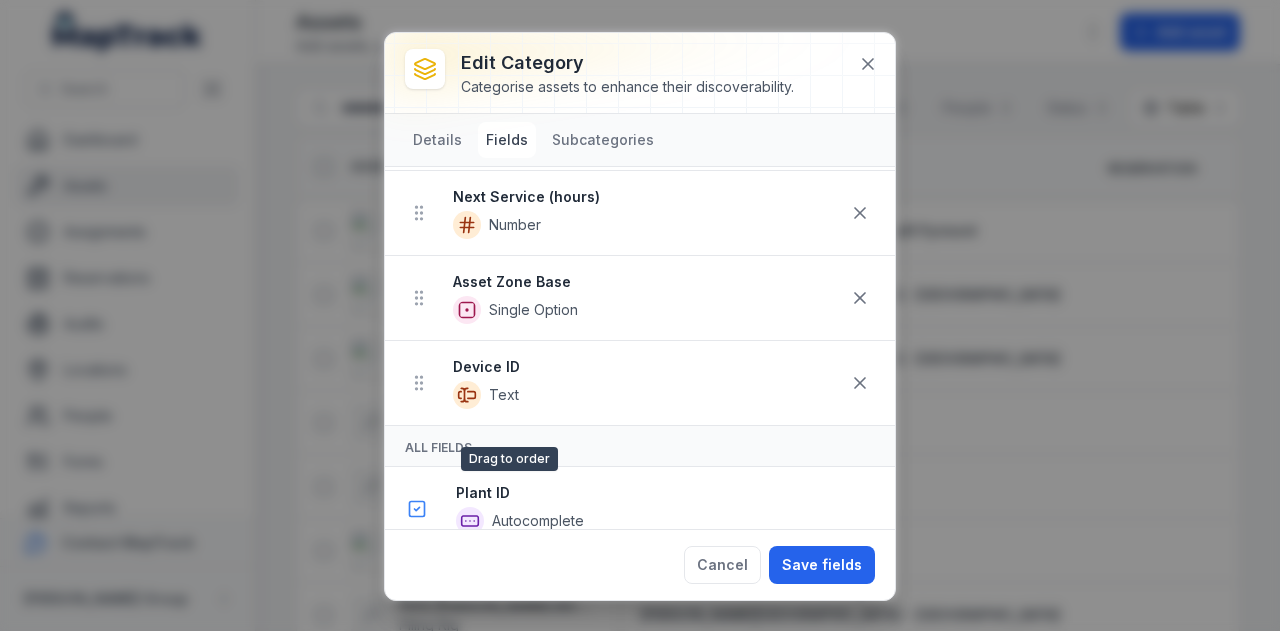 scroll, scrollTop: 716, scrollLeft: 0, axis: vertical 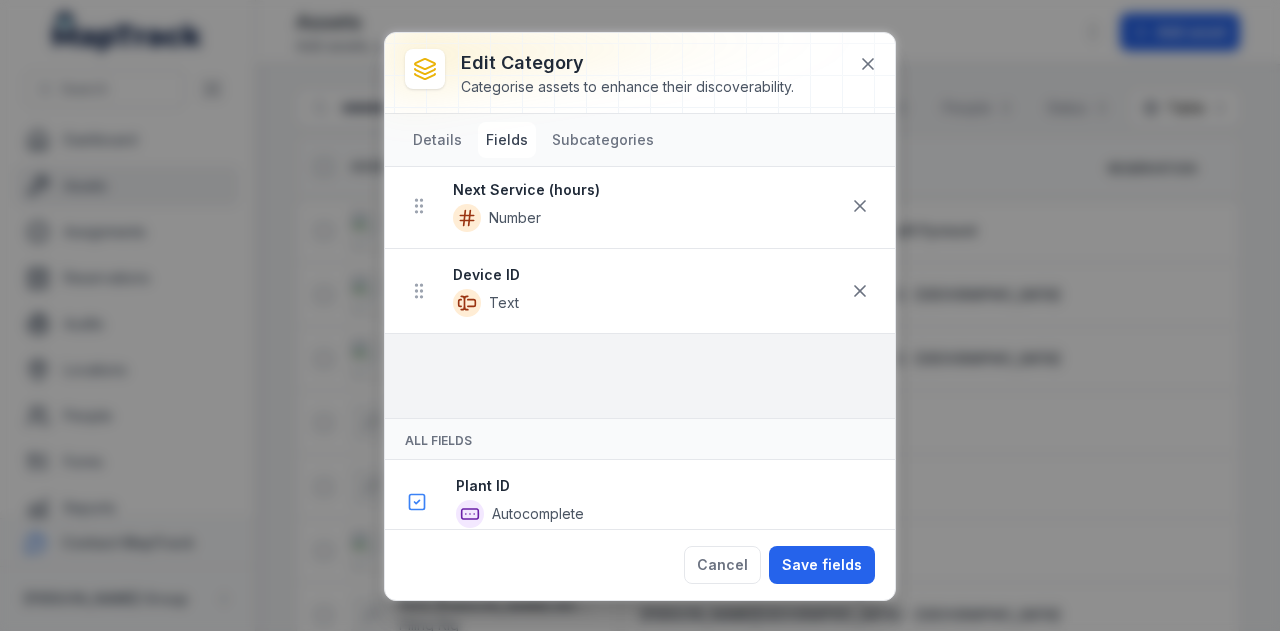 drag, startPoint x: 416, startPoint y: 282, endPoint x: 419, endPoint y: 351, distance: 69.065186 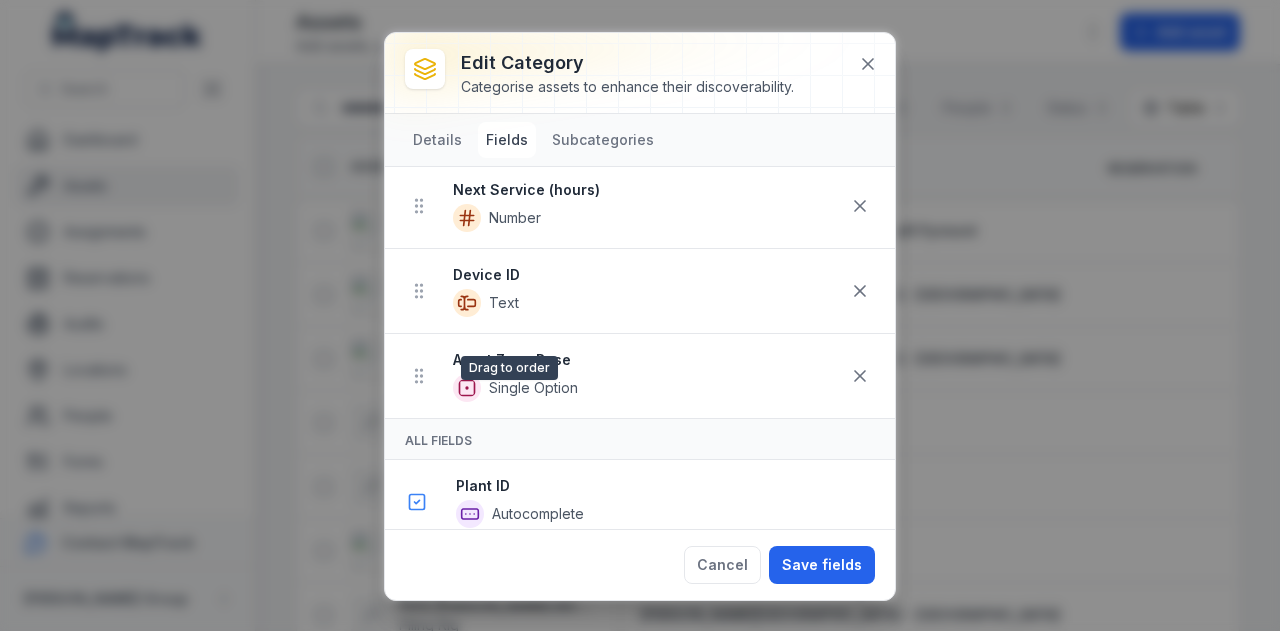 scroll, scrollTop: 715, scrollLeft: 0, axis: vertical 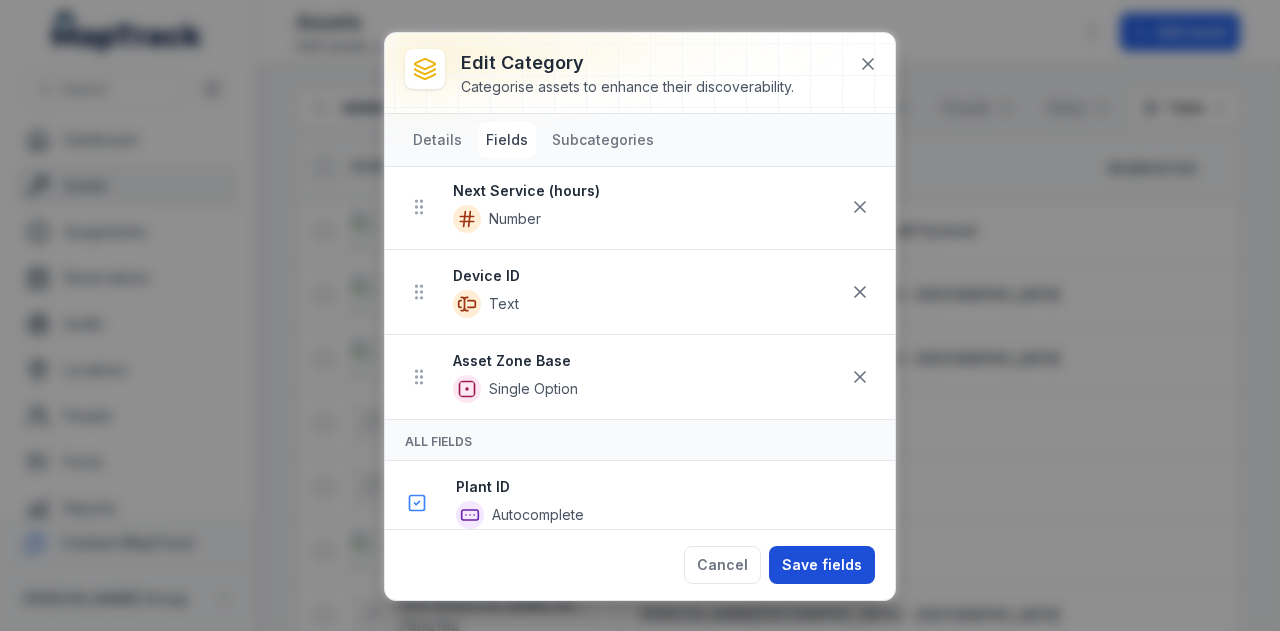 click on "Save fields" at bounding box center (822, 565) 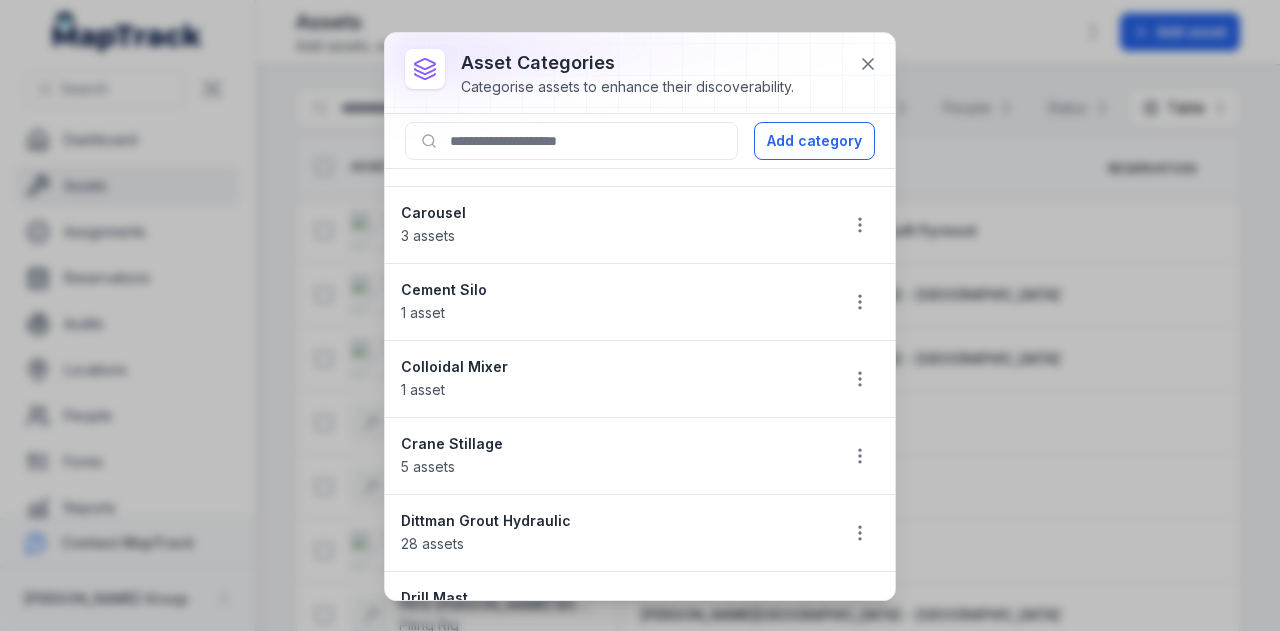 scroll, scrollTop: 291, scrollLeft: 0, axis: vertical 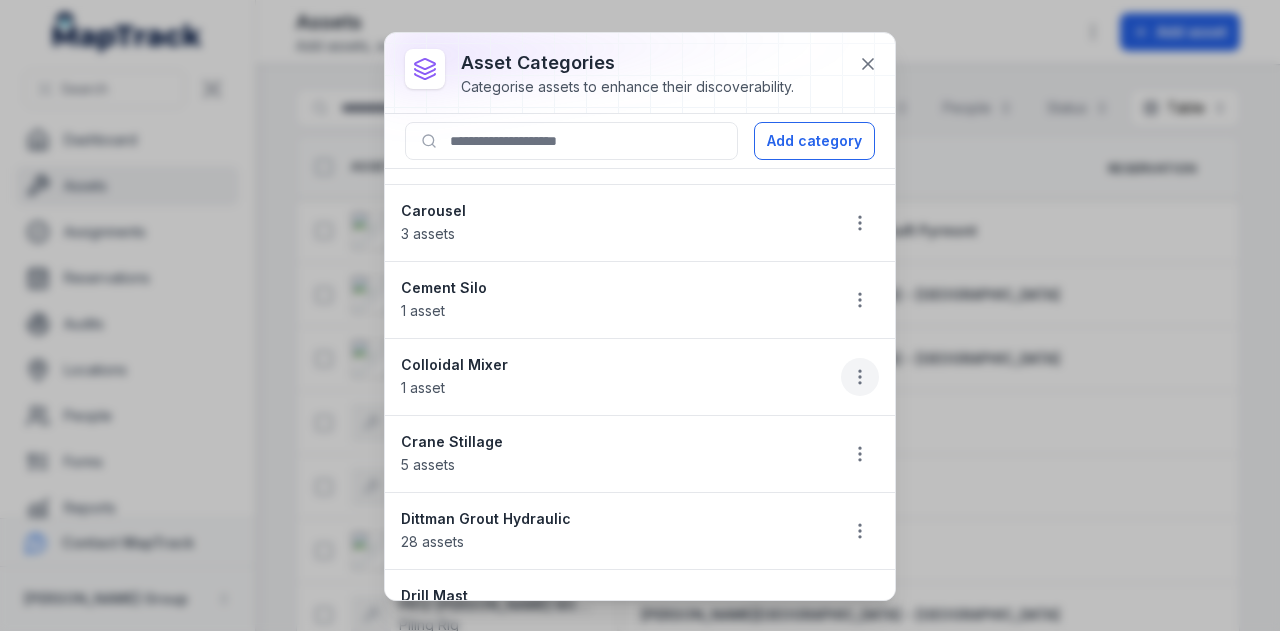 click 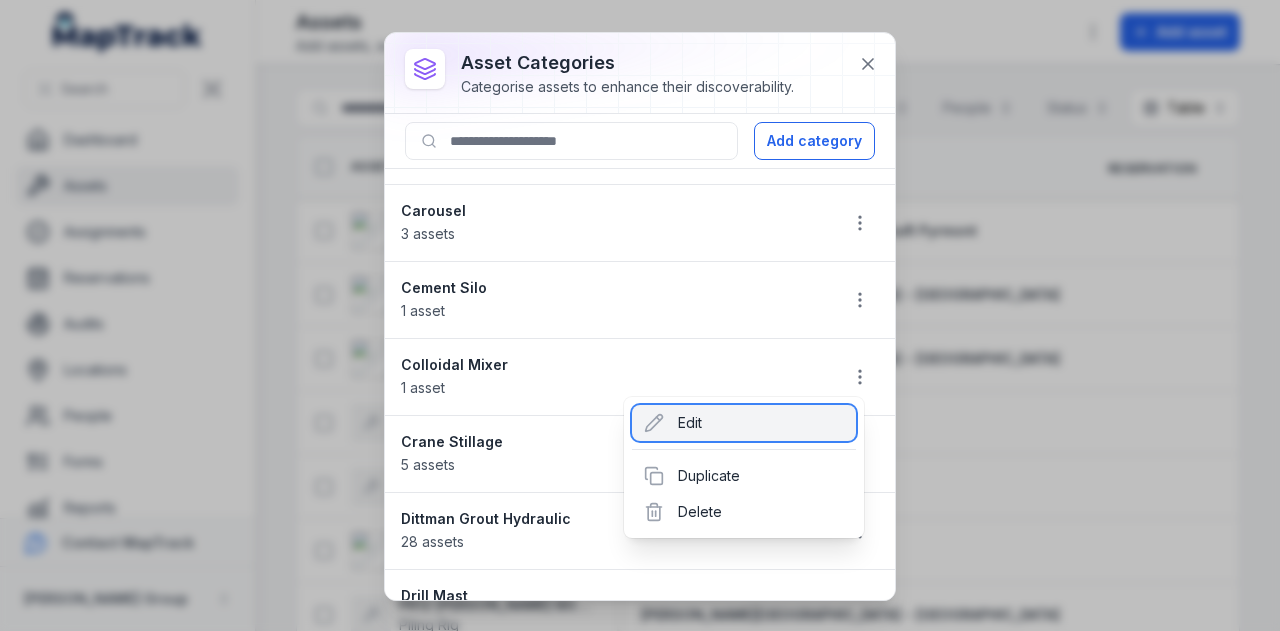 click on "Edit" at bounding box center [744, 423] 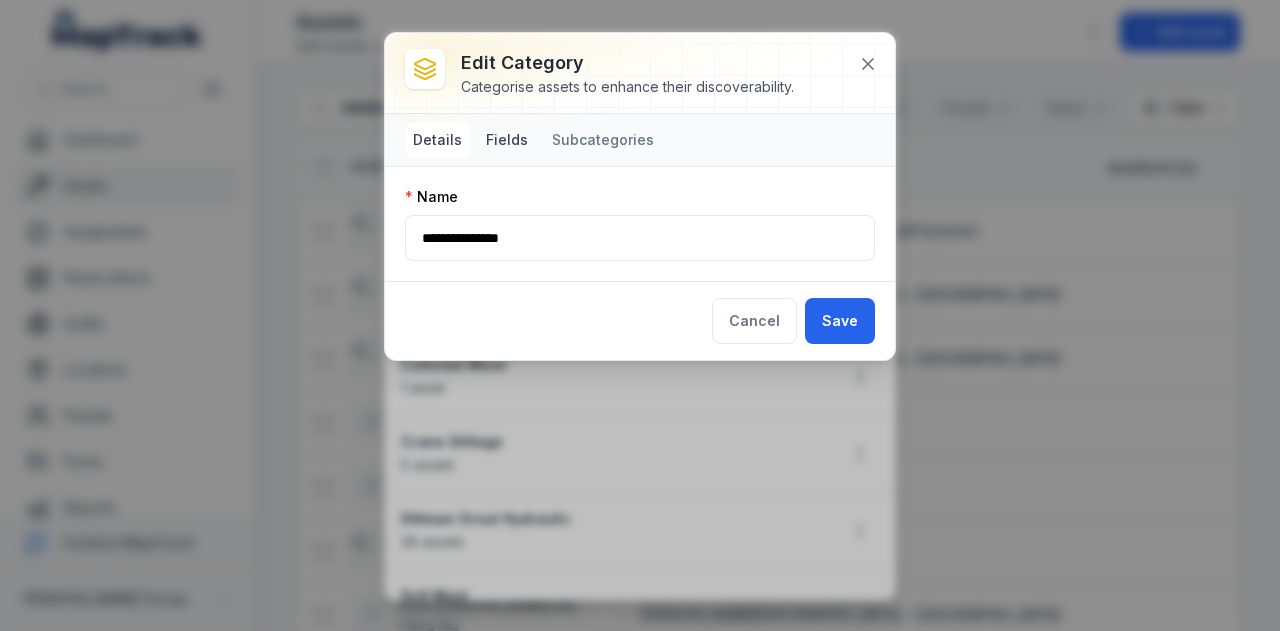 click on "Fields" at bounding box center (507, 140) 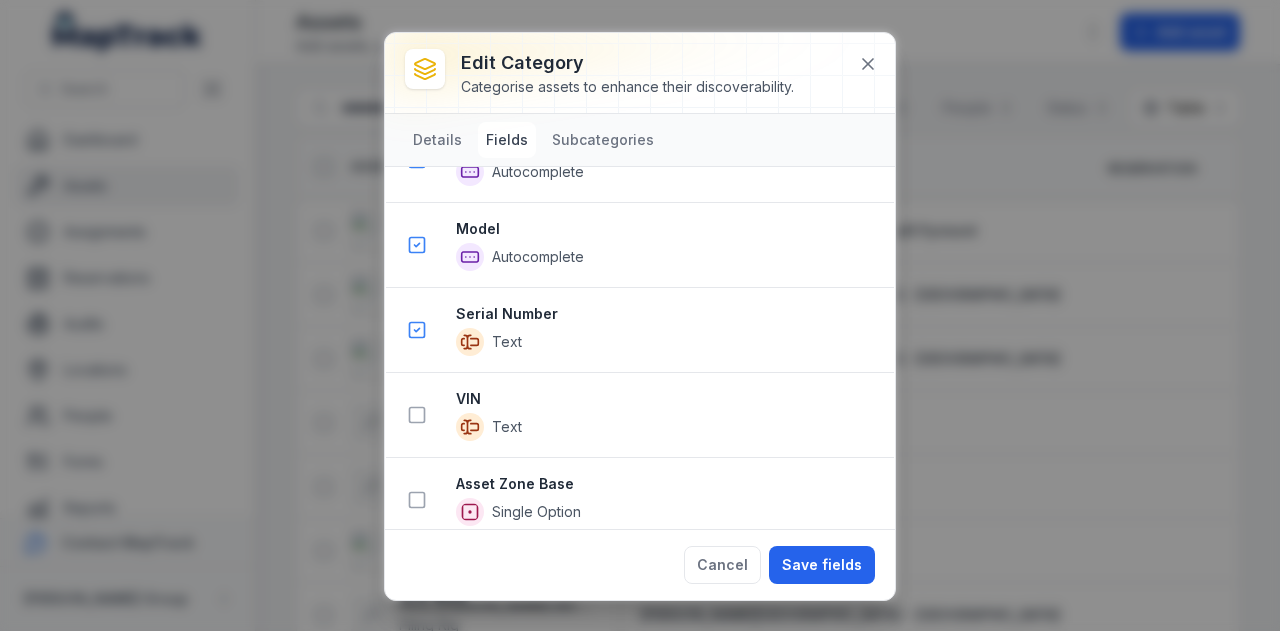 scroll, scrollTop: 804, scrollLeft: 0, axis: vertical 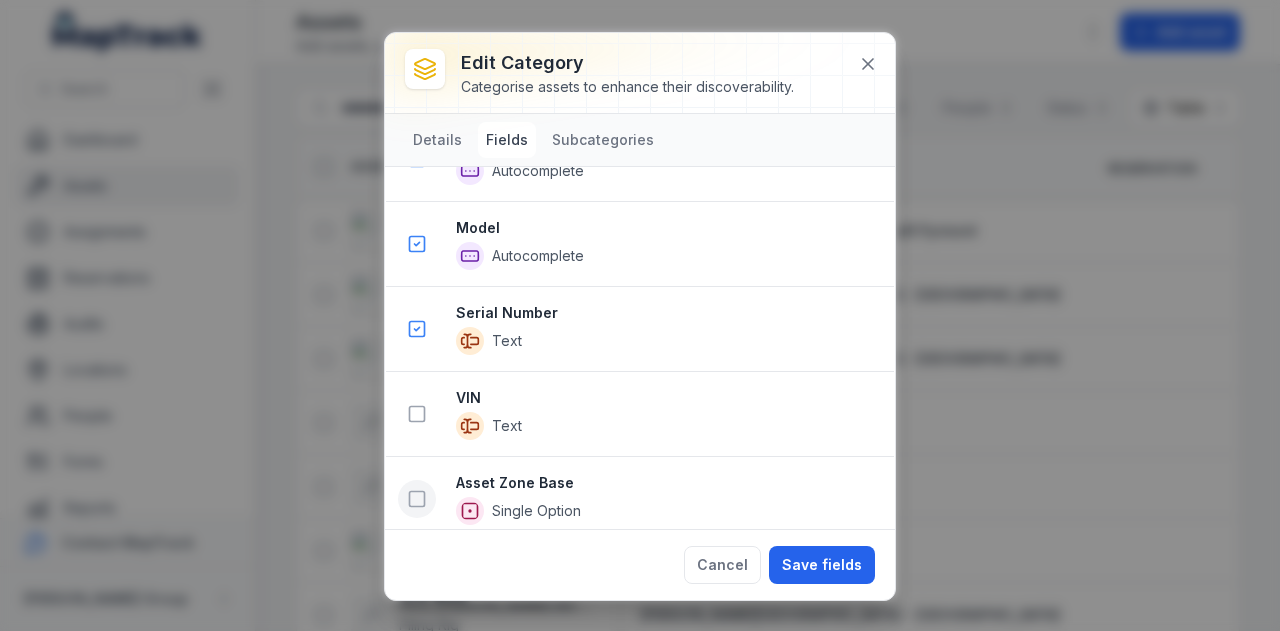 click 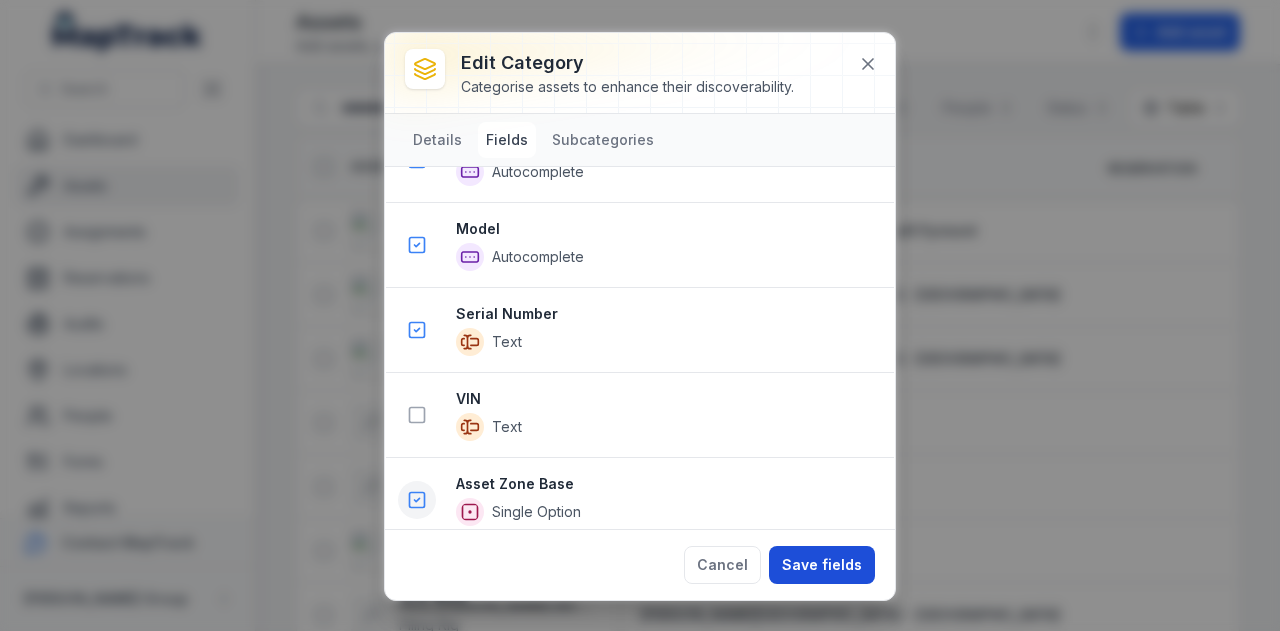 click on "Save fields" at bounding box center [822, 565] 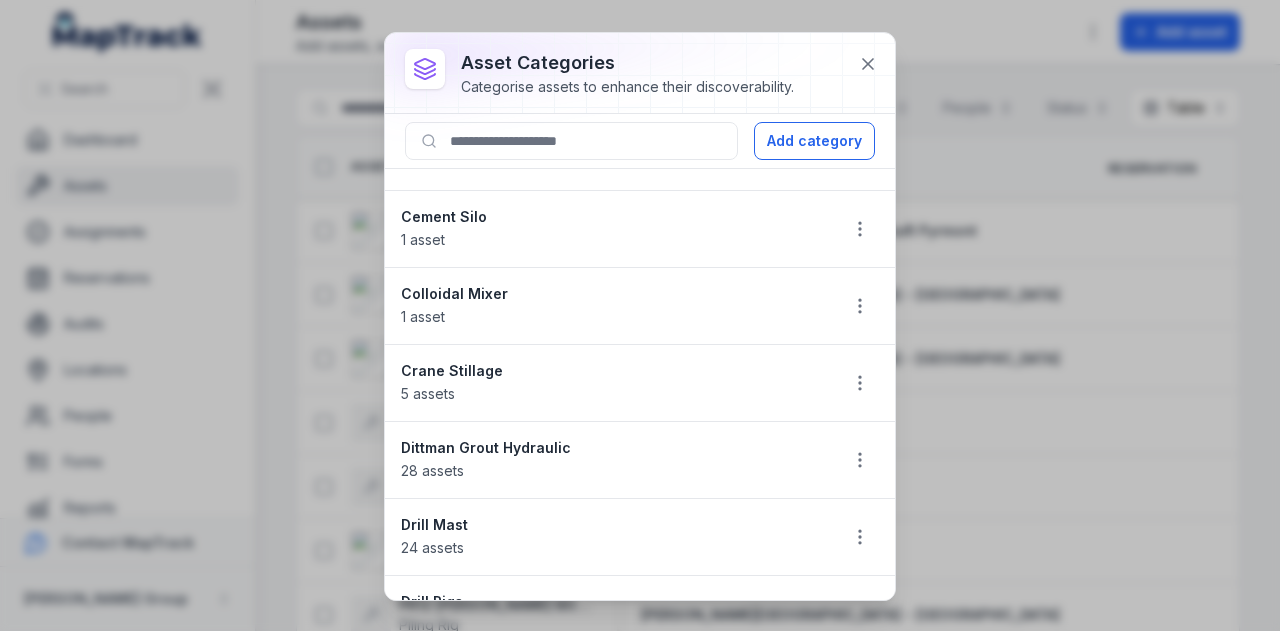scroll, scrollTop: 375, scrollLeft: 0, axis: vertical 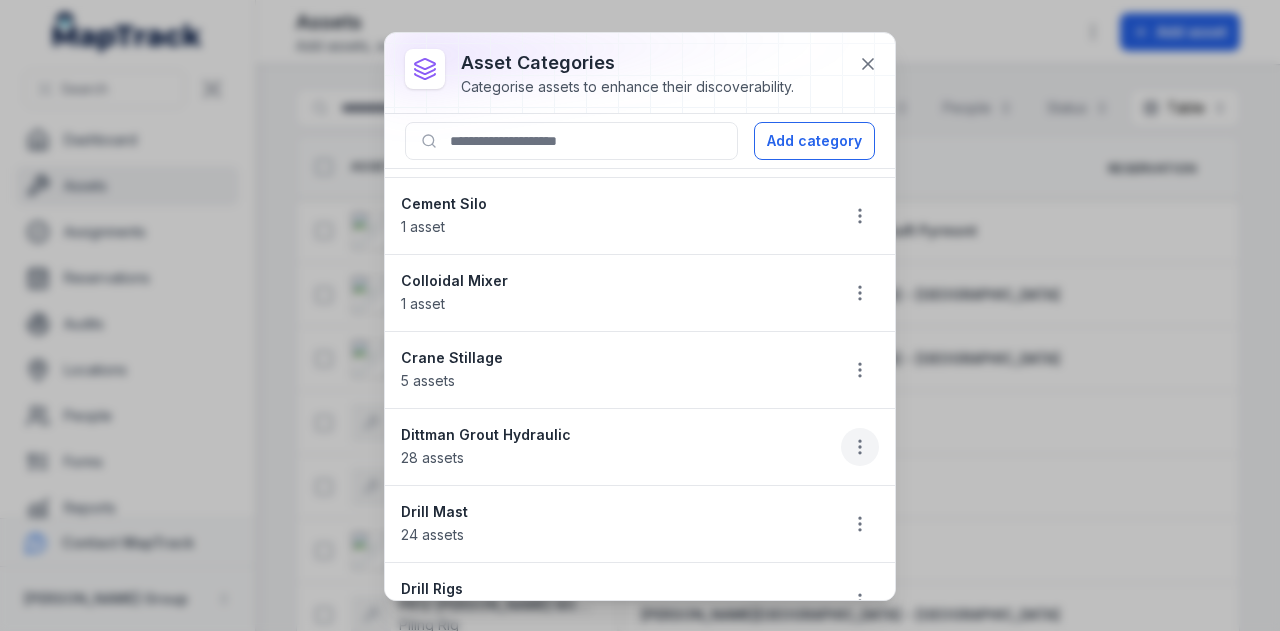 click 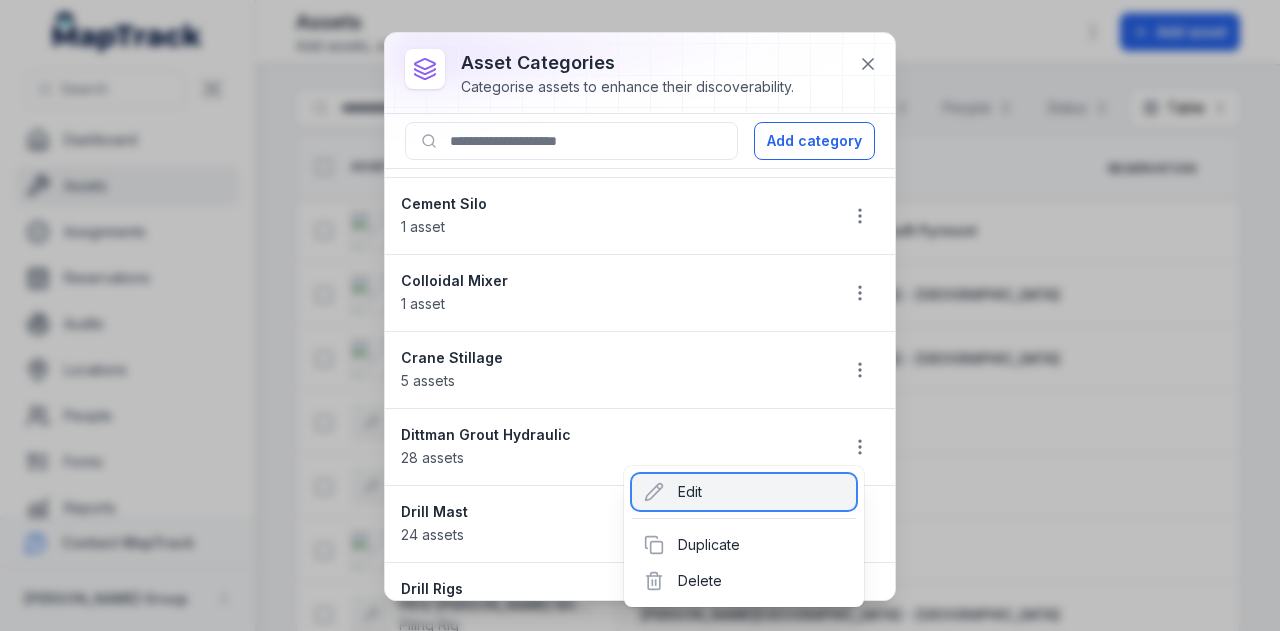 click on "Edit" at bounding box center (744, 492) 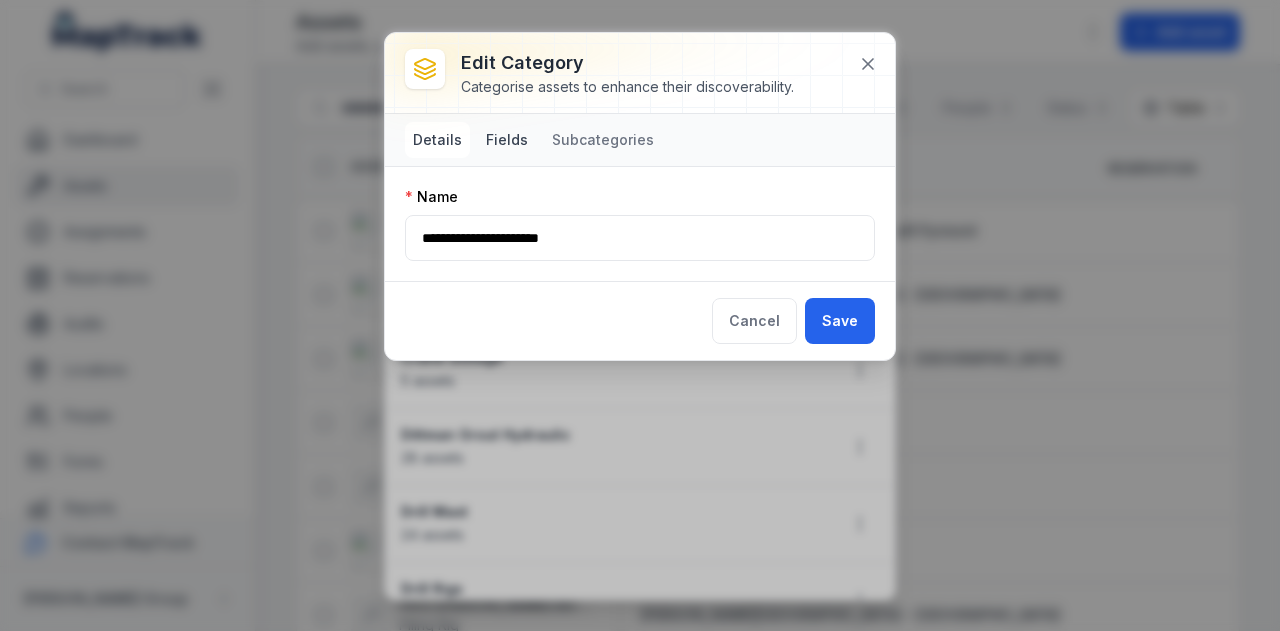 click on "Fields" at bounding box center [507, 140] 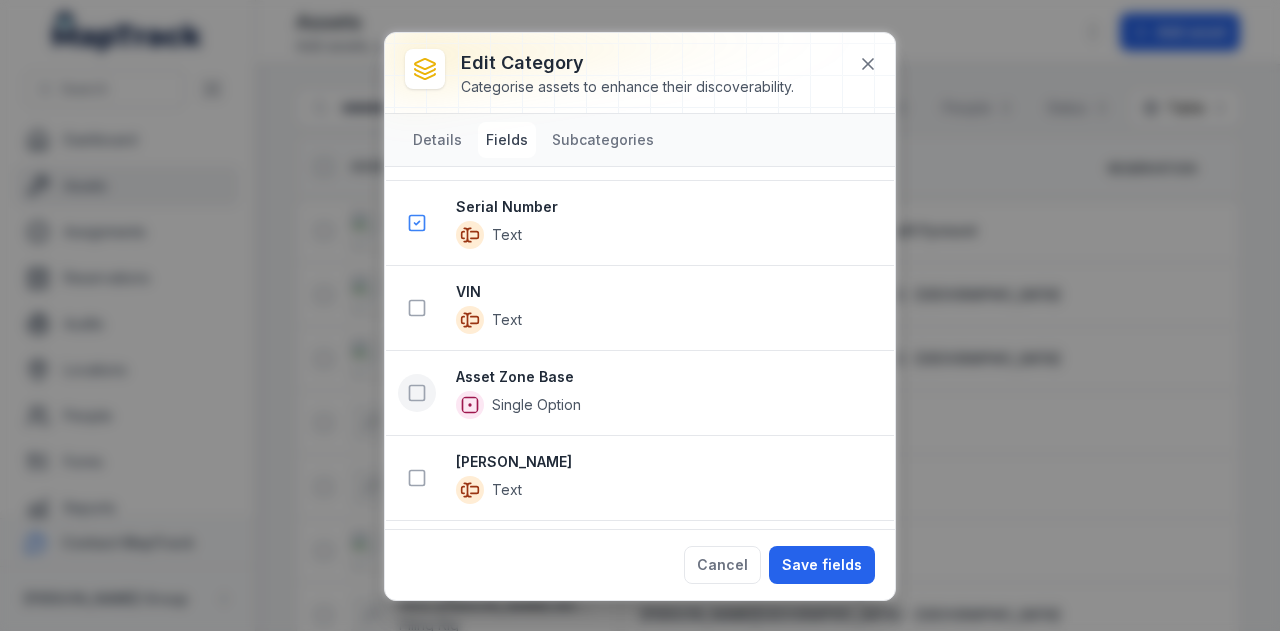 click 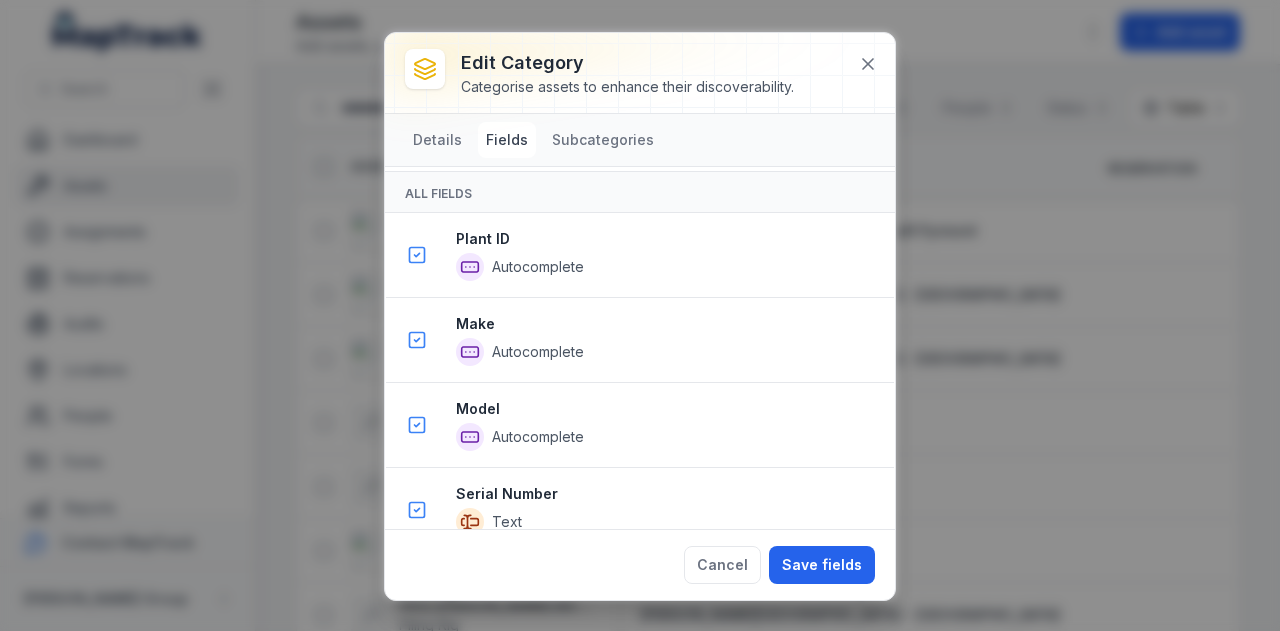 scroll, scrollTop: 529, scrollLeft: 0, axis: vertical 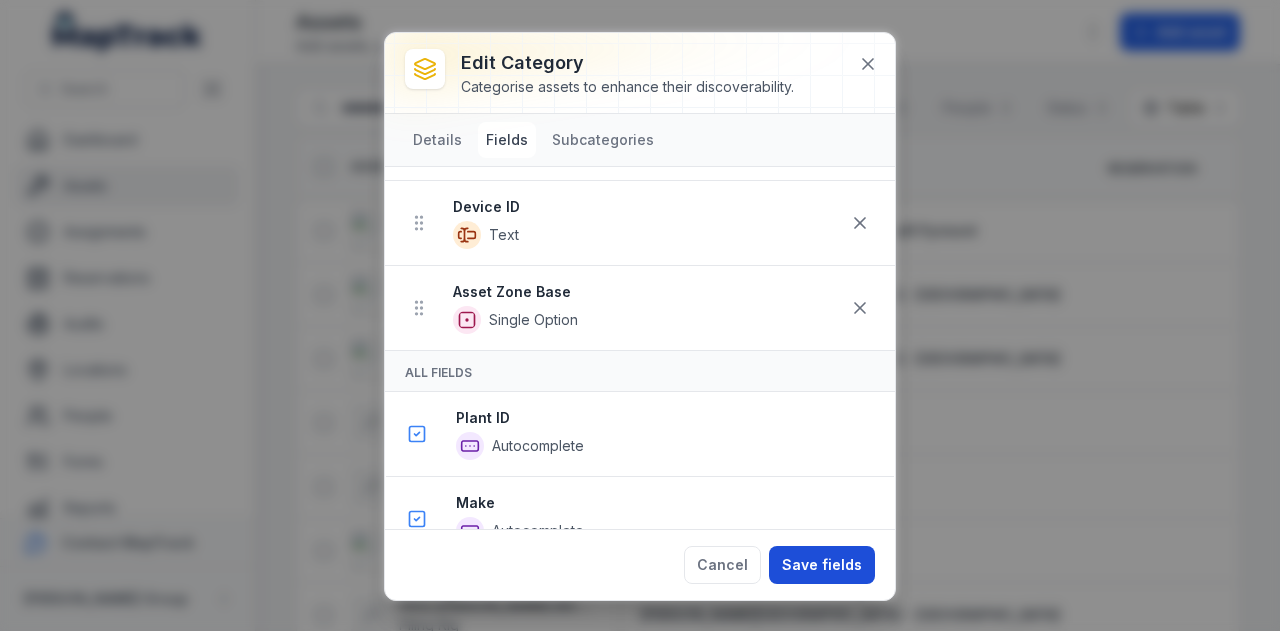 click on "Save fields" at bounding box center [822, 565] 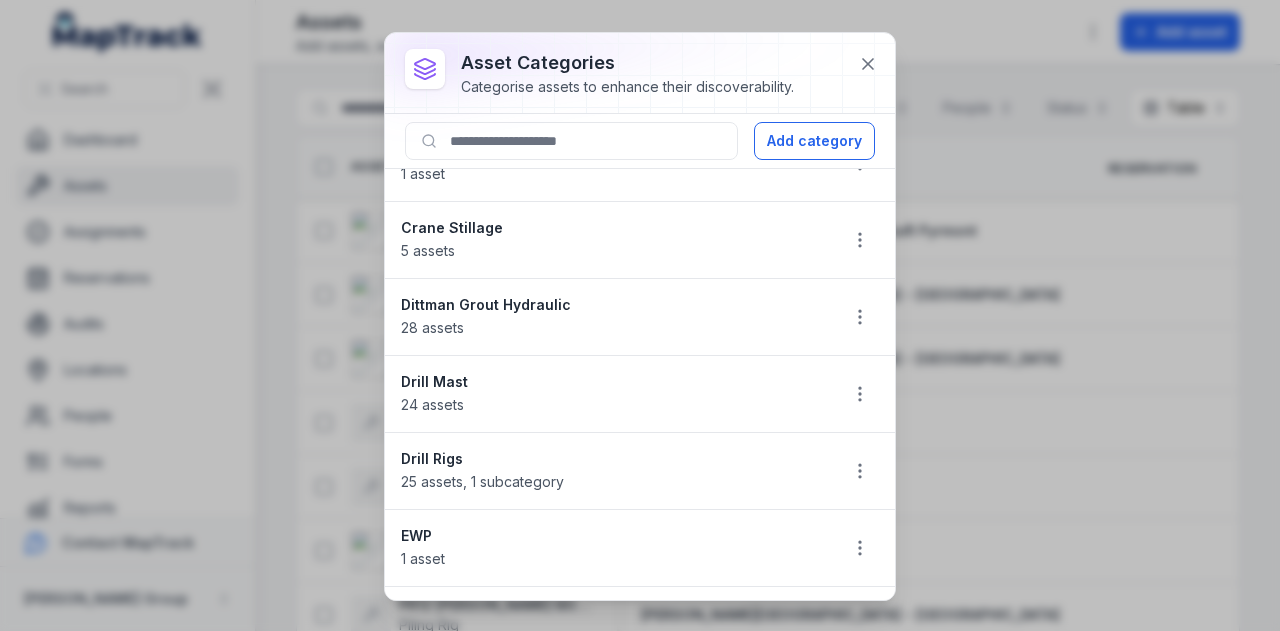 scroll, scrollTop: 506, scrollLeft: 0, axis: vertical 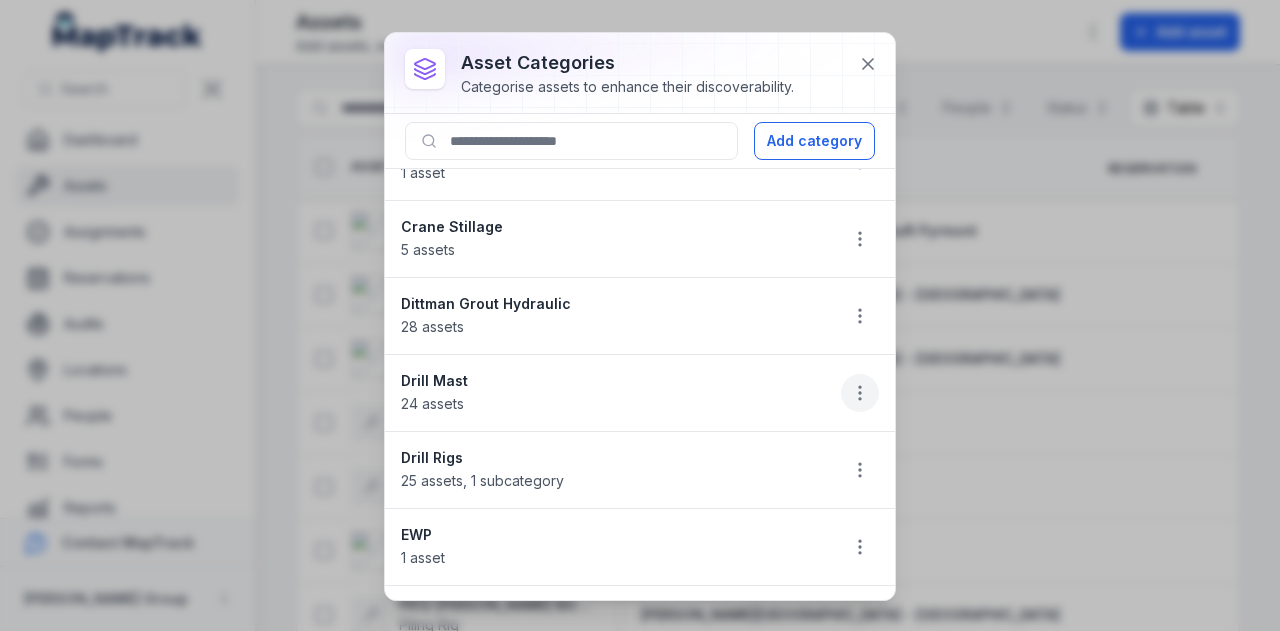 click 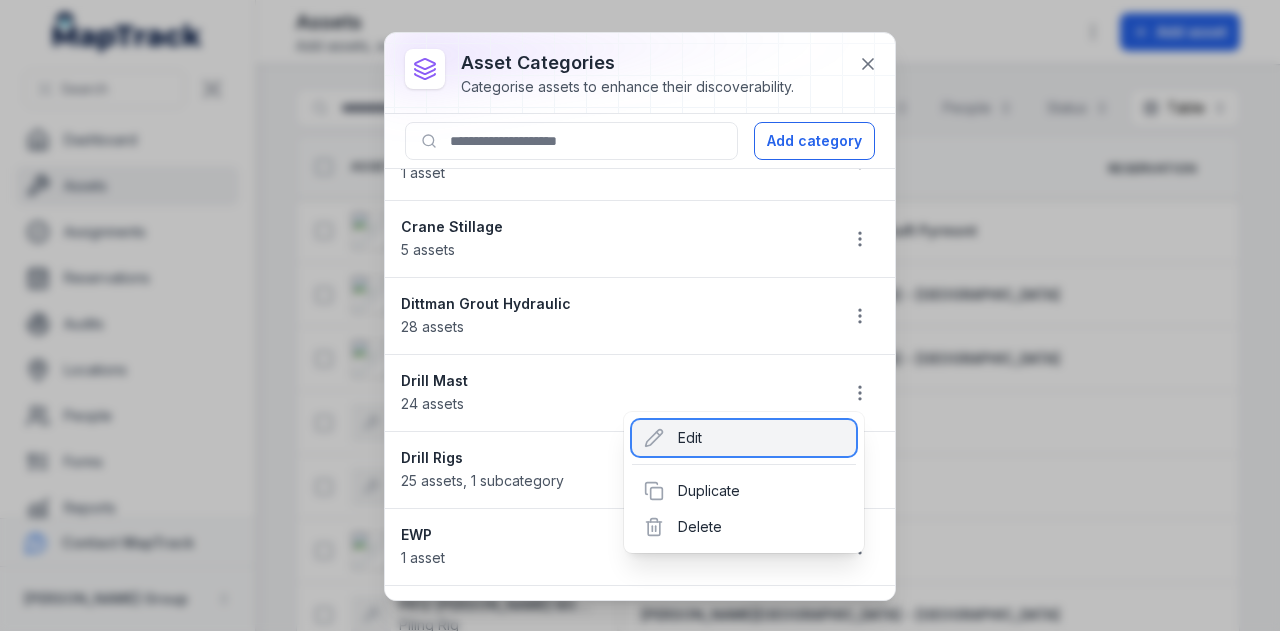 click on "Edit" at bounding box center (744, 438) 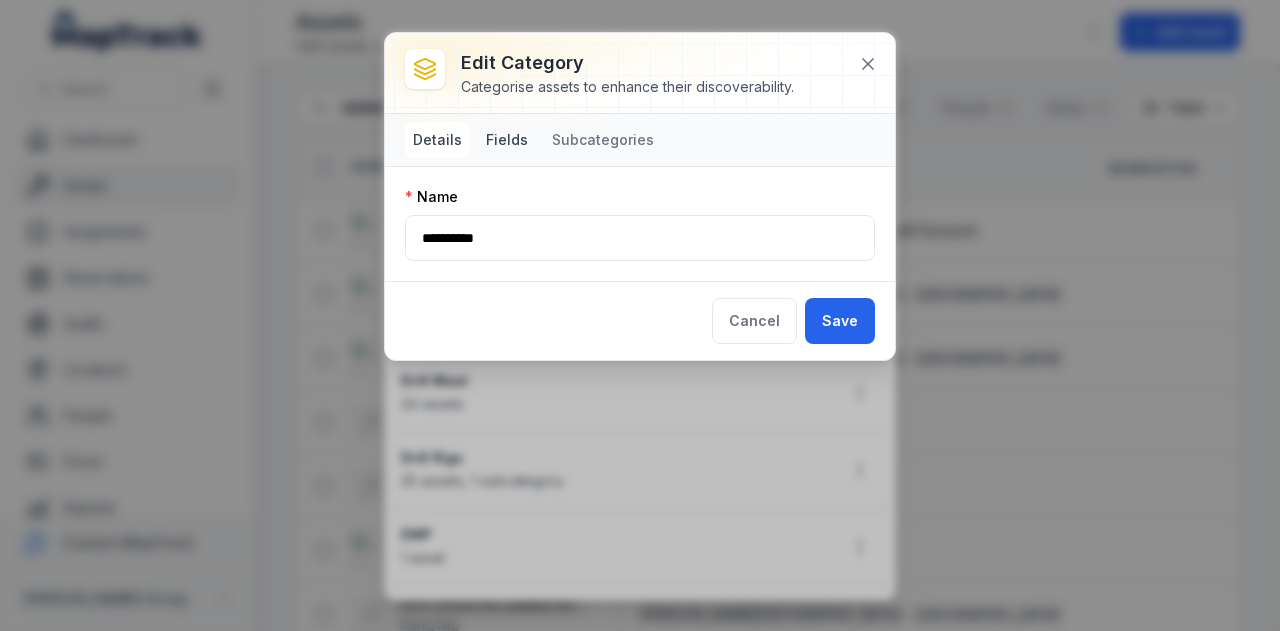 click on "Fields" at bounding box center [507, 140] 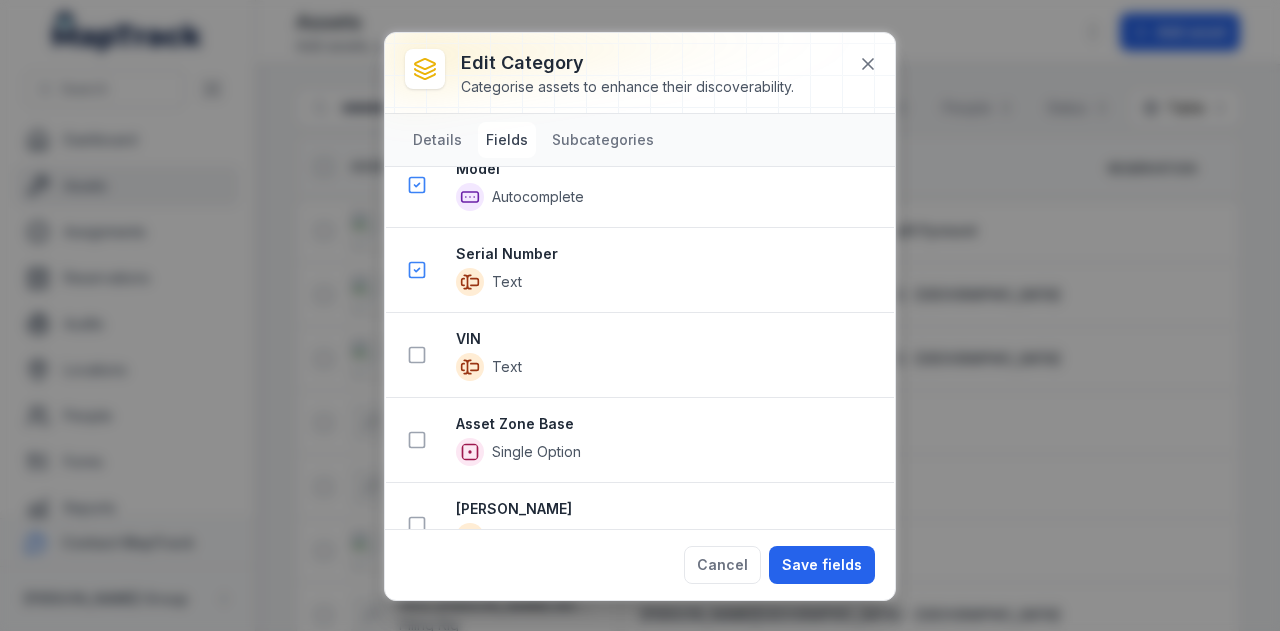 scroll, scrollTop: 864, scrollLeft: 0, axis: vertical 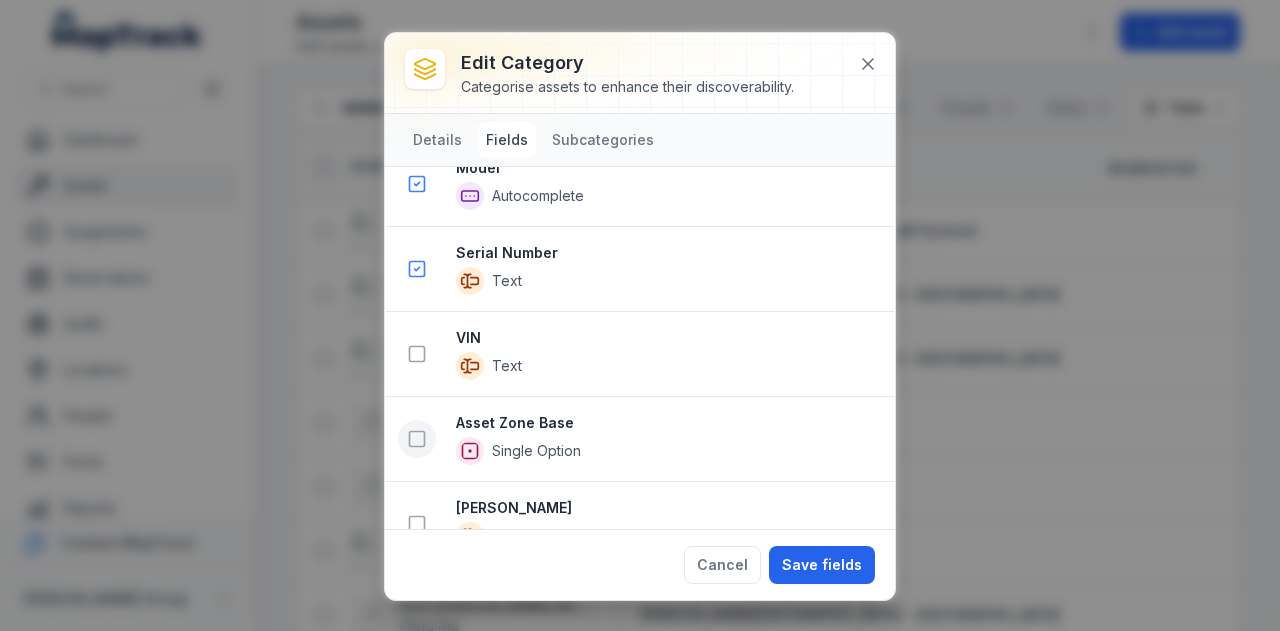 click 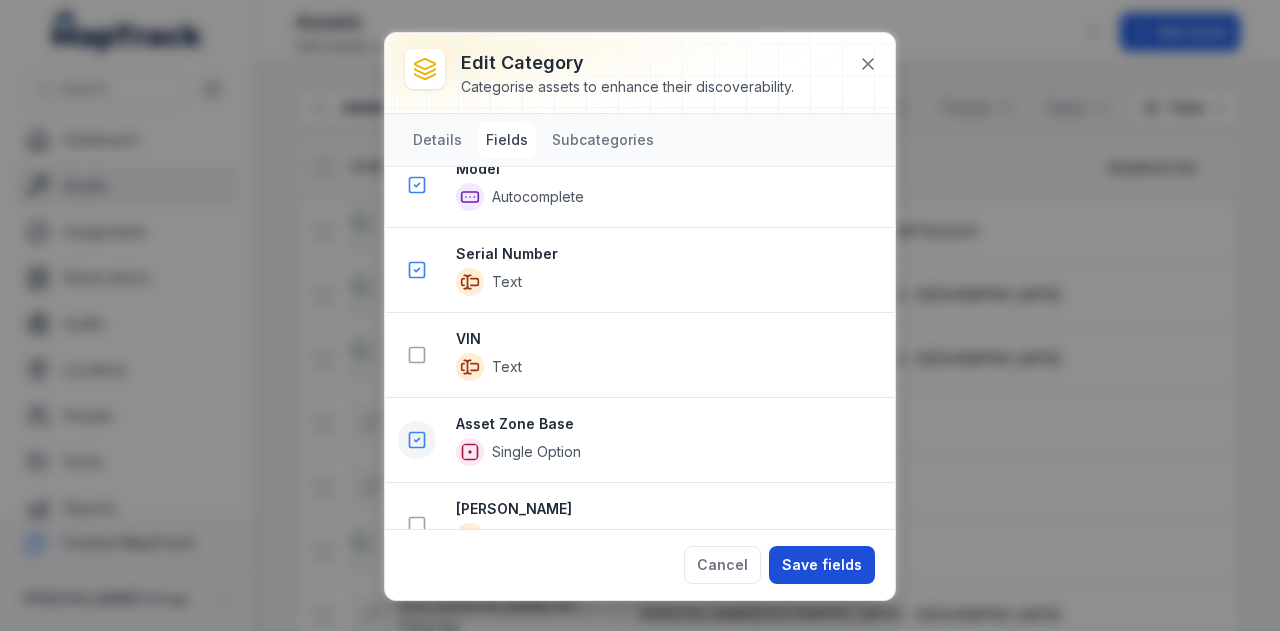 click on "Save fields" at bounding box center [822, 565] 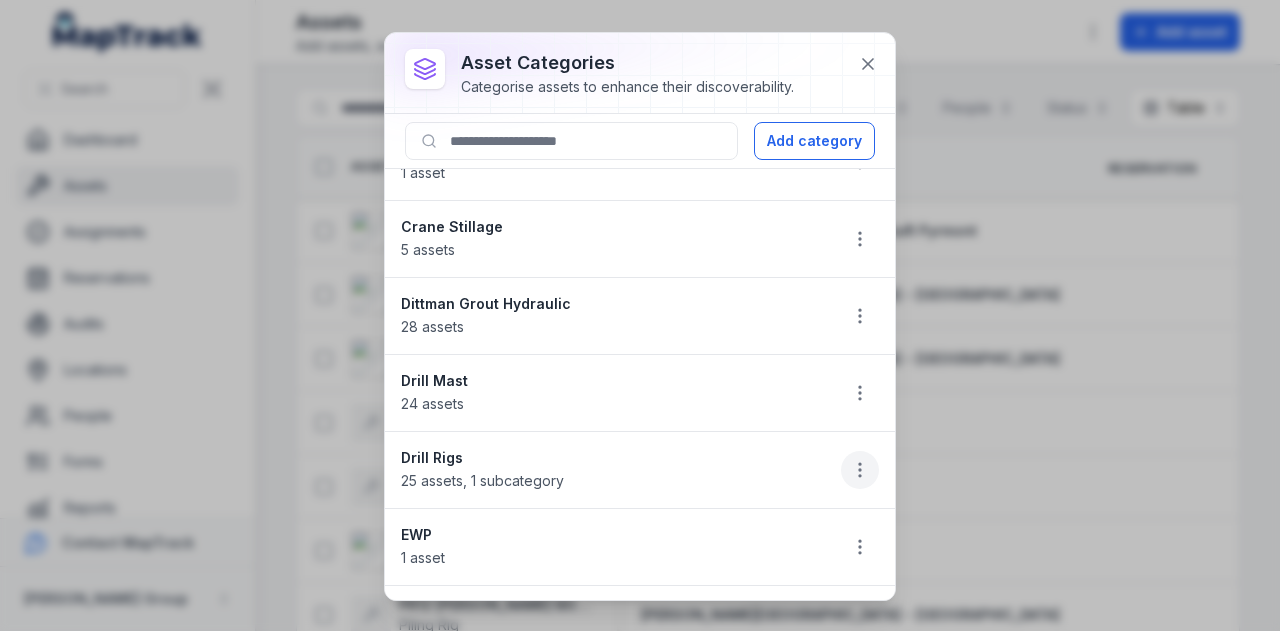 click at bounding box center [860, 470] 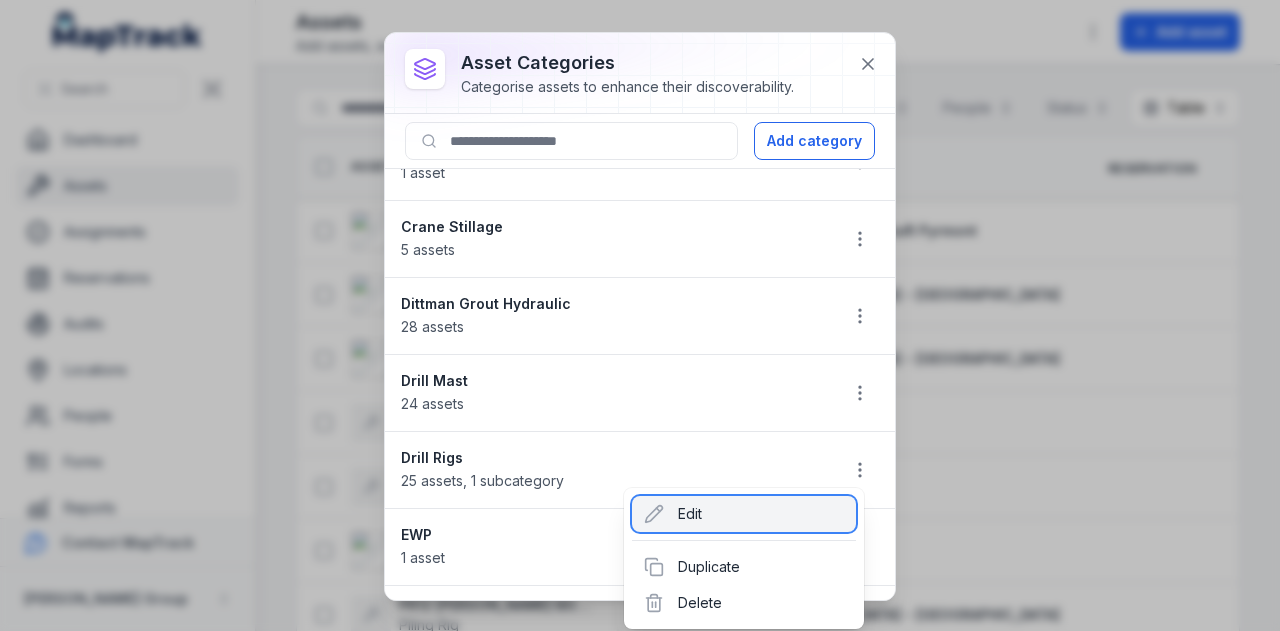 click on "Edit" at bounding box center [744, 514] 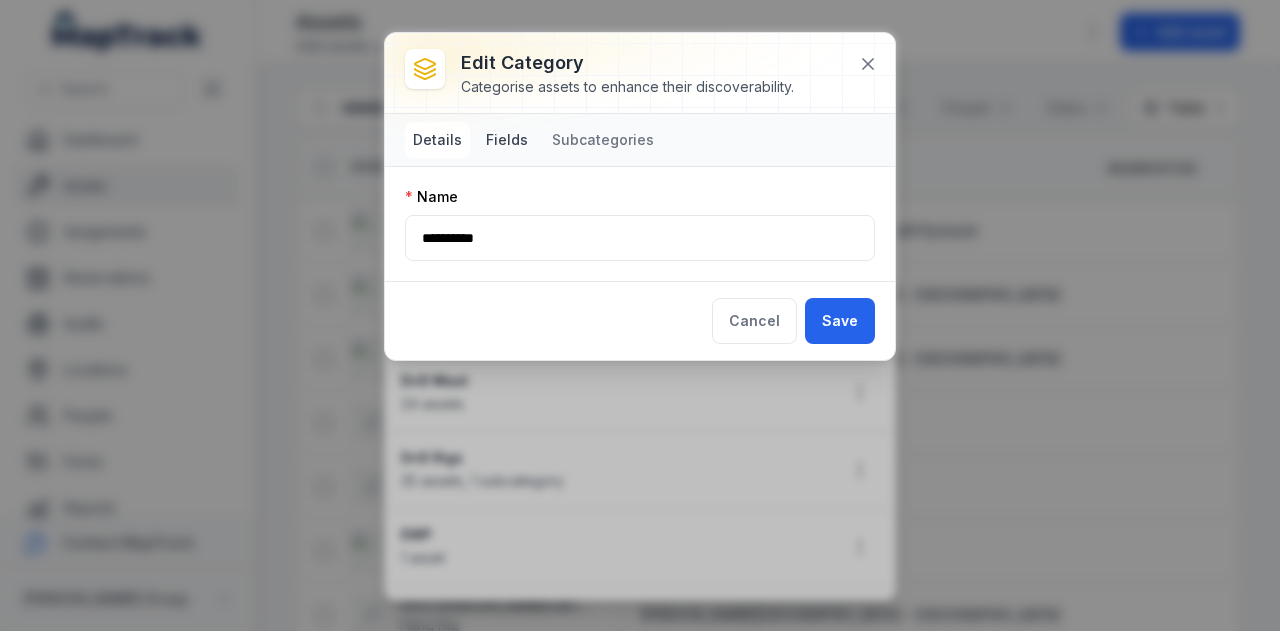 click on "Fields" at bounding box center (507, 140) 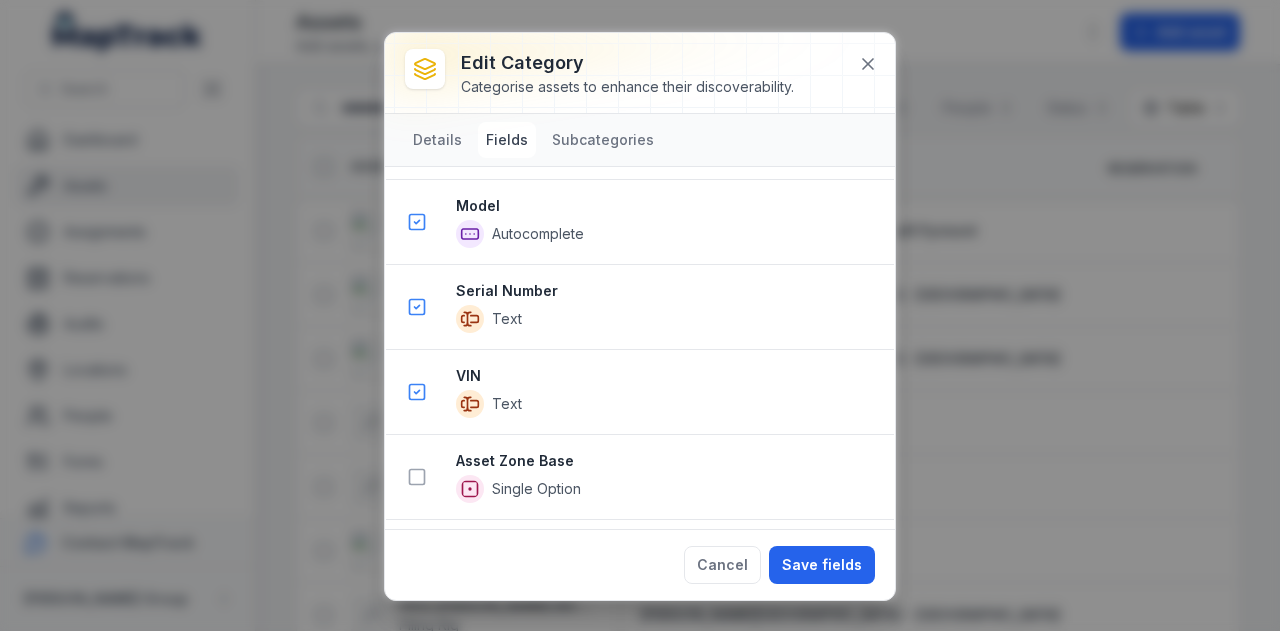 scroll, scrollTop: 1082, scrollLeft: 0, axis: vertical 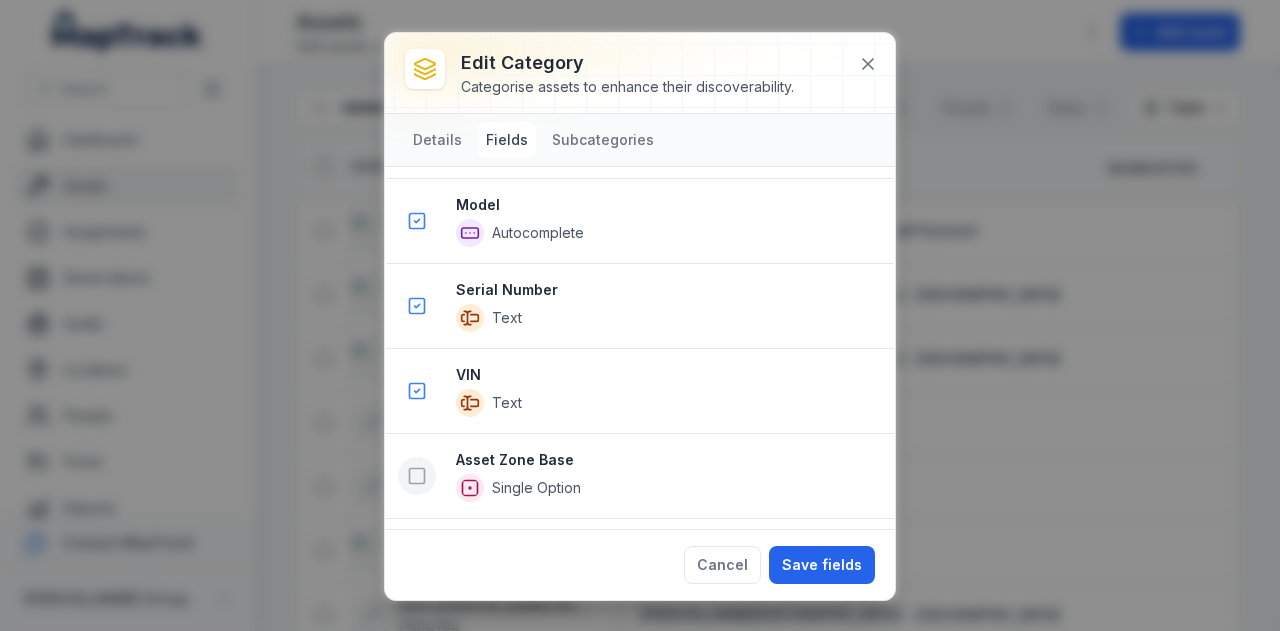 click 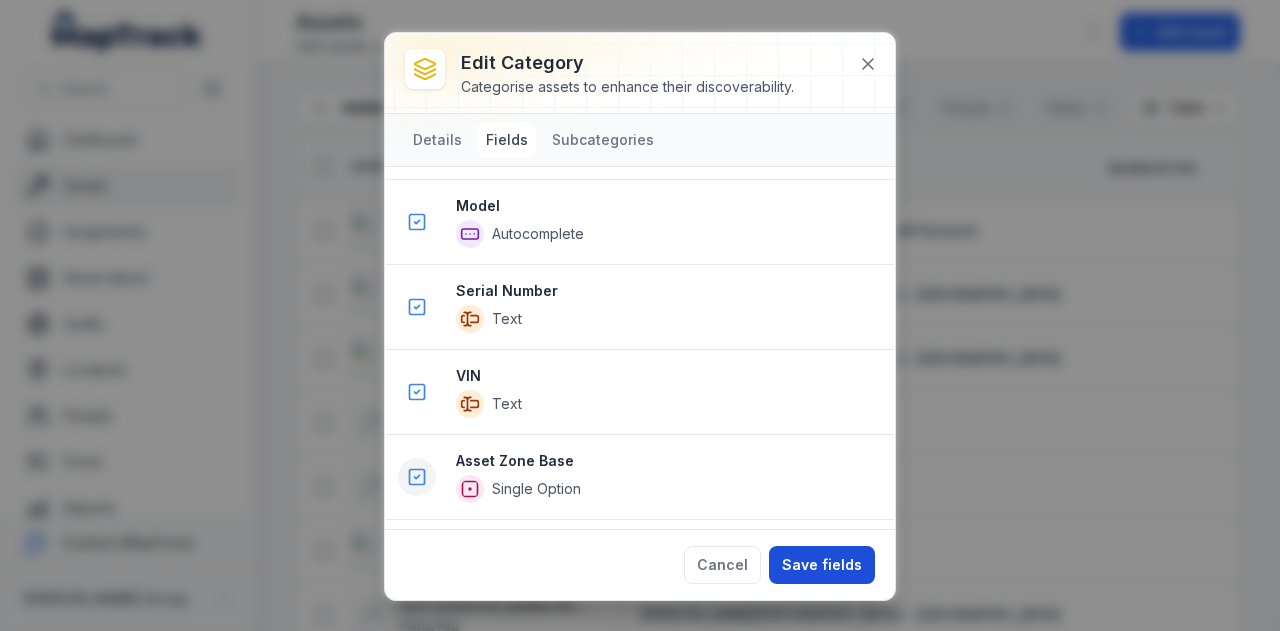 click on "Save fields" at bounding box center [822, 565] 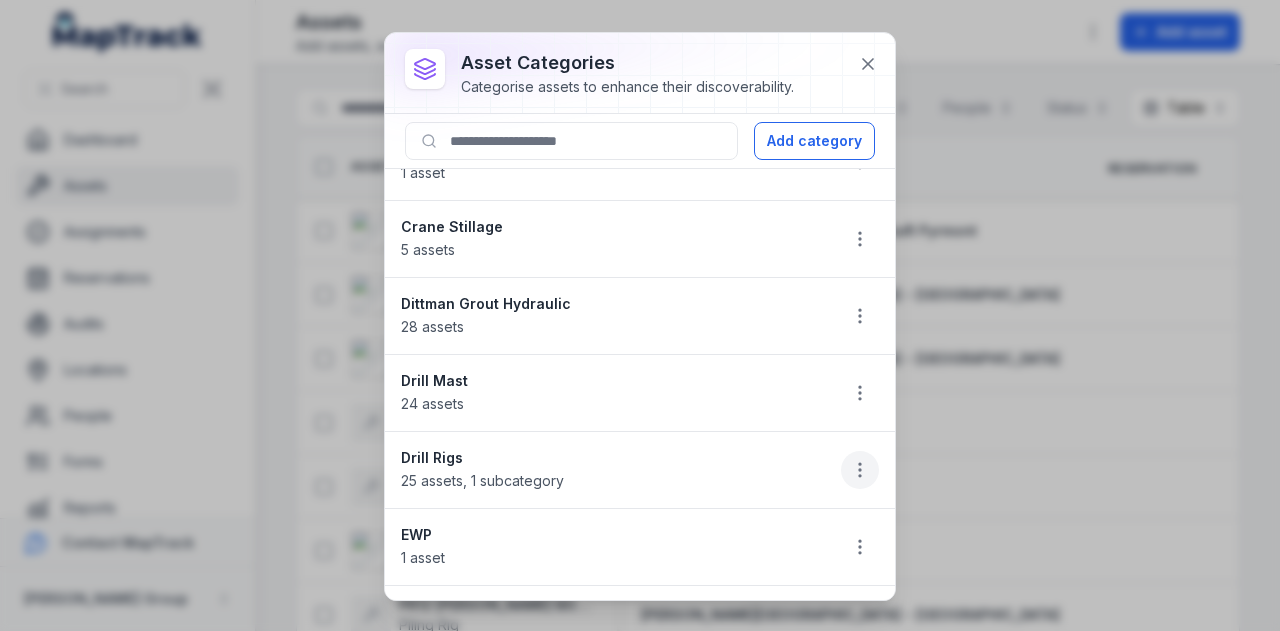click 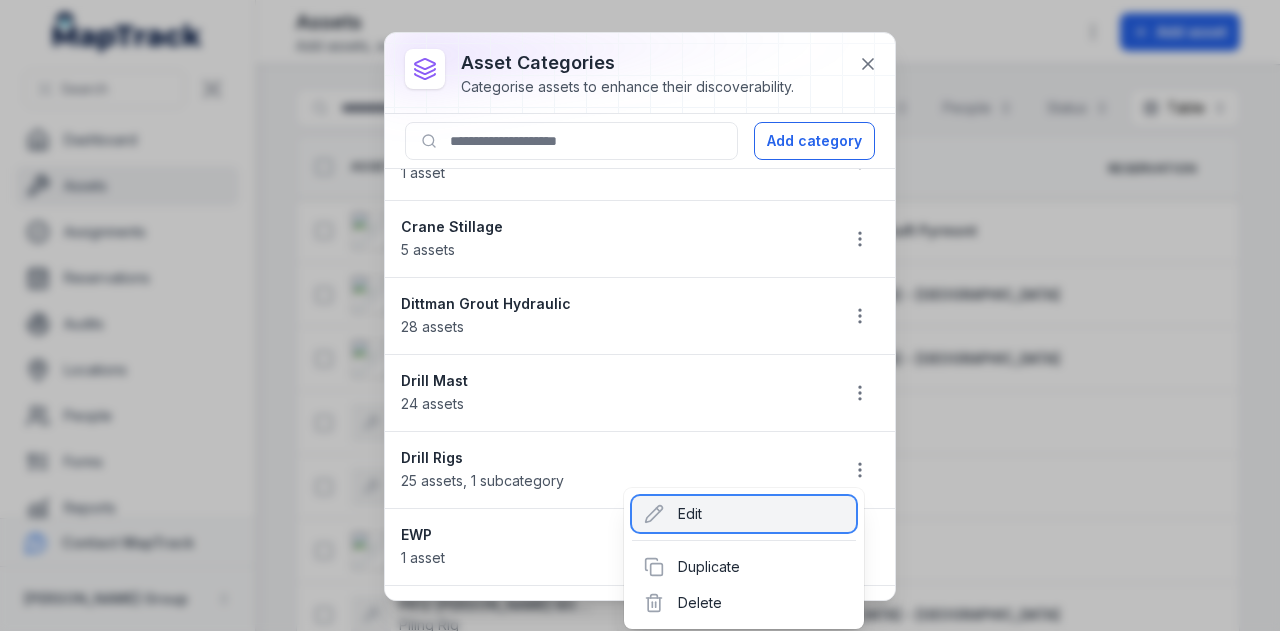 click on "Edit" at bounding box center (744, 514) 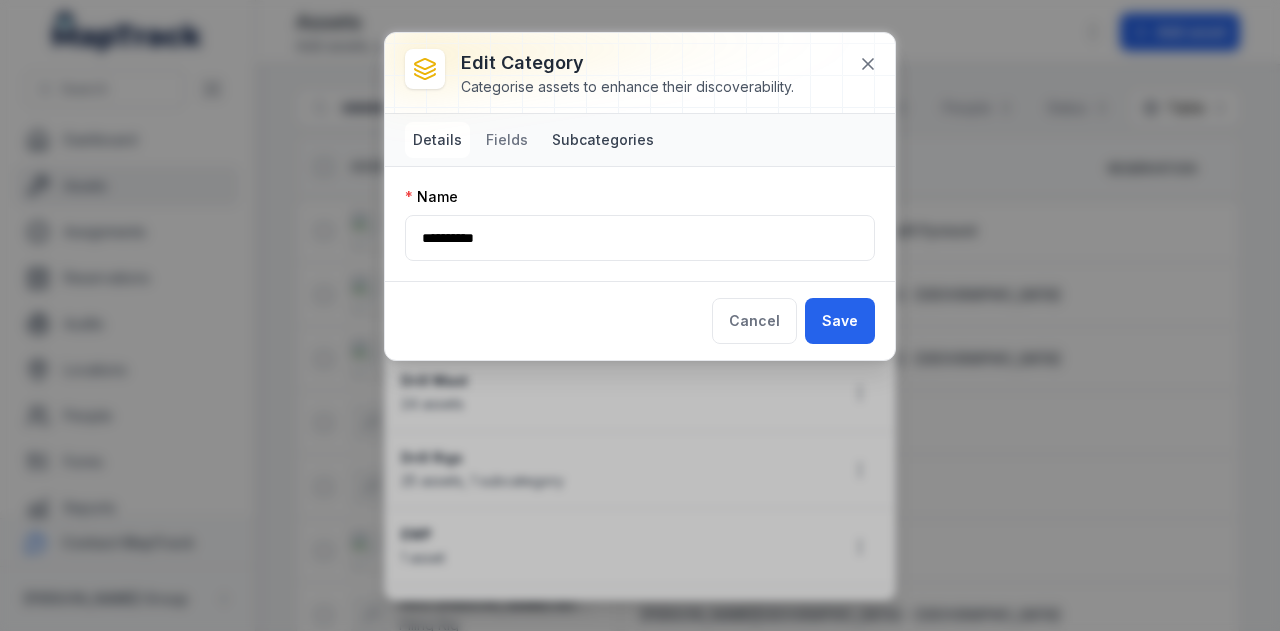 click on "Subcategories" at bounding box center [603, 140] 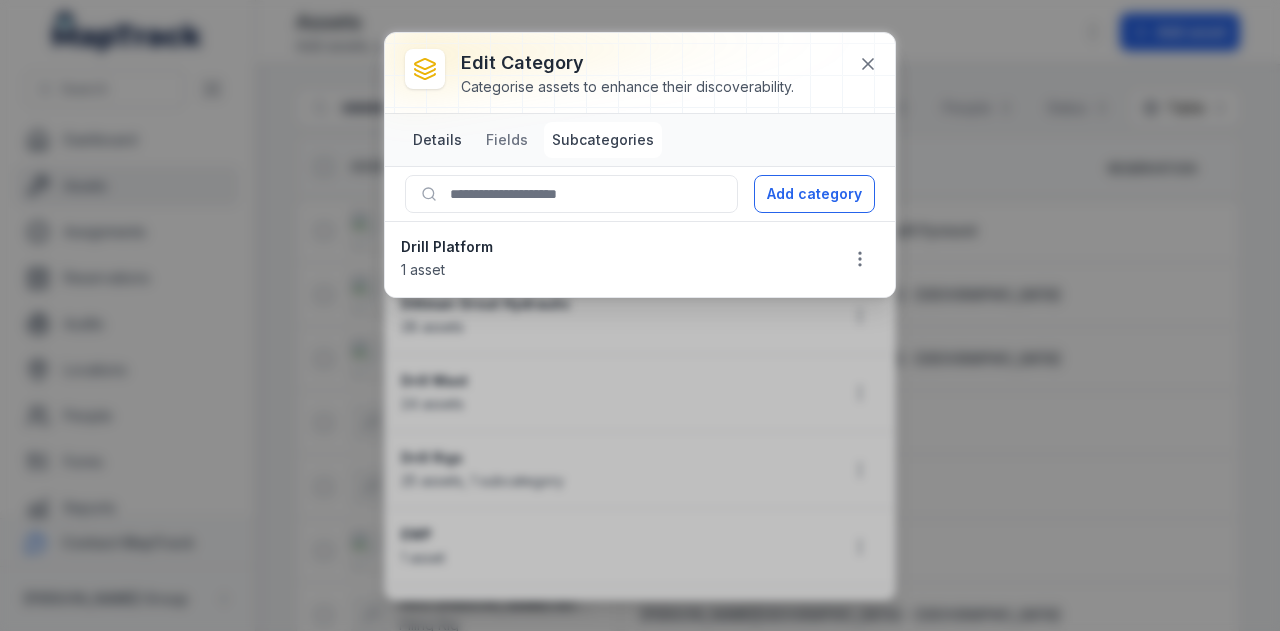 click on "Details" at bounding box center [437, 140] 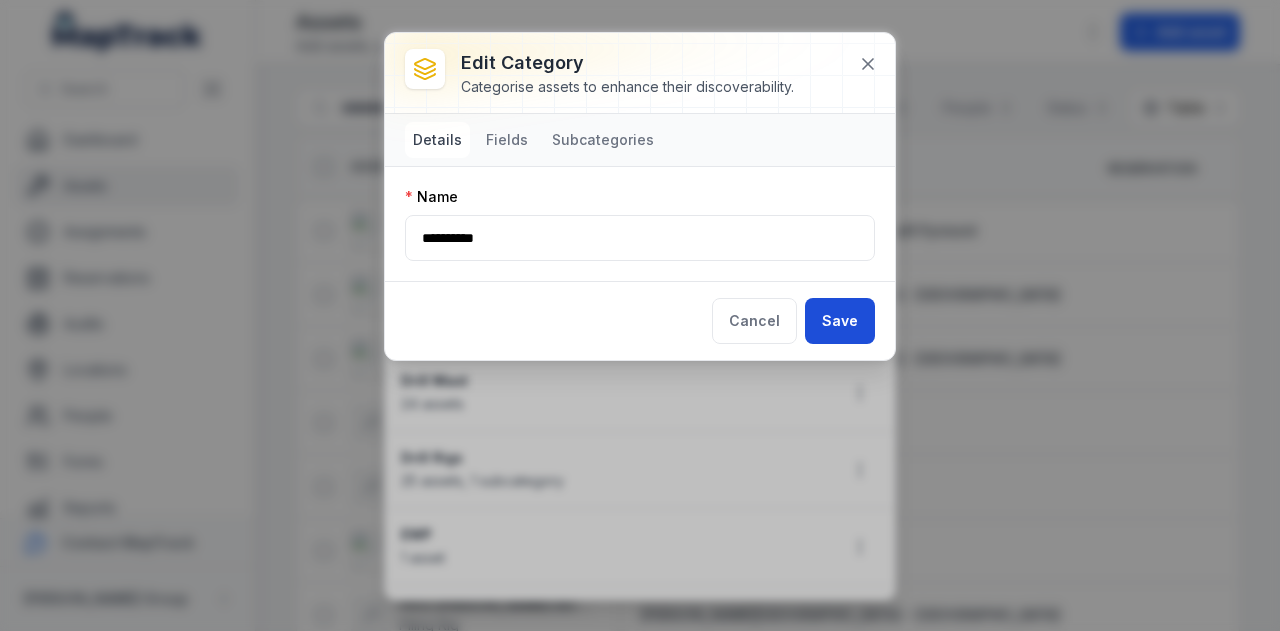 click on "Save" at bounding box center (840, 321) 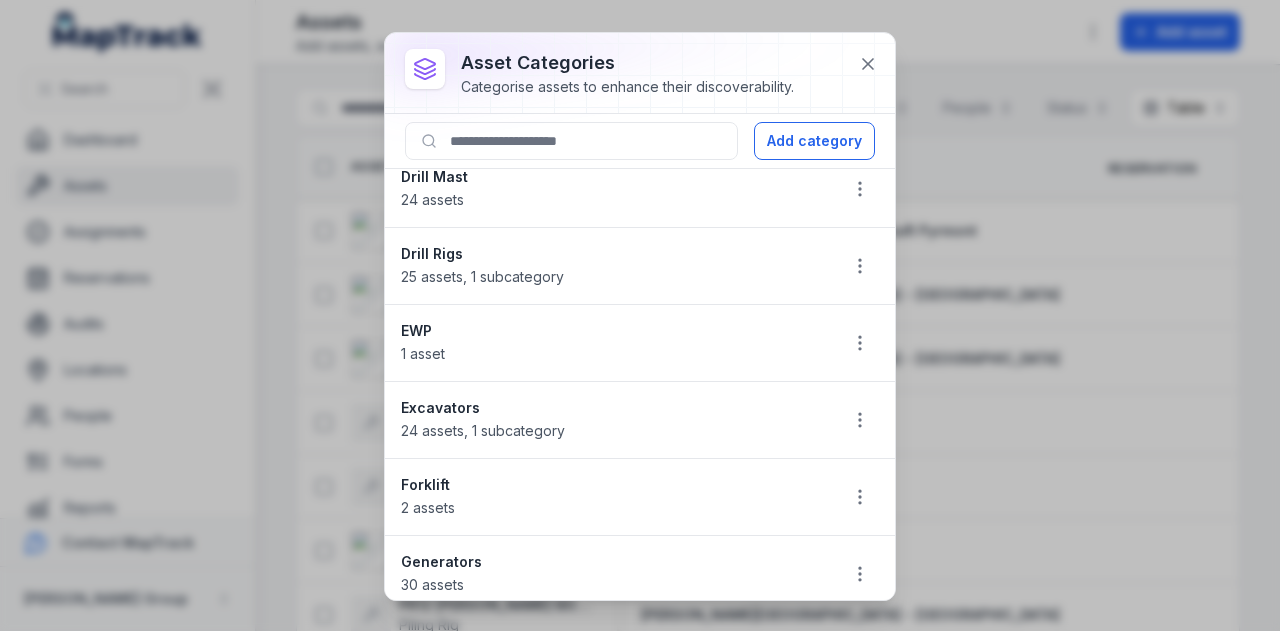 scroll, scrollTop: 767, scrollLeft: 0, axis: vertical 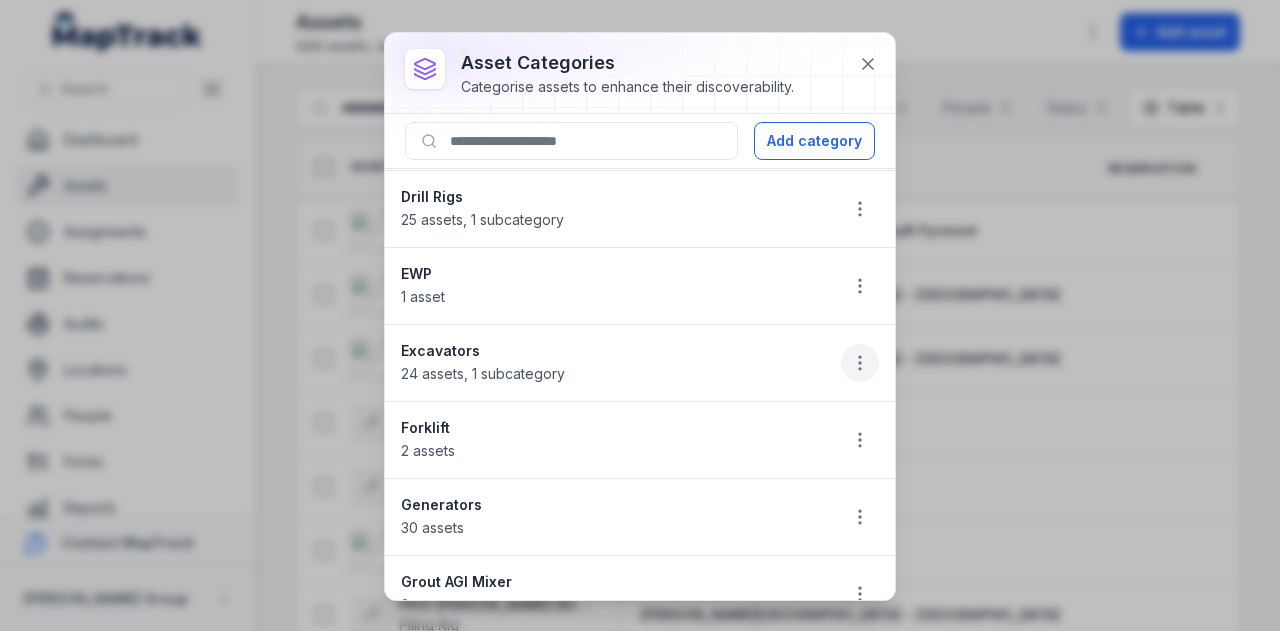 click 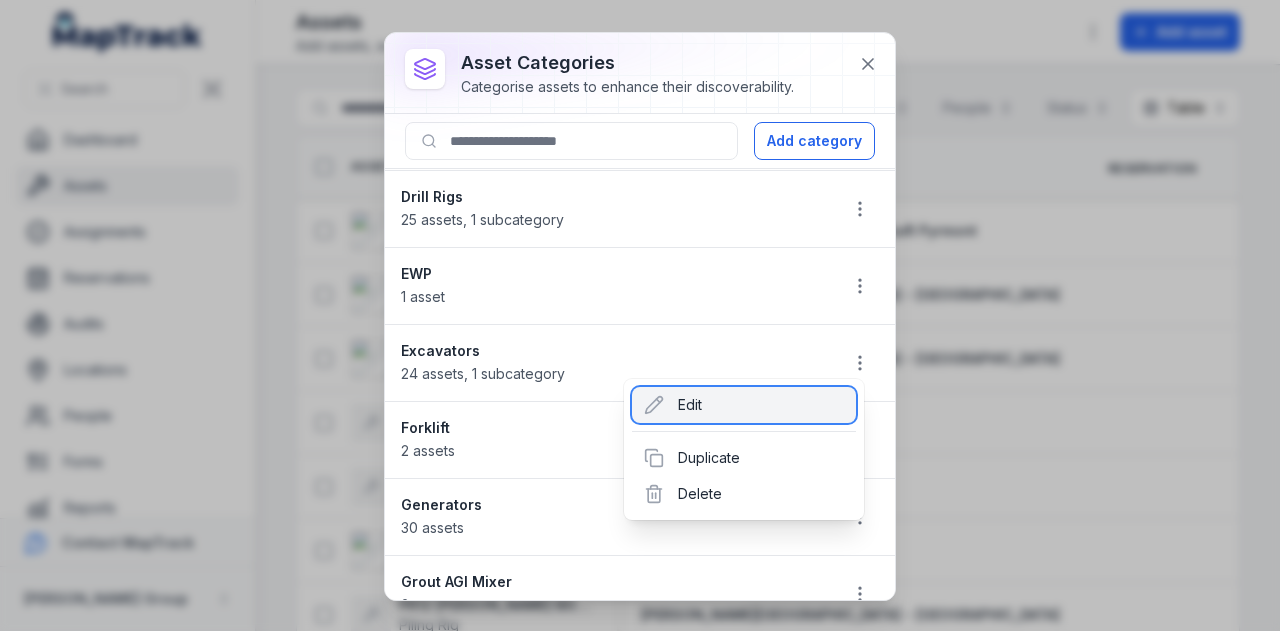 click on "Edit" at bounding box center (744, 405) 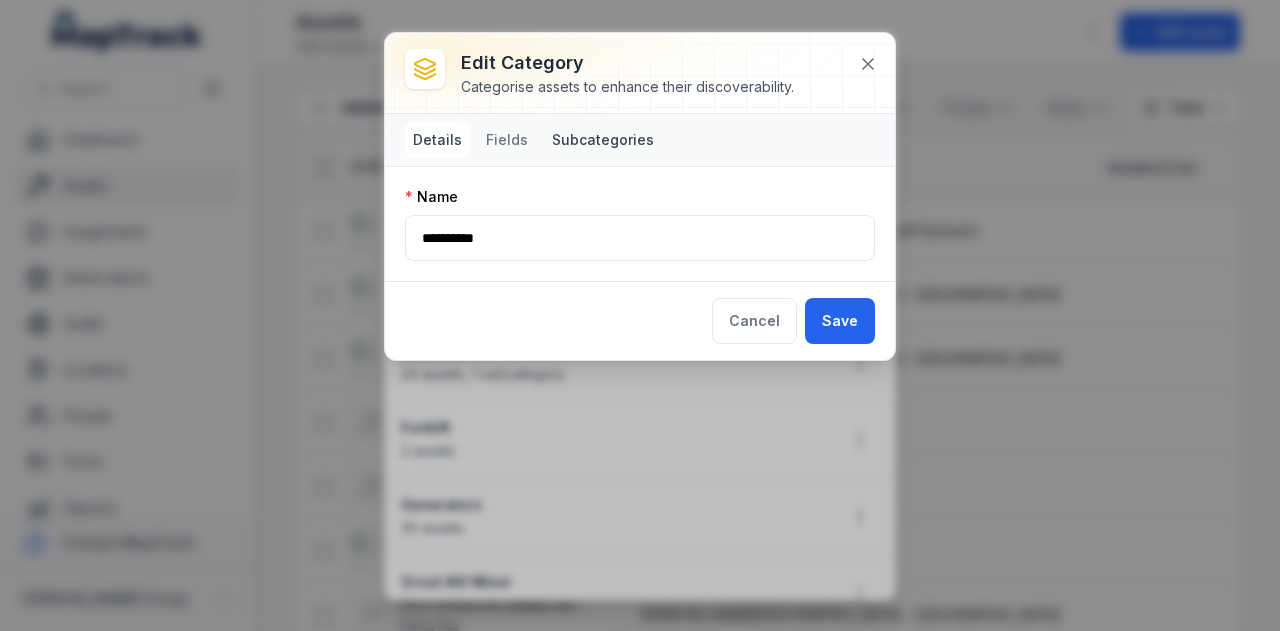 click on "Subcategories" at bounding box center (603, 140) 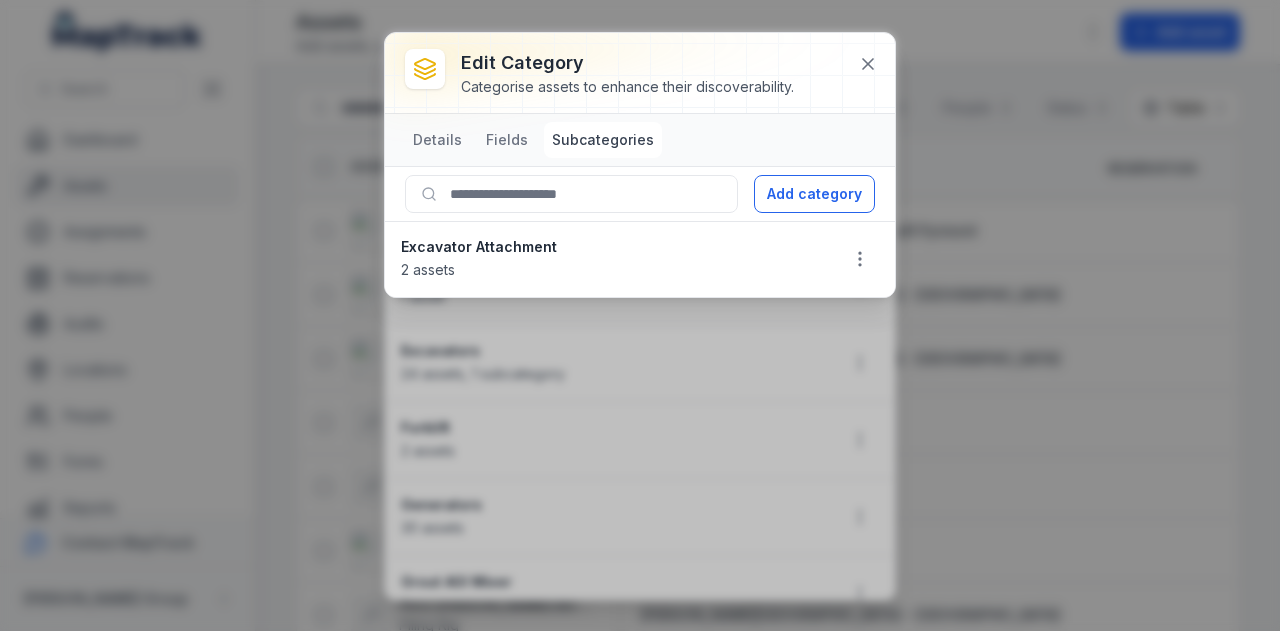 click on "Subcategories" at bounding box center (603, 140) 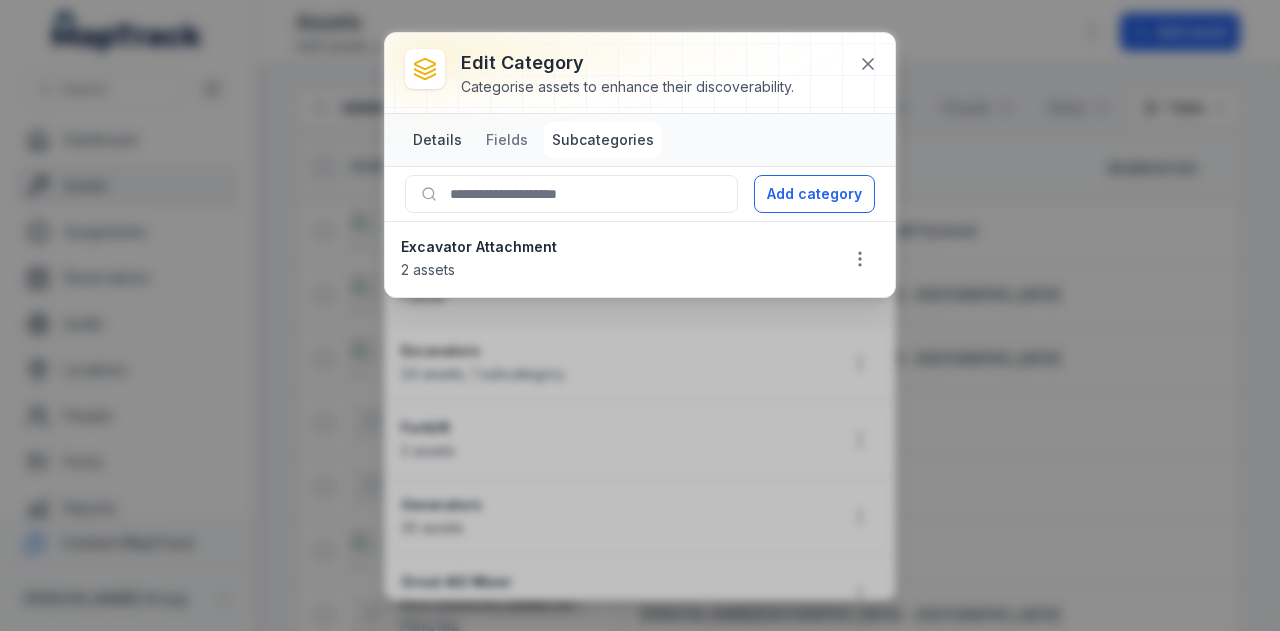click on "Details" at bounding box center [437, 140] 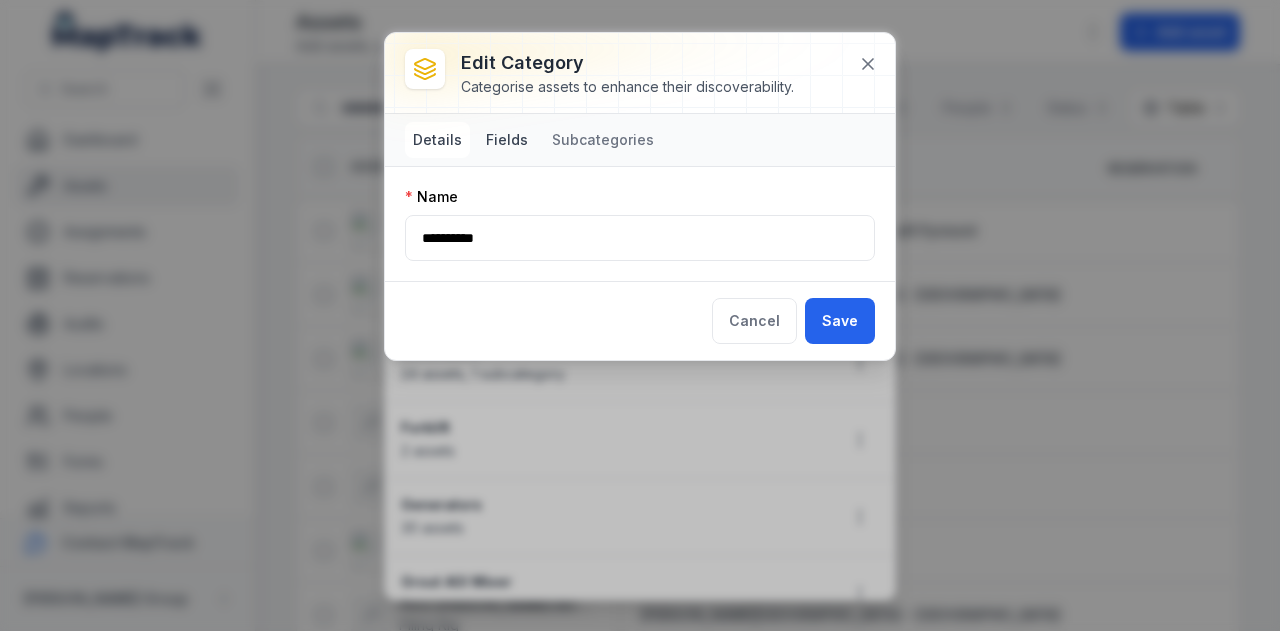 click on "Fields" at bounding box center [507, 140] 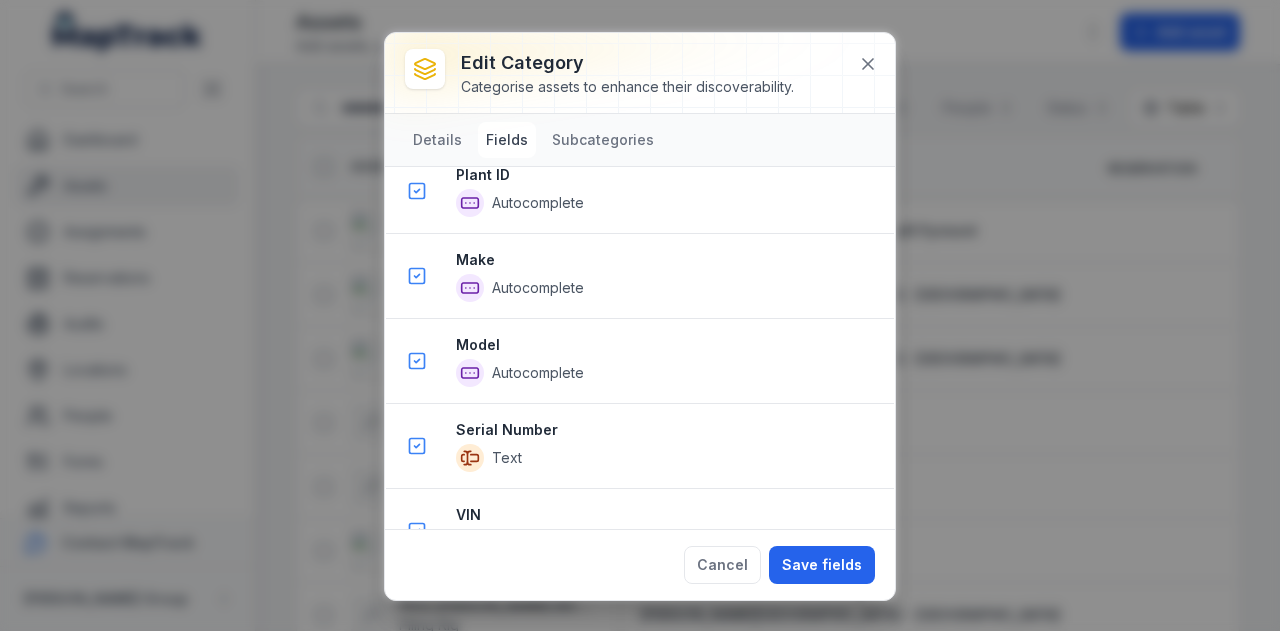 scroll, scrollTop: 1084, scrollLeft: 0, axis: vertical 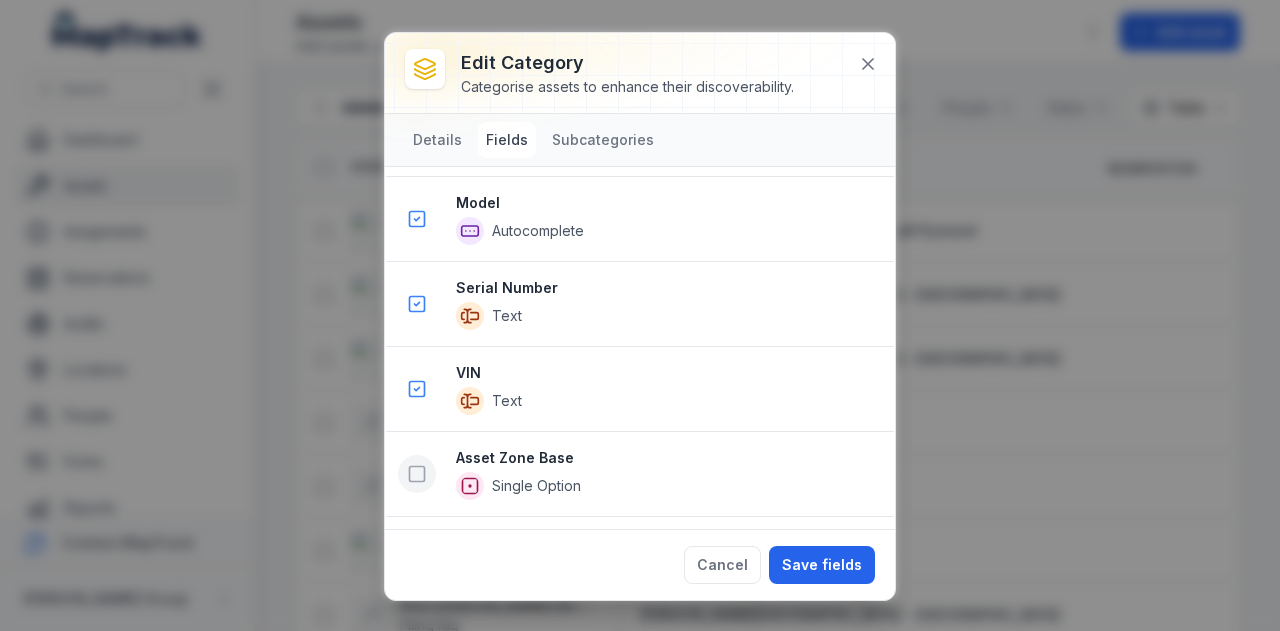 click at bounding box center (417, 474) 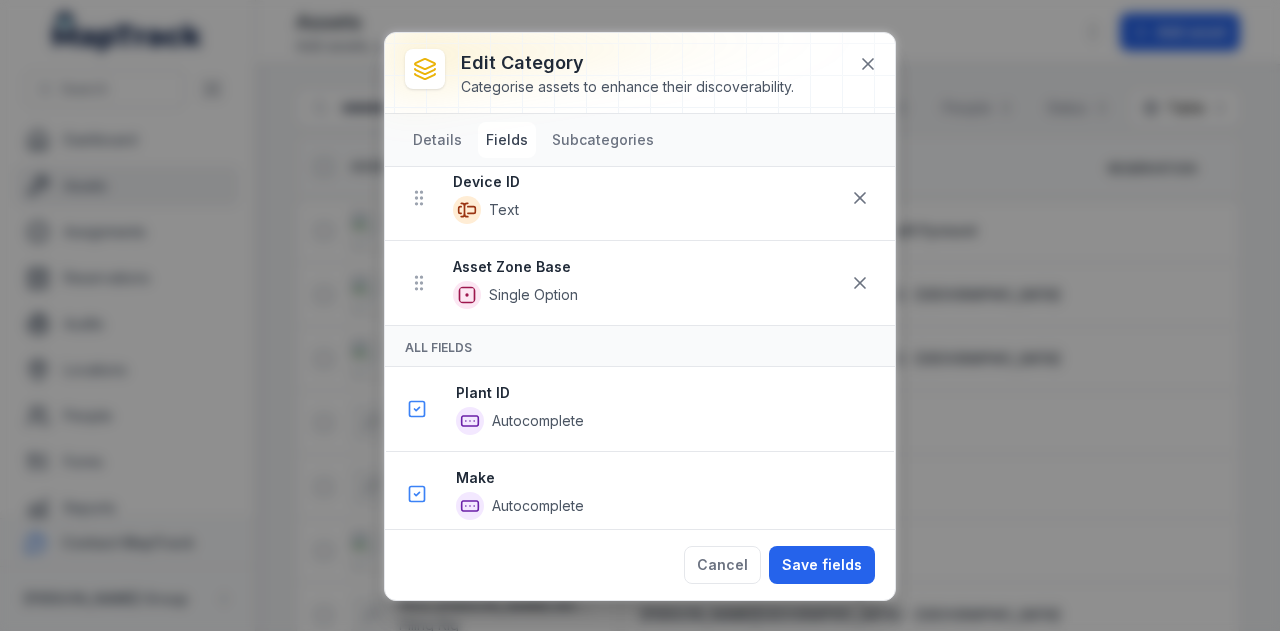 scroll, scrollTop: 770, scrollLeft: 0, axis: vertical 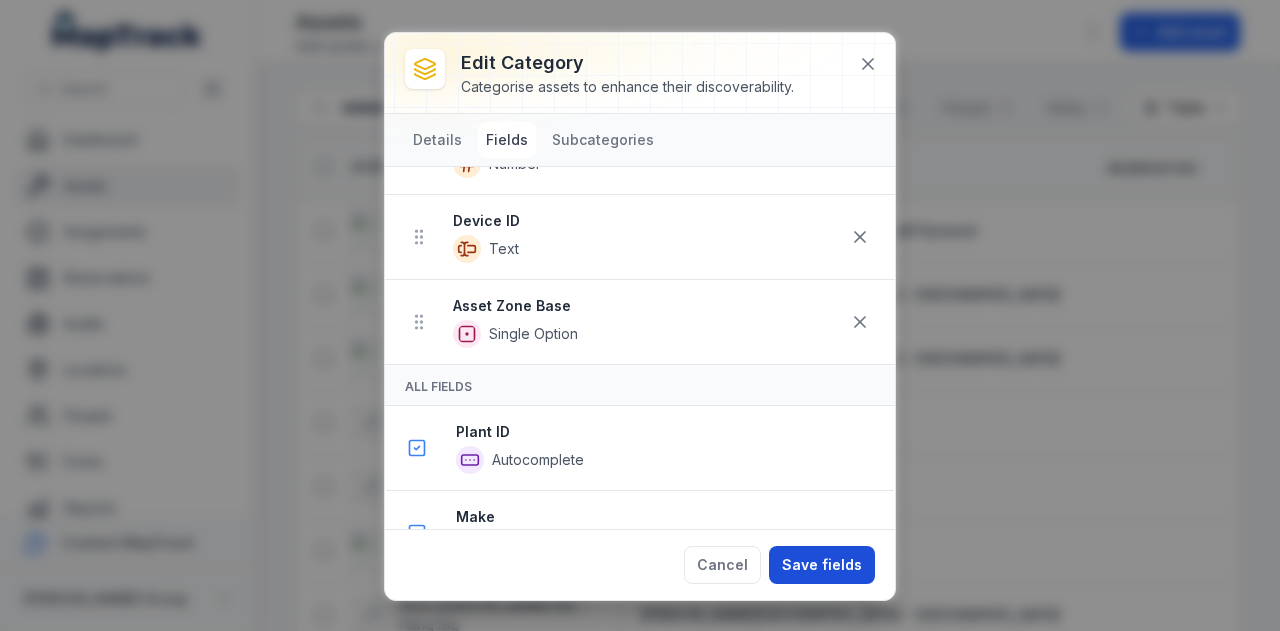 click on "Save fields" at bounding box center (822, 565) 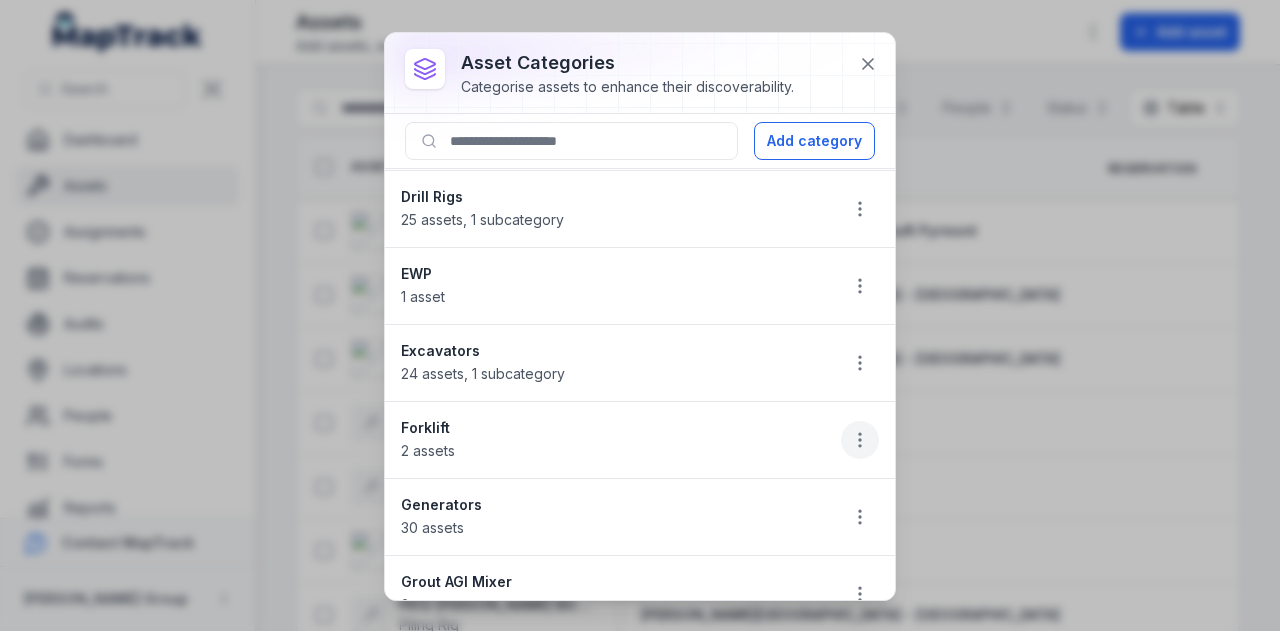 click at bounding box center (860, 440) 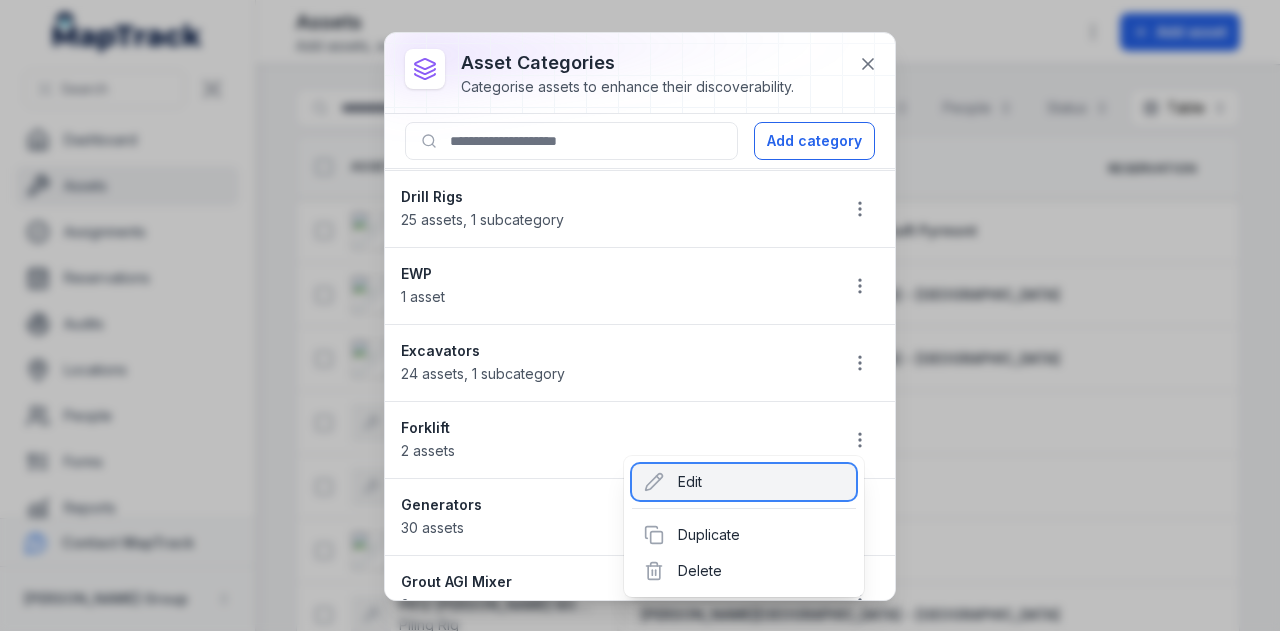 click on "Edit" at bounding box center (744, 482) 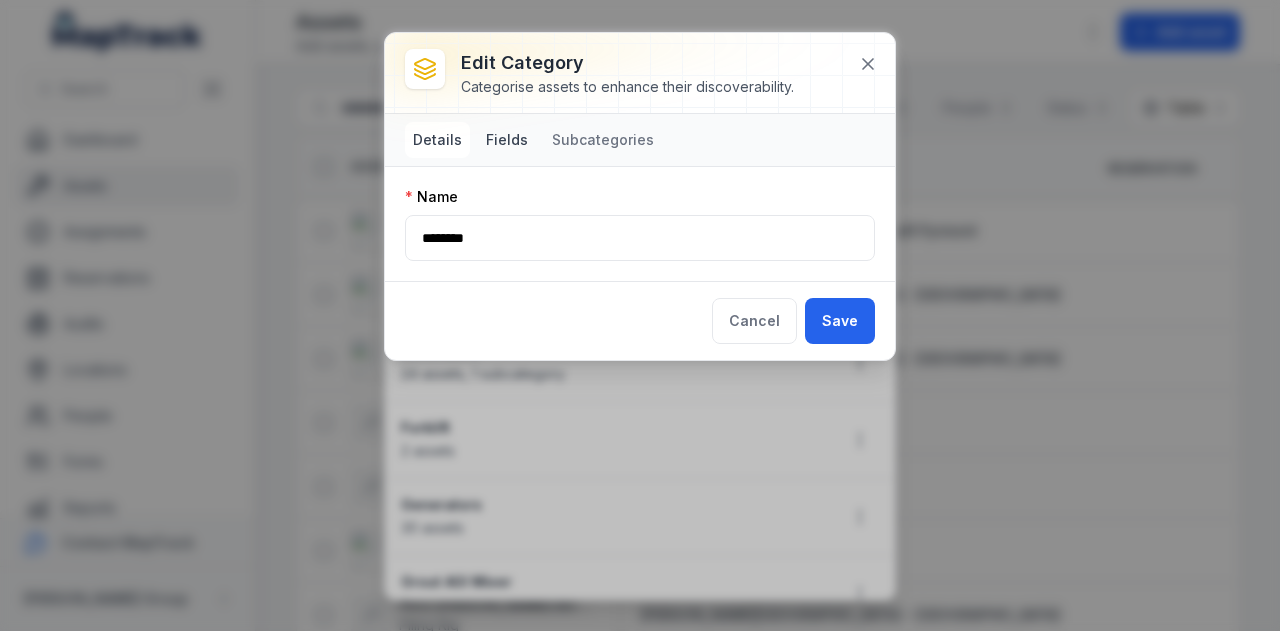 click on "Fields" at bounding box center [507, 140] 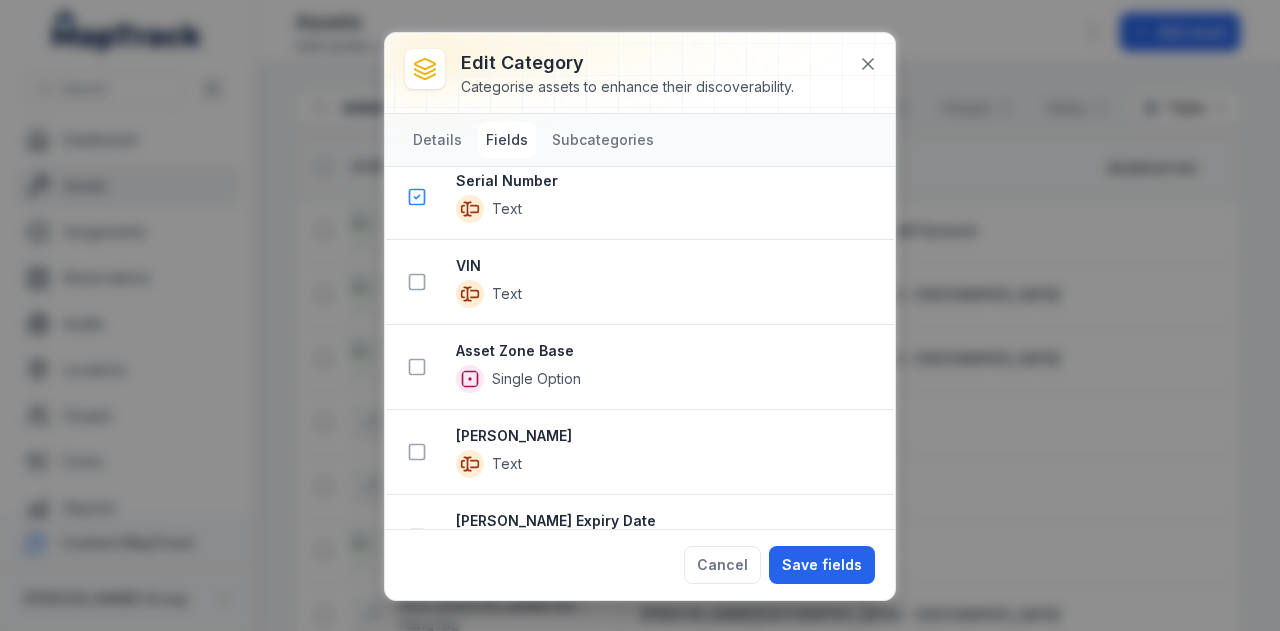 scroll, scrollTop: 902, scrollLeft: 0, axis: vertical 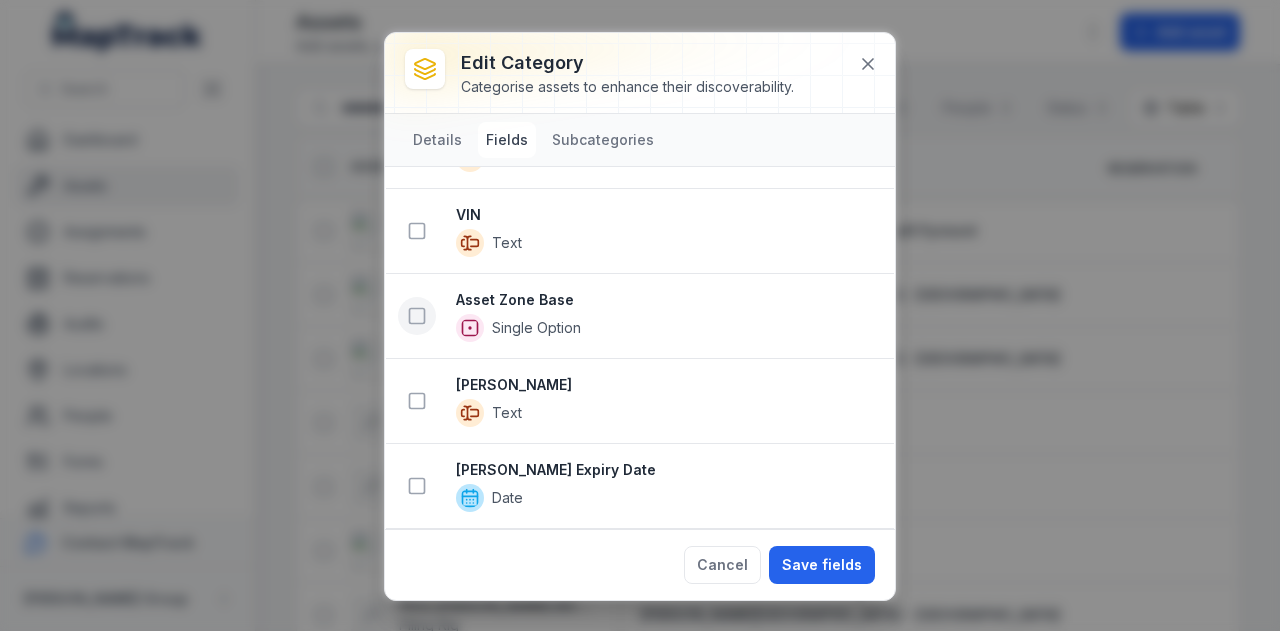 click 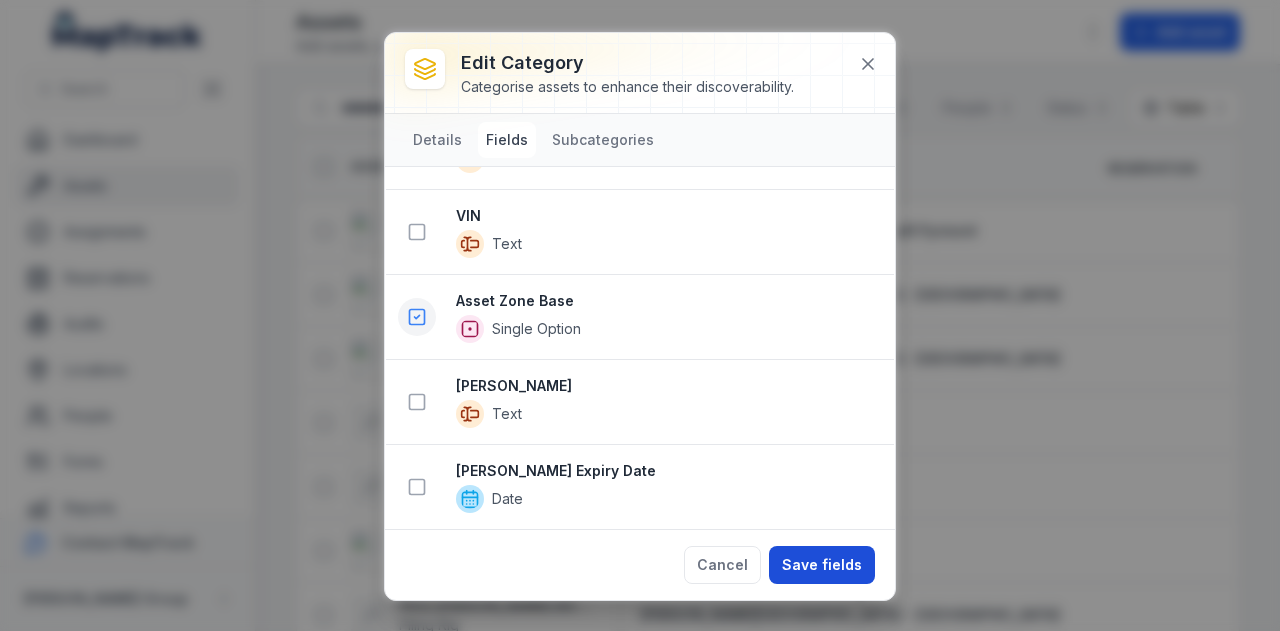 click on "Save fields" at bounding box center (822, 565) 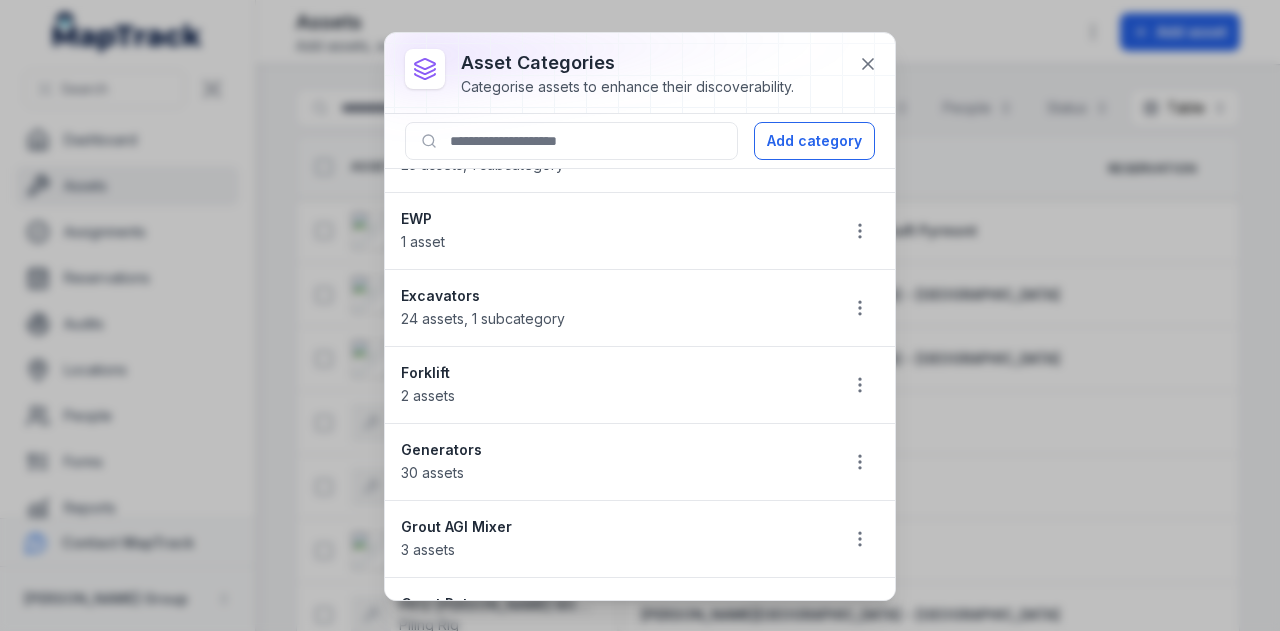 scroll, scrollTop: 921, scrollLeft: 0, axis: vertical 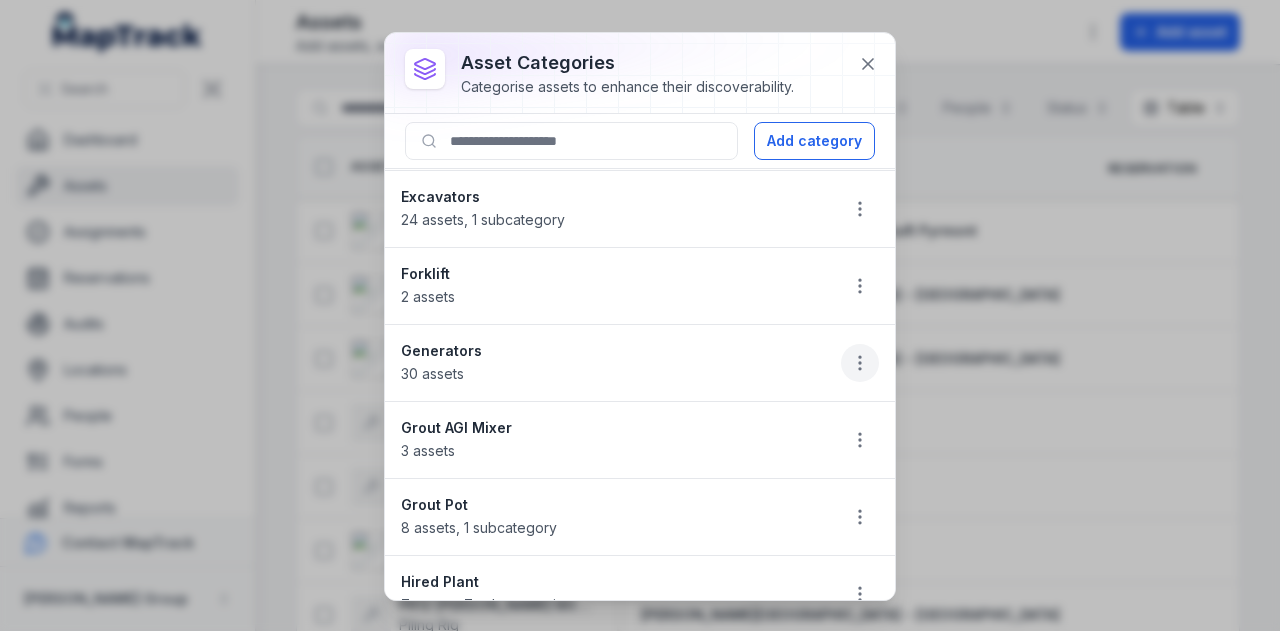 click 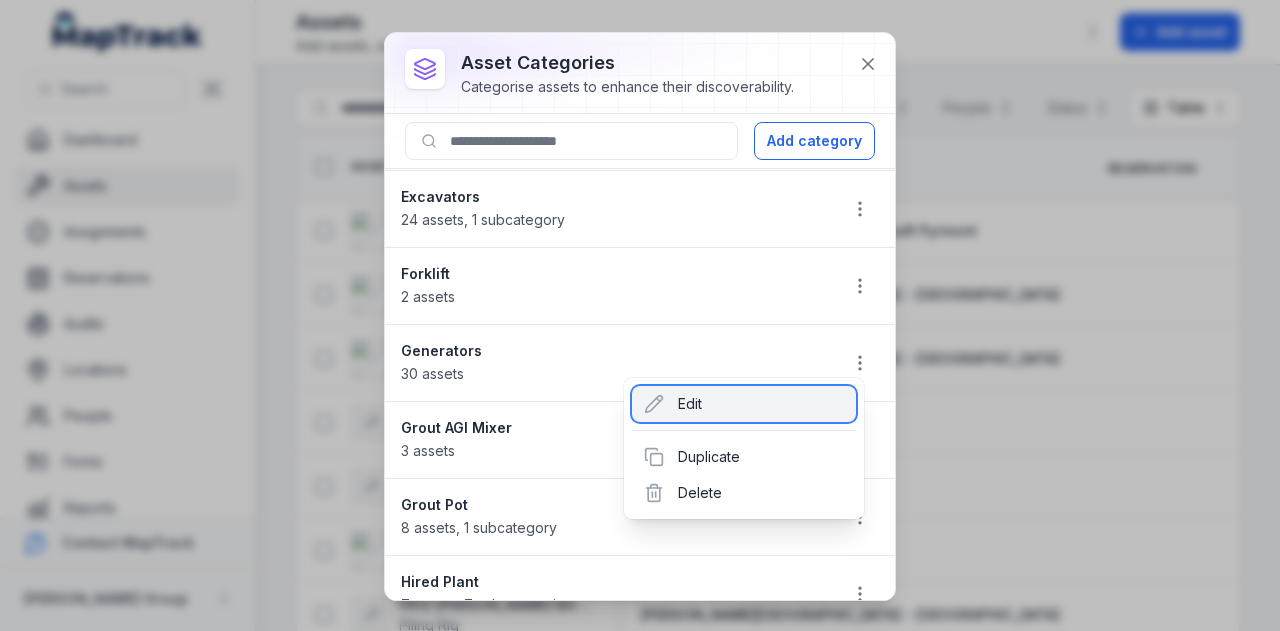 click on "Edit" at bounding box center [744, 404] 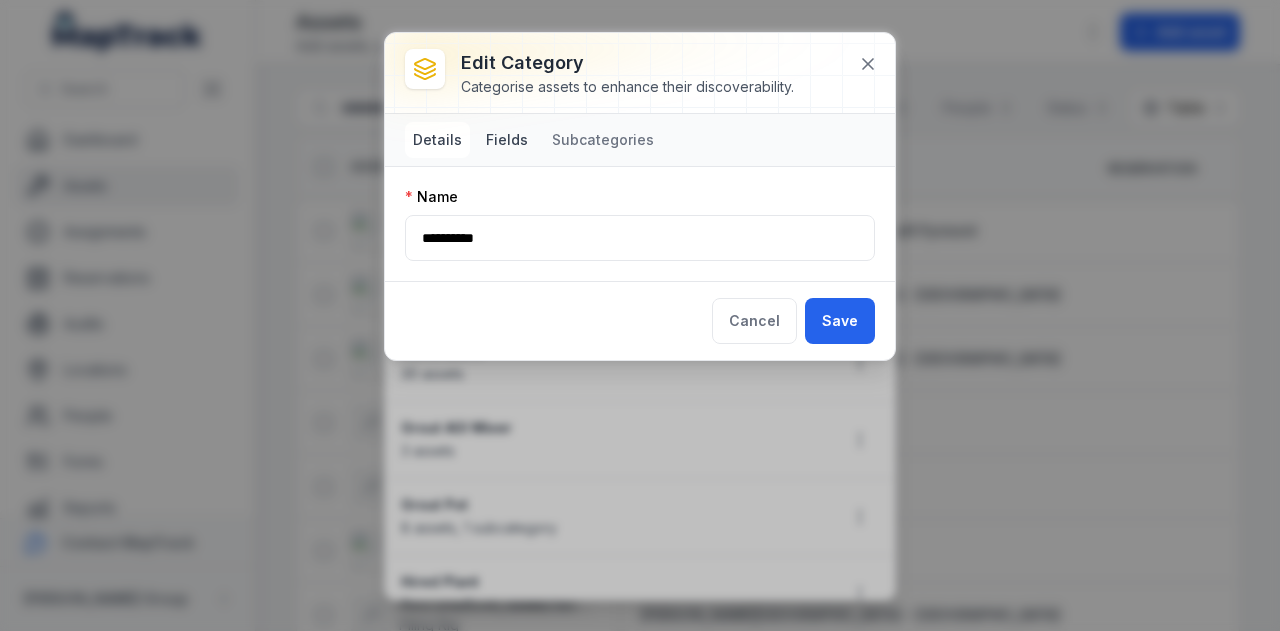 click on "Fields" at bounding box center [507, 140] 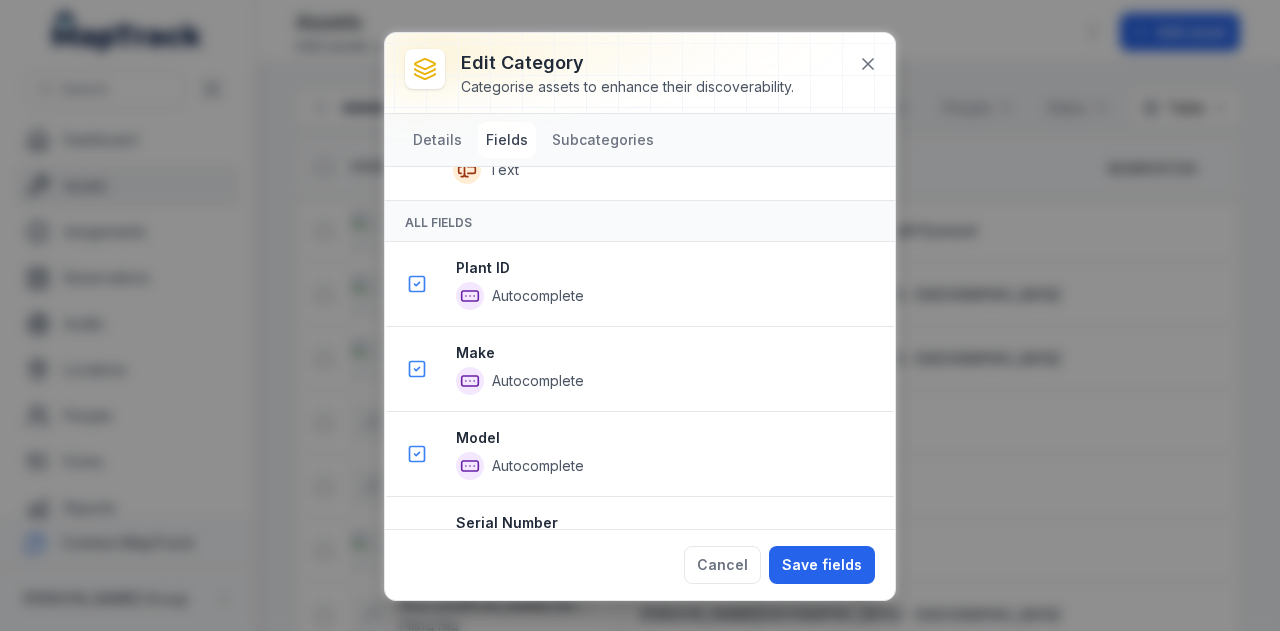 scroll, scrollTop: 800, scrollLeft: 0, axis: vertical 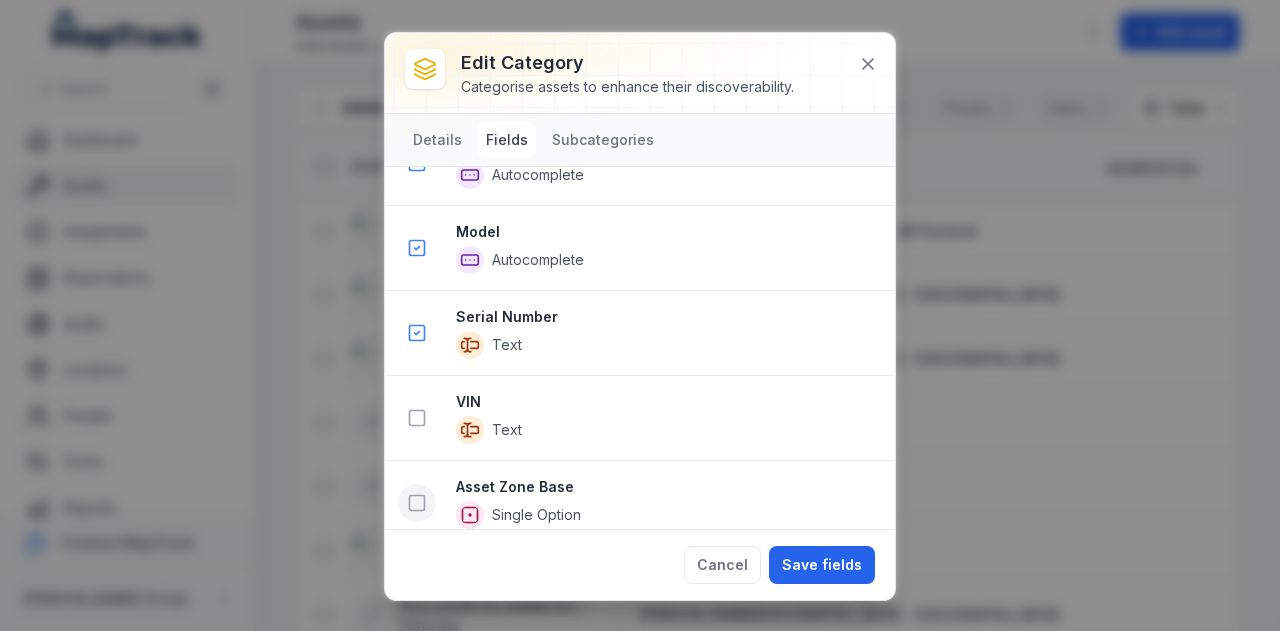 click 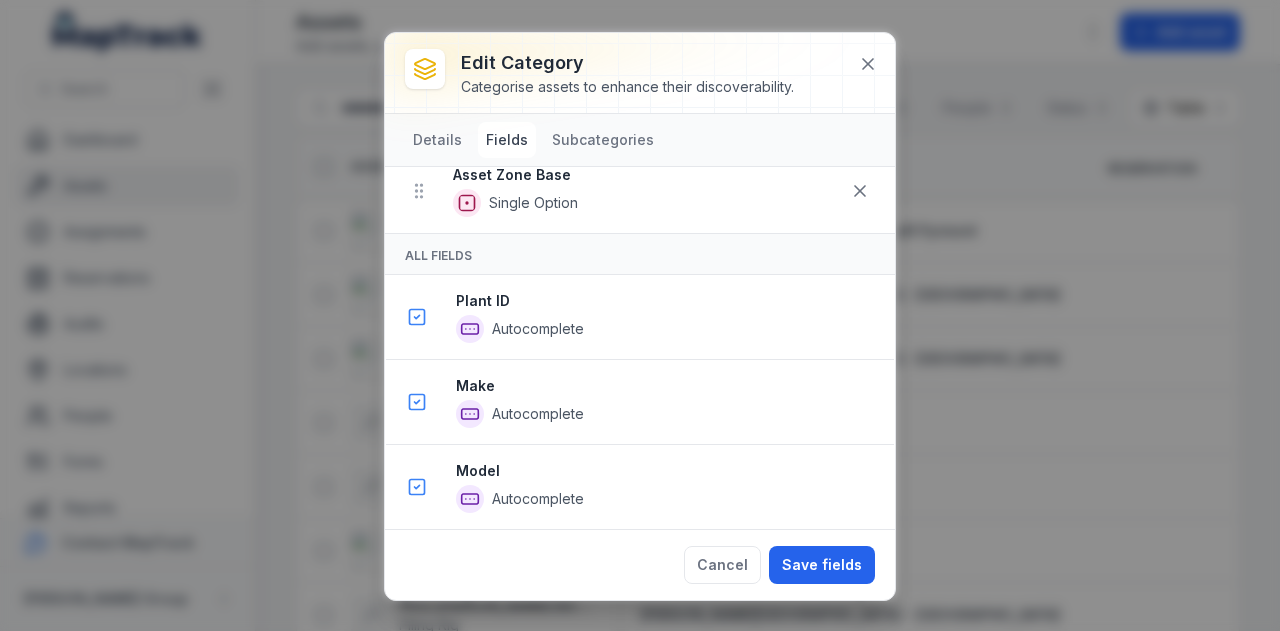 scroll, scrollTop: 624, scrollLeft: 0, axis: vertical 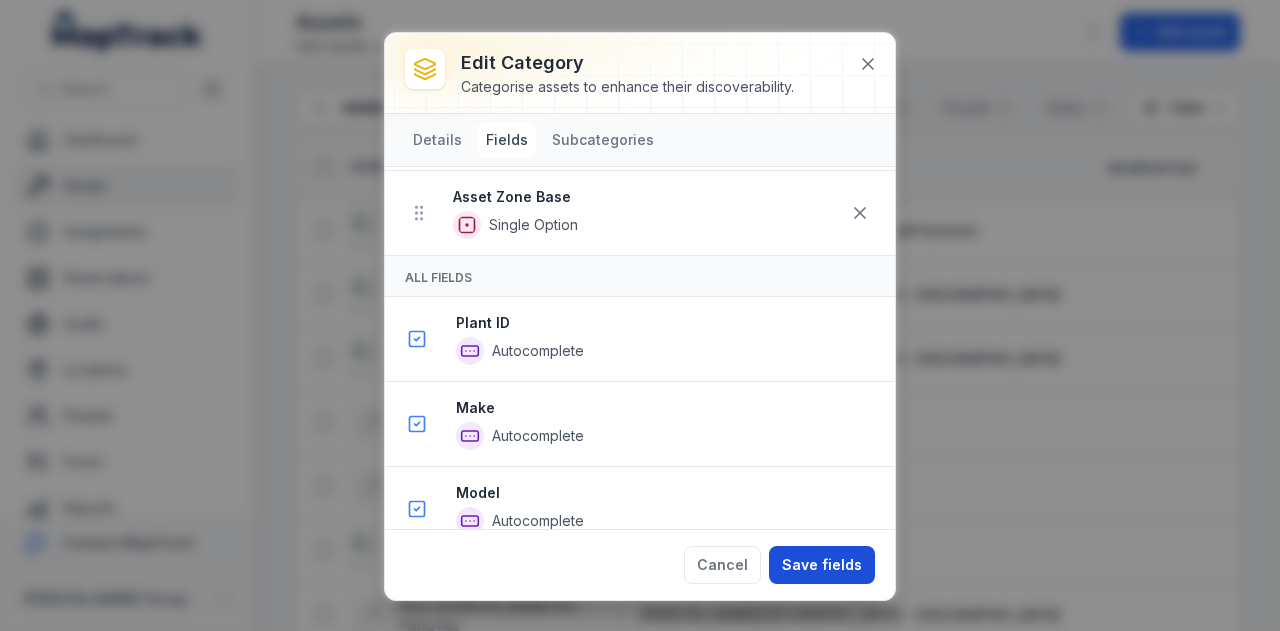 click on "Save fields" at bounding box center (822, 565) 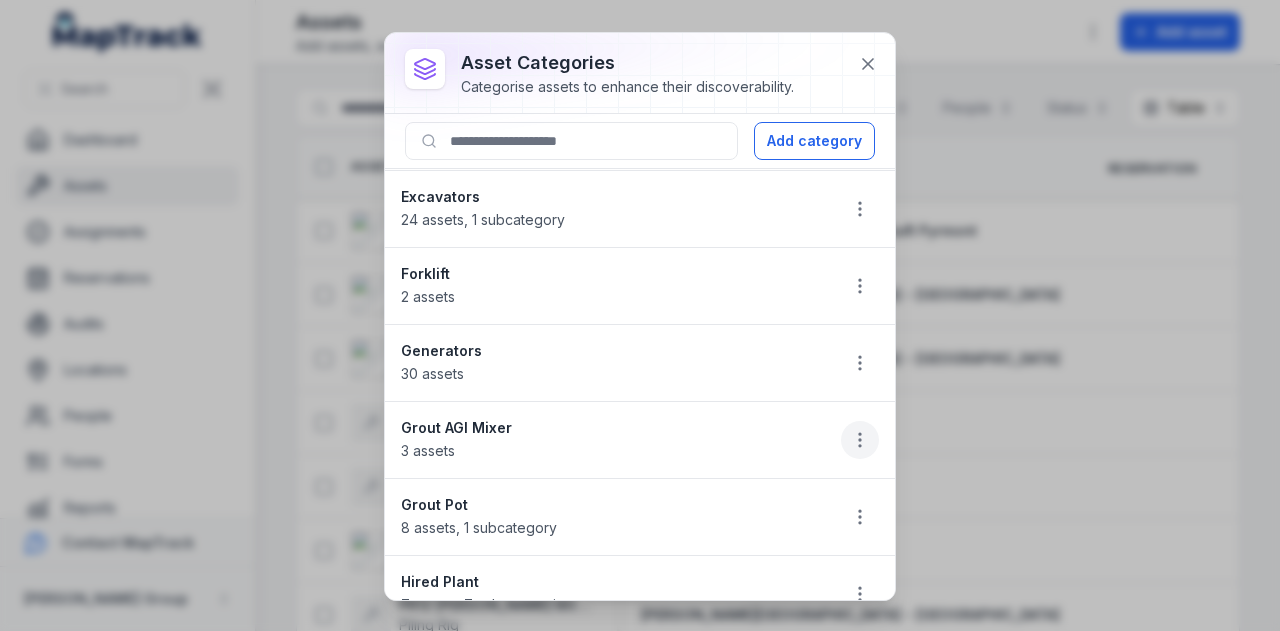 click at bounding box center (860, 440) 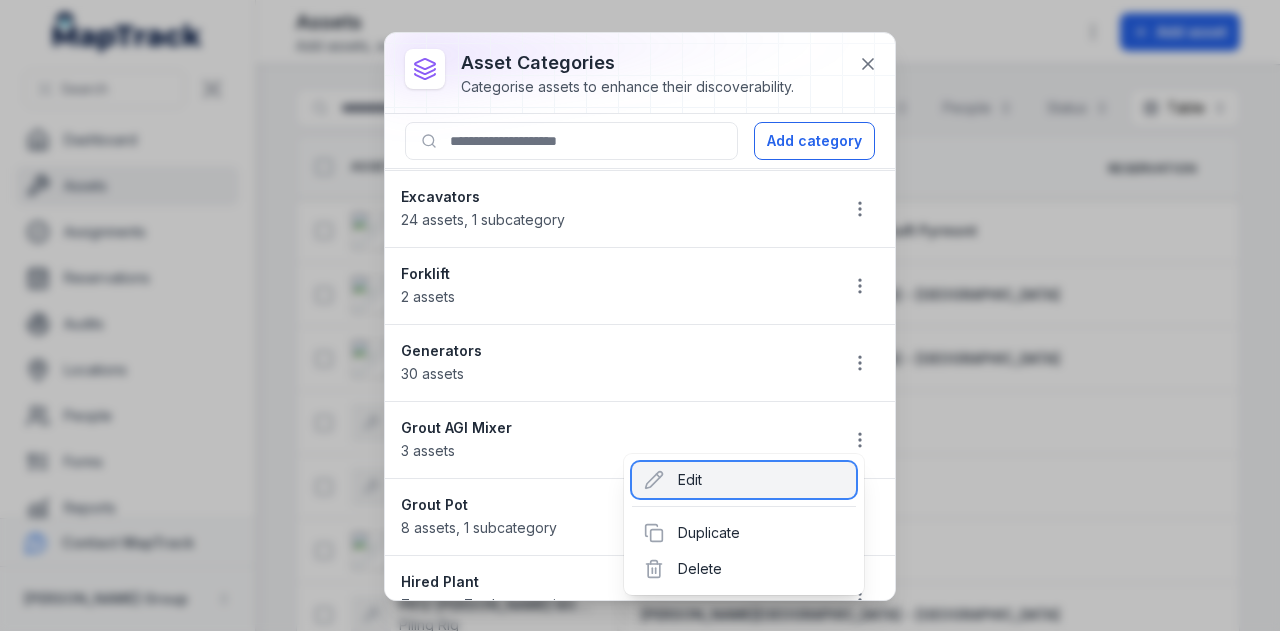 click on "Edit" at bounding box center [744, 480] 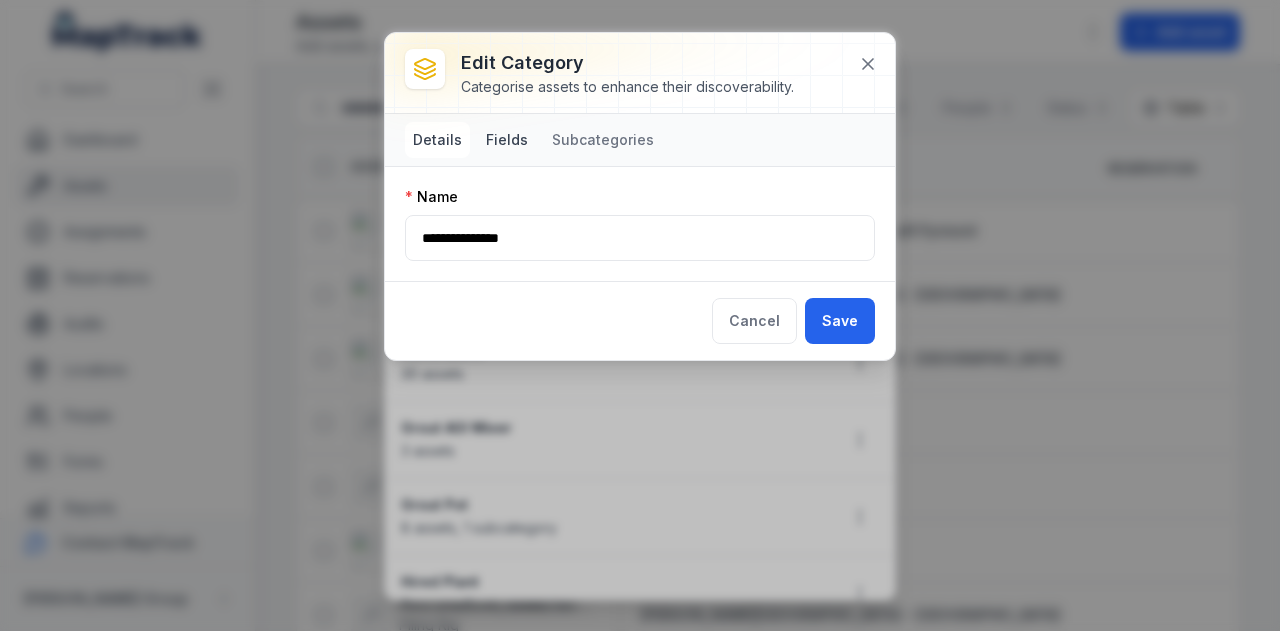 click on "Fields" at bounding box center (507, 140) 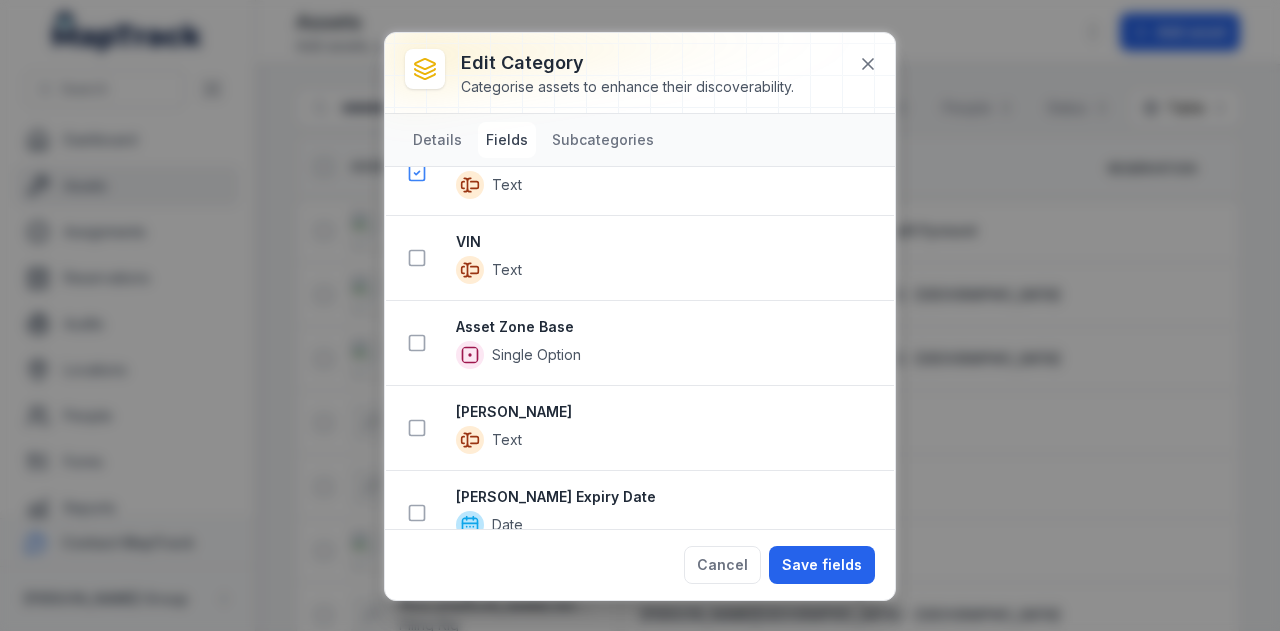 scroll, scrollTop: 969, scrollLeft: 0, axis: vertical 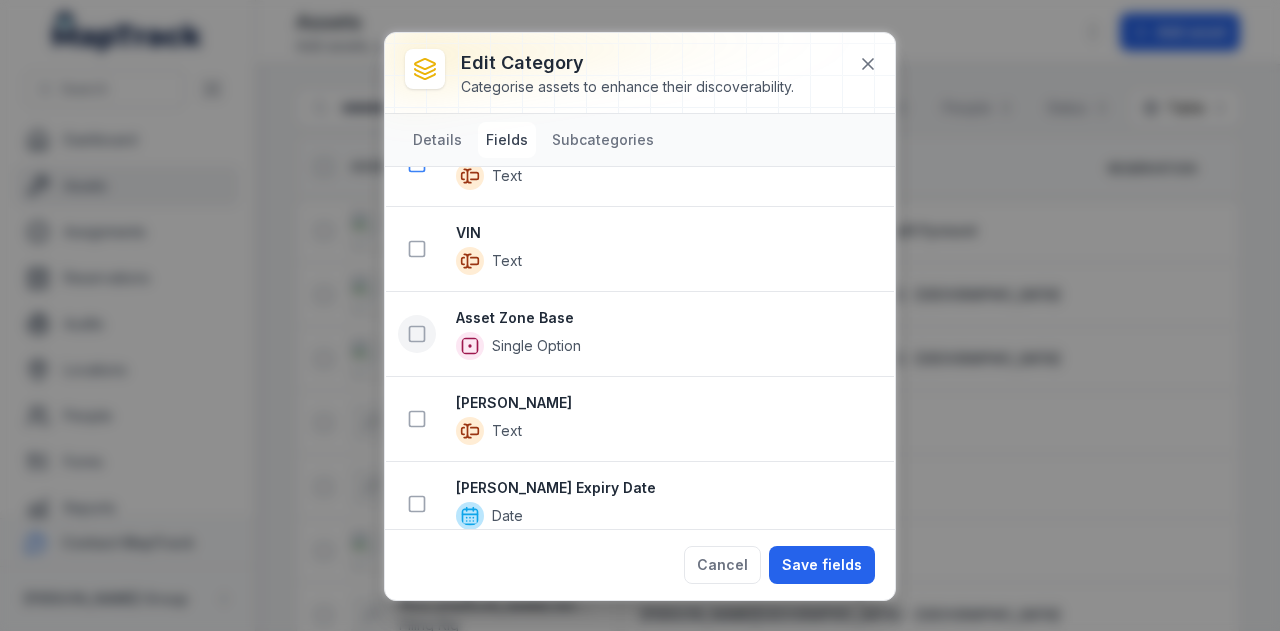 click 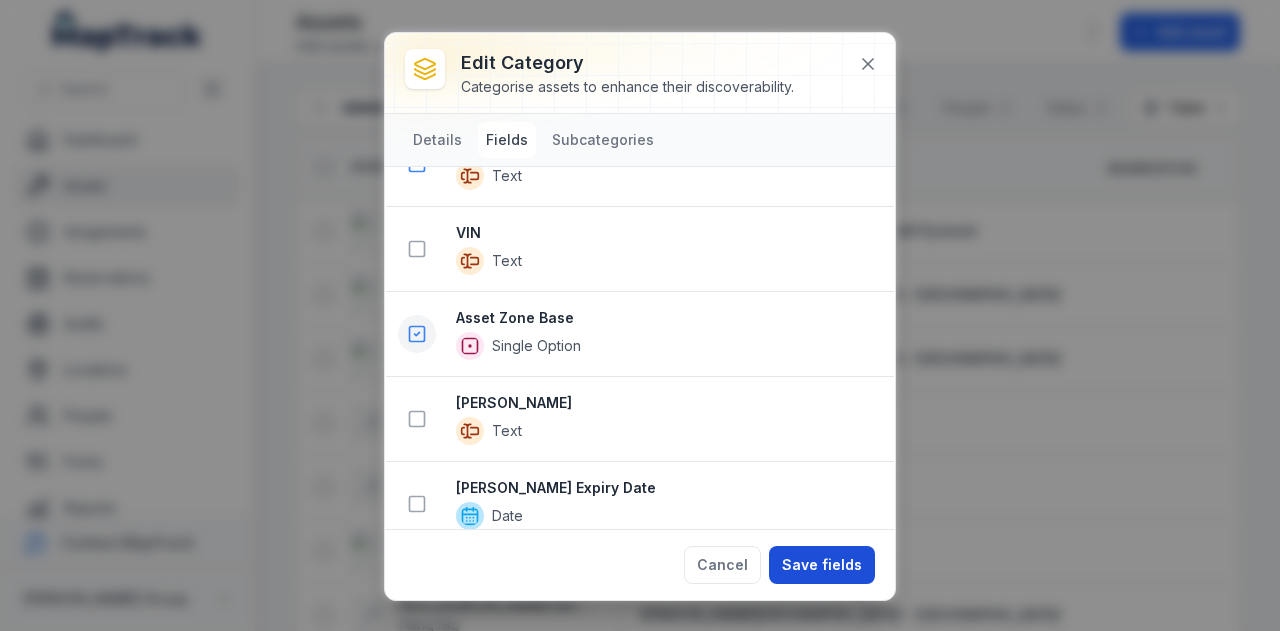 click on "Save fields" at bounding box center (822, 565) 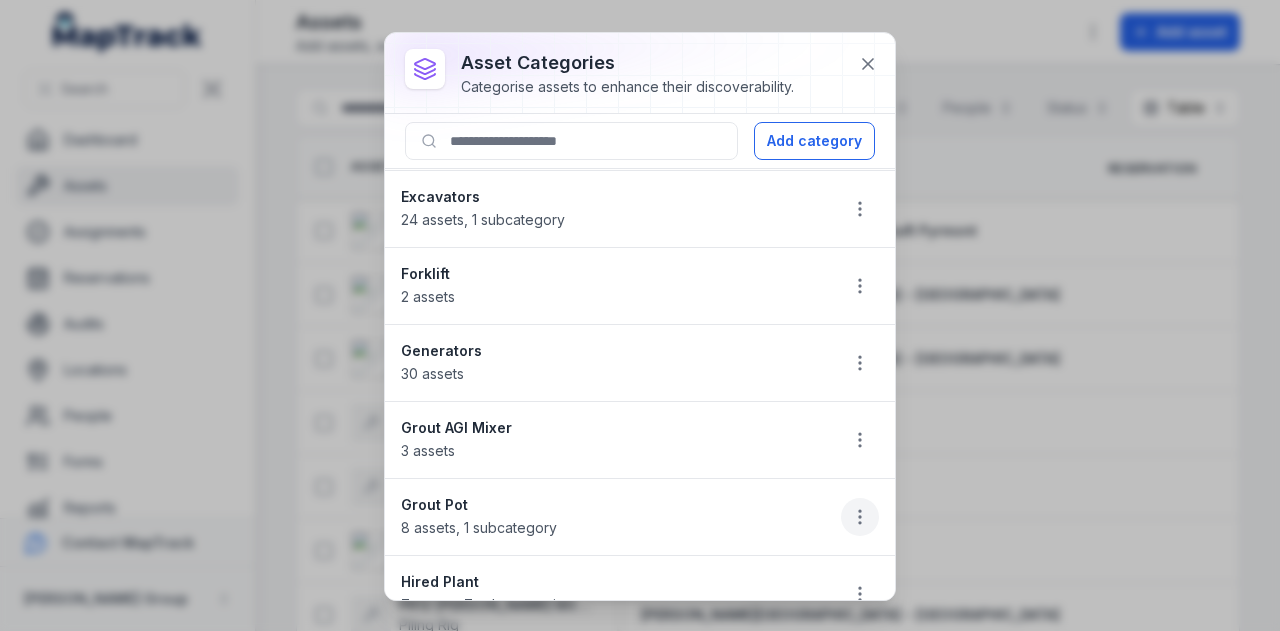 click 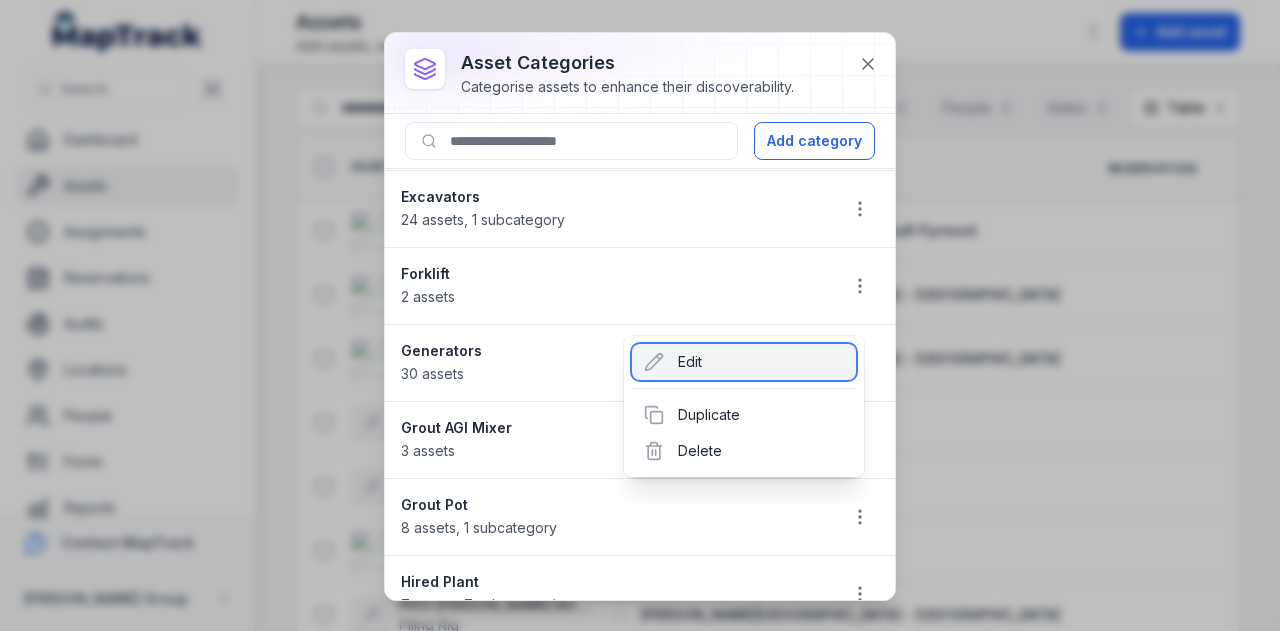 click on "Edit" at bounding box center (744, 362) 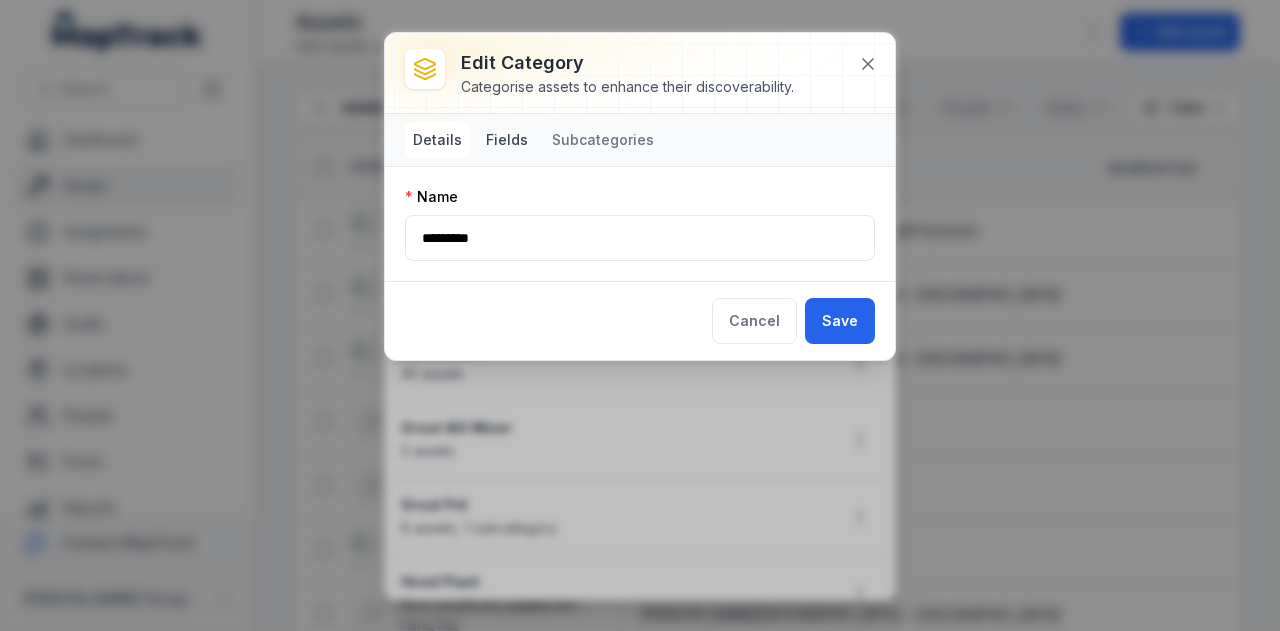 click on "Fields" at bounding box center (507, 140) 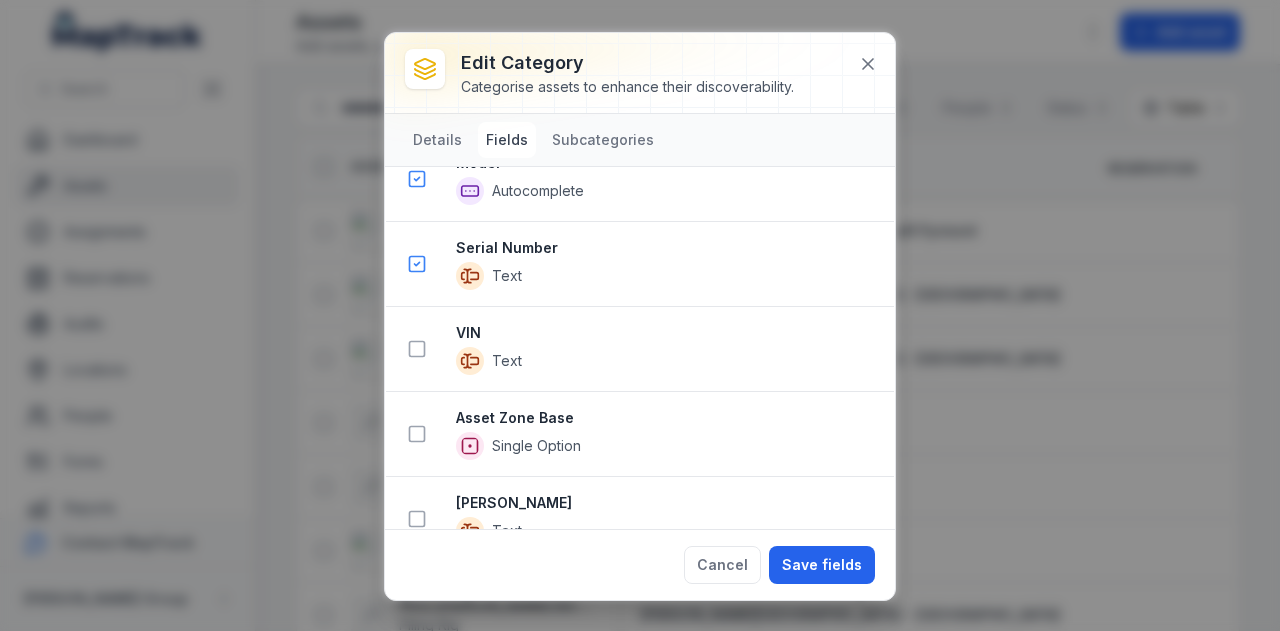 scroll, scrollTop: 873, scrollLeft: 0, axis: vertical 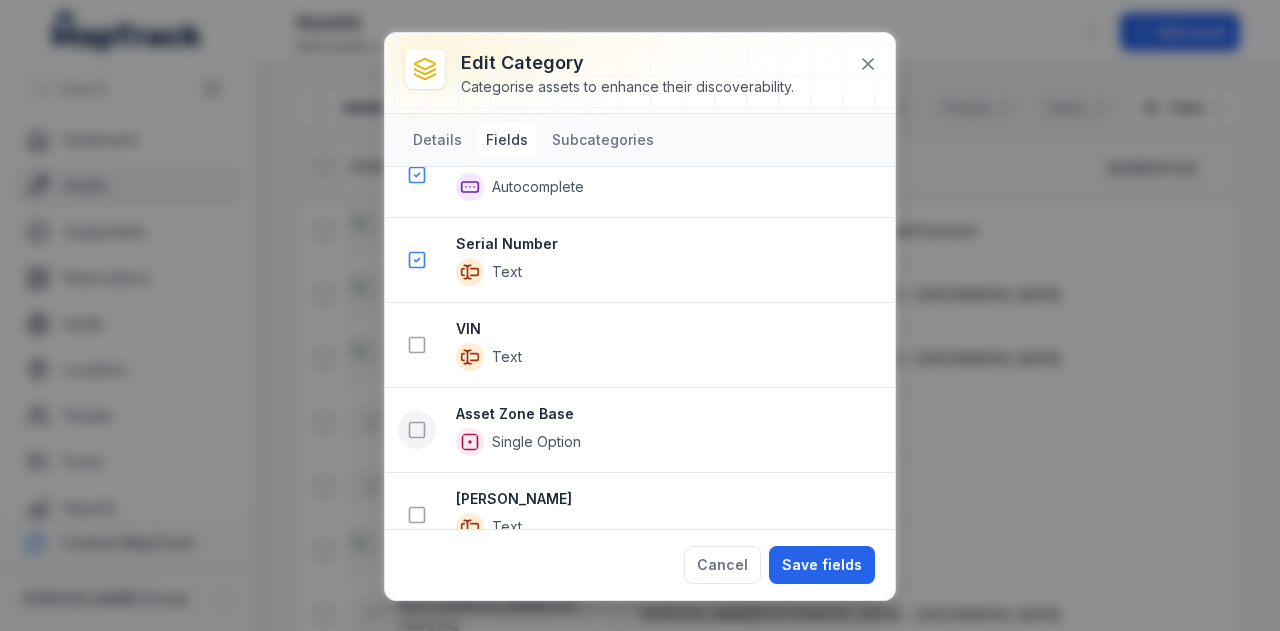 click 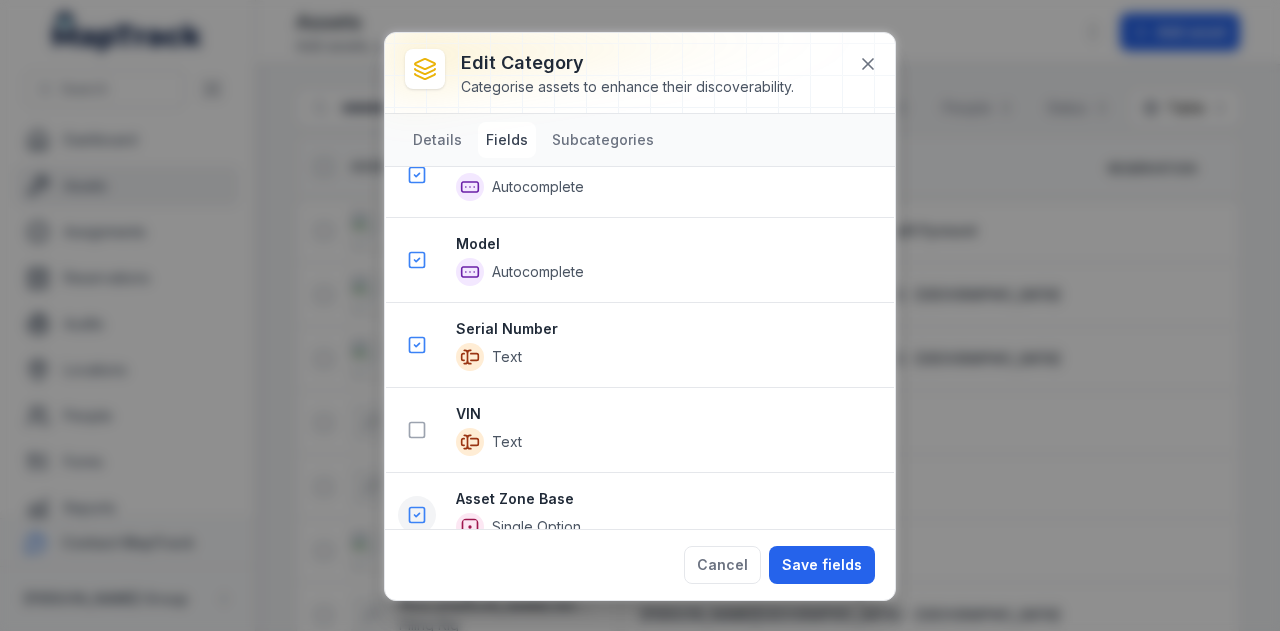 scroll, scrollTop: 957, scrollLeft: 0, axis: vertical 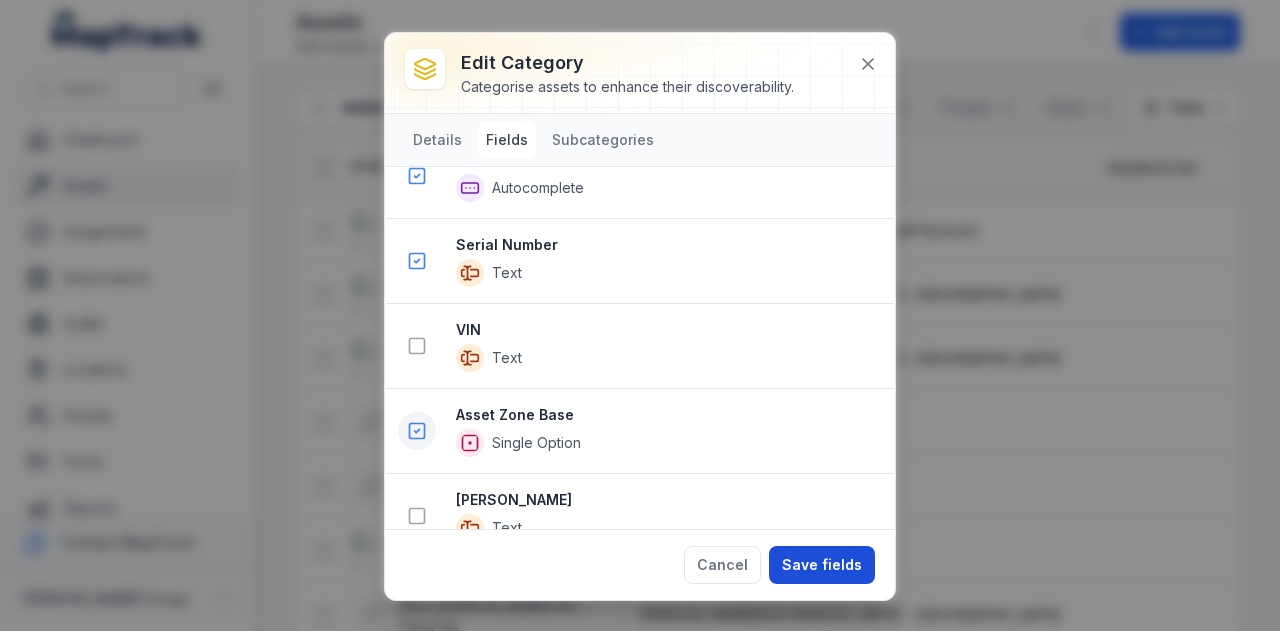 click on "Save fields" at bounding box center [822, 565] 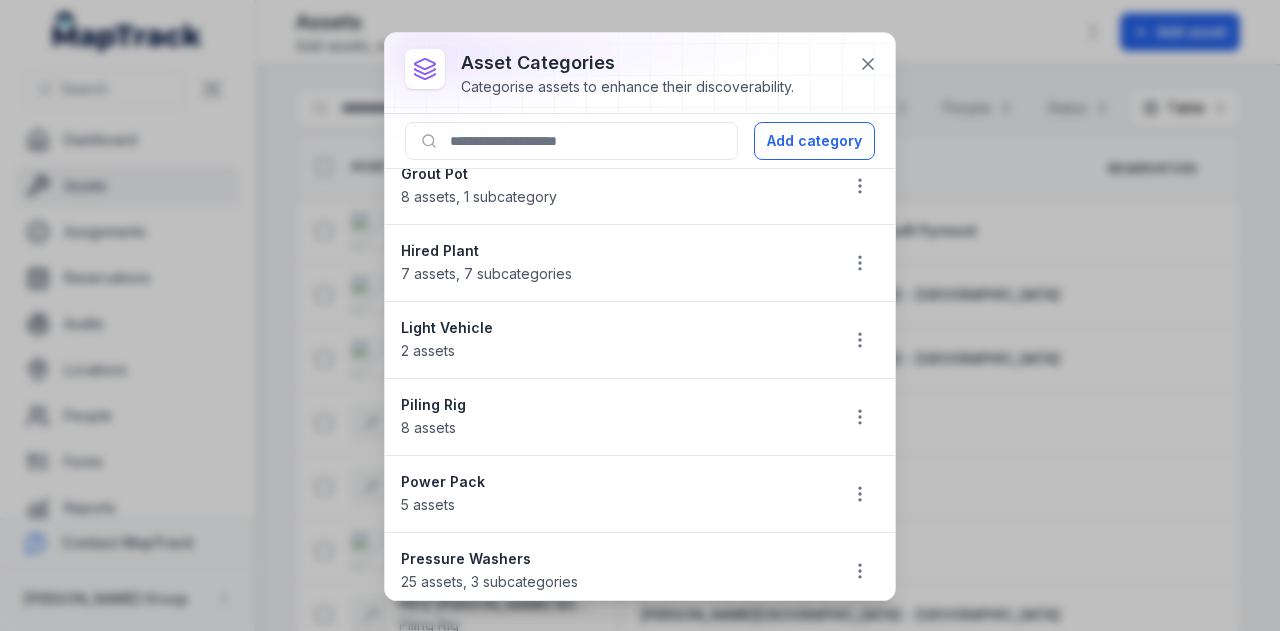 scroll, scrollTop: 1256, scrollLeft: 0, axis: vertical 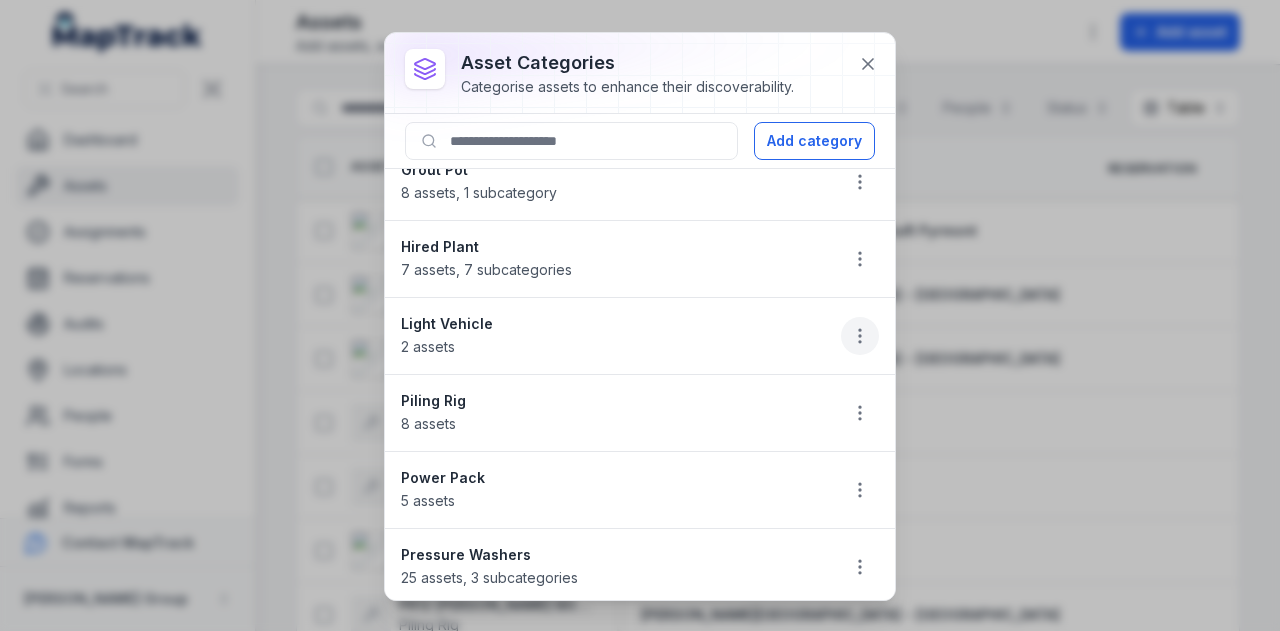 click 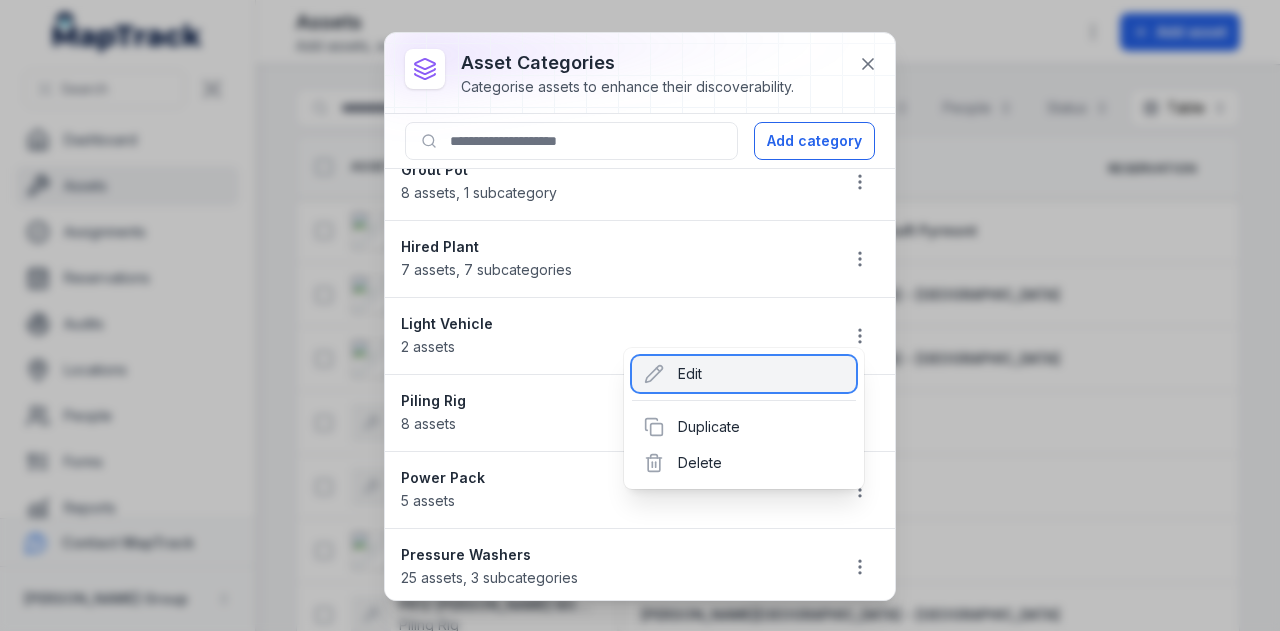 click on "Edit" at bounding box center (744, 374) 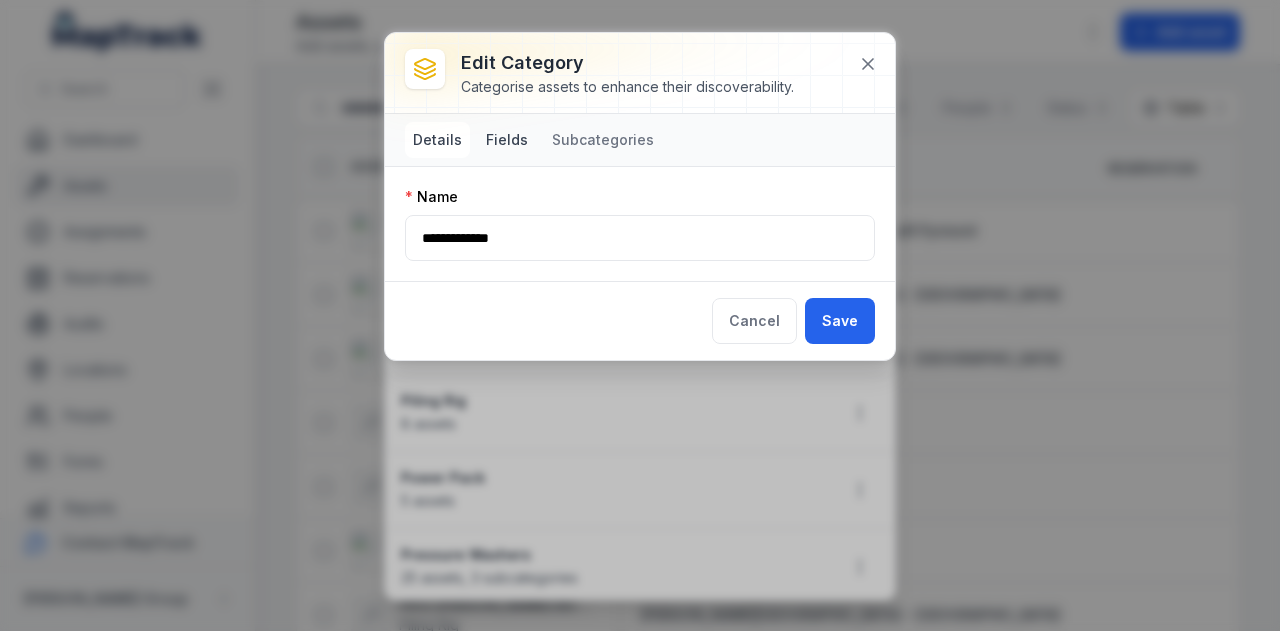 click on "Fields" at bounding box center [507, 140] 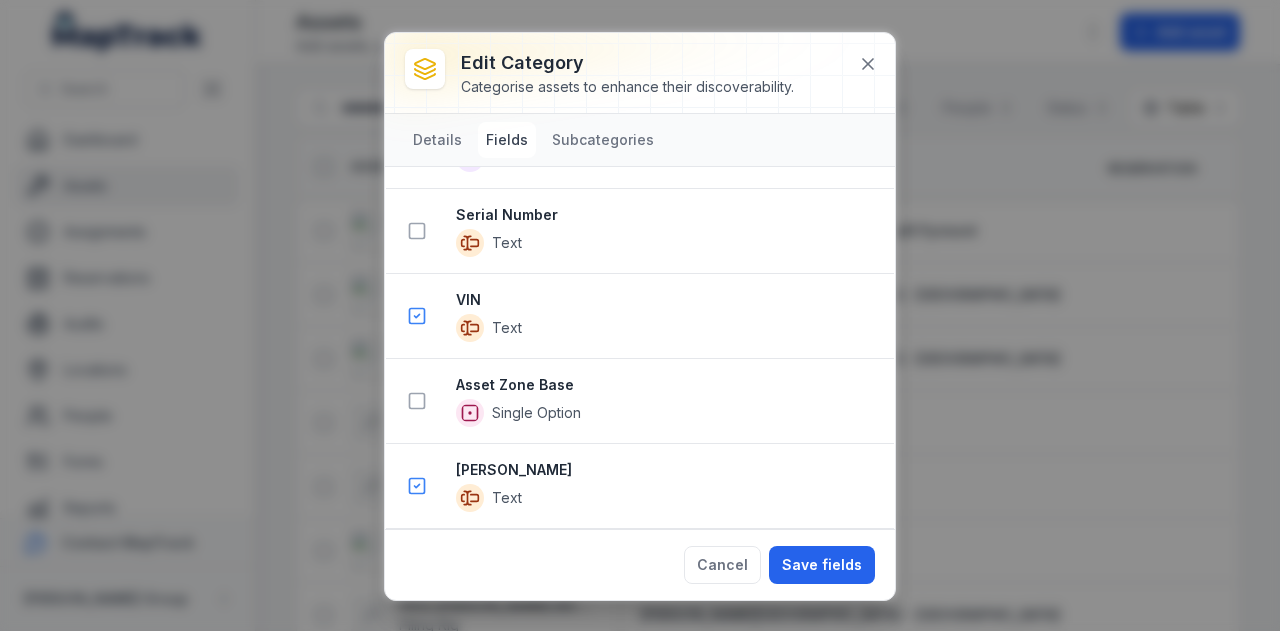 scroll, scrollTop: 1034, scrollLeft: 0, axis: vertical 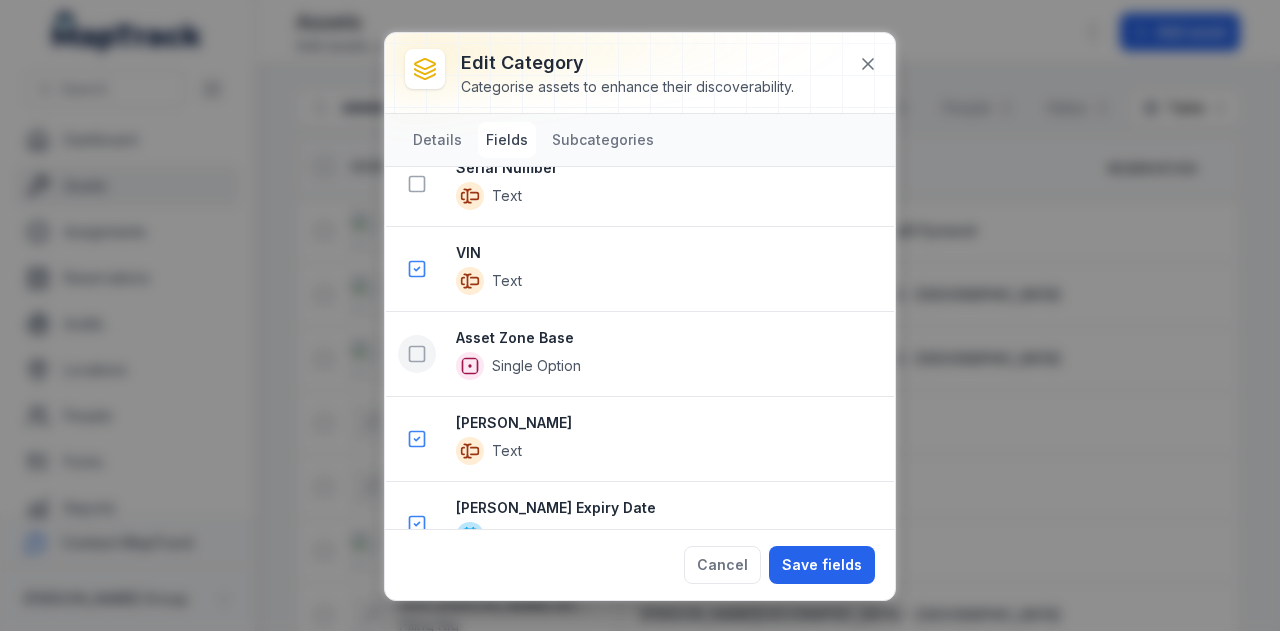 click 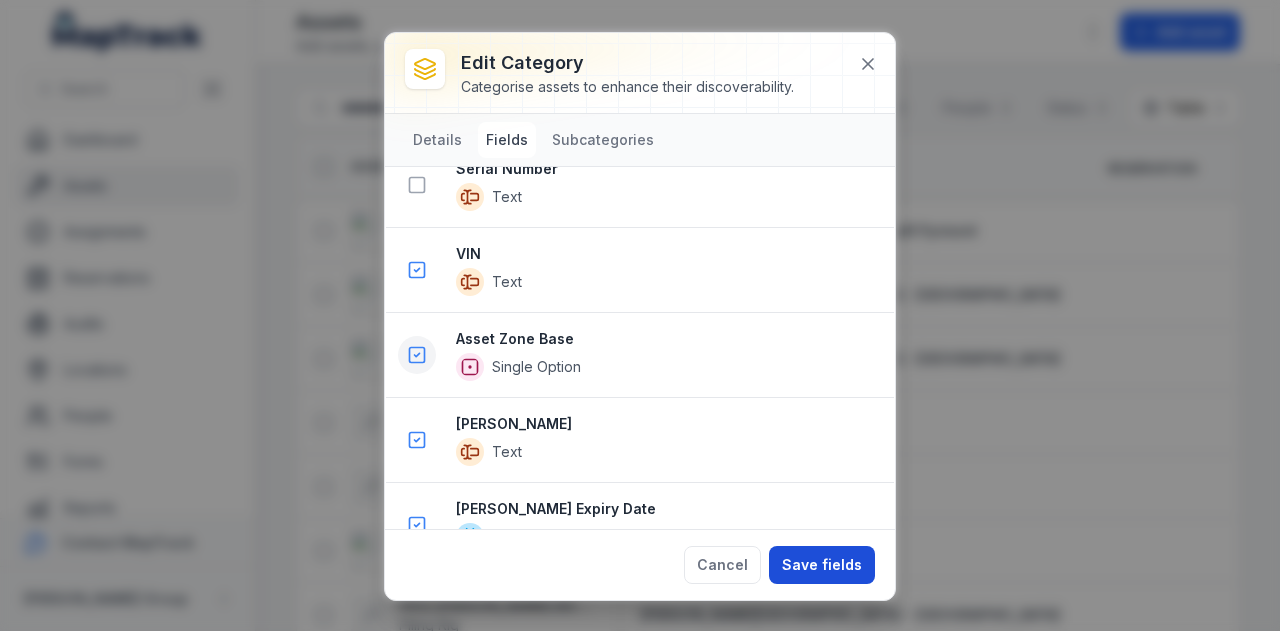 click on "Save fields" at bounding box center (822, 565) 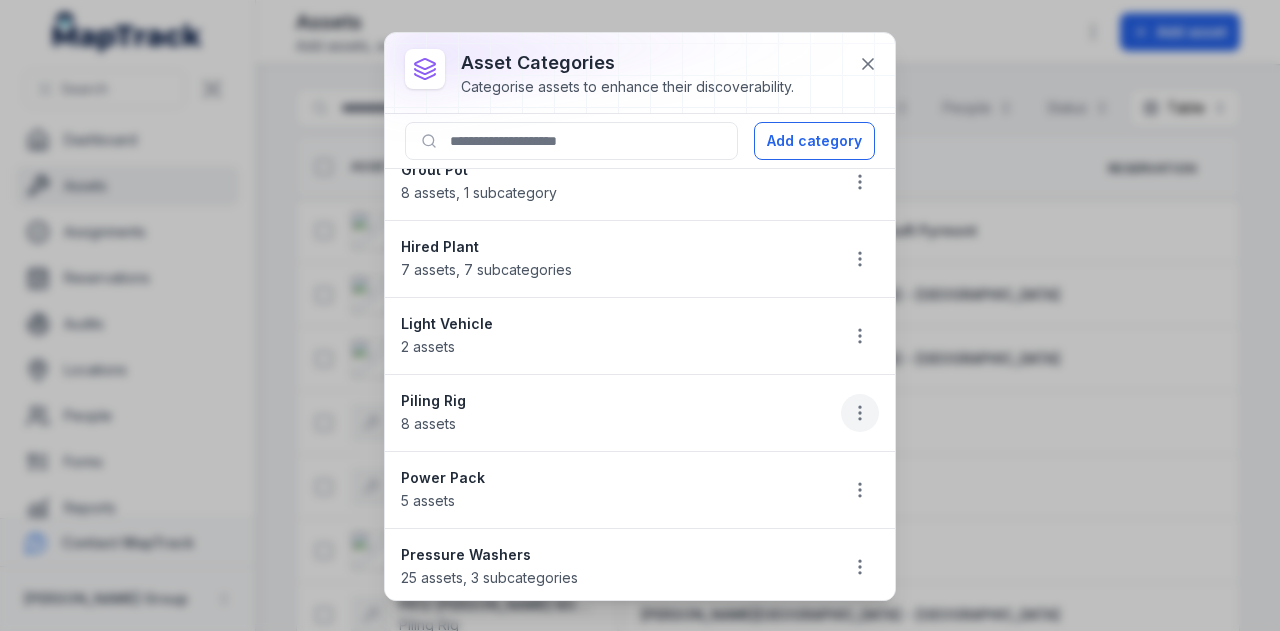 click 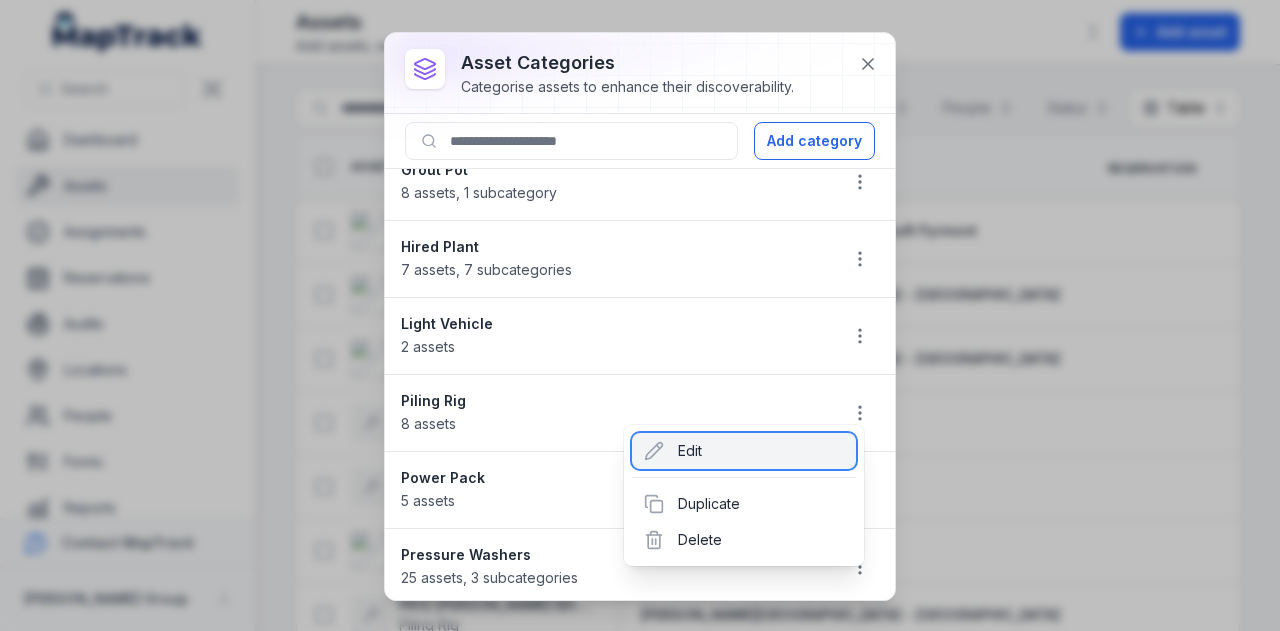 click on "Edit" at bounding box center [744, 451] 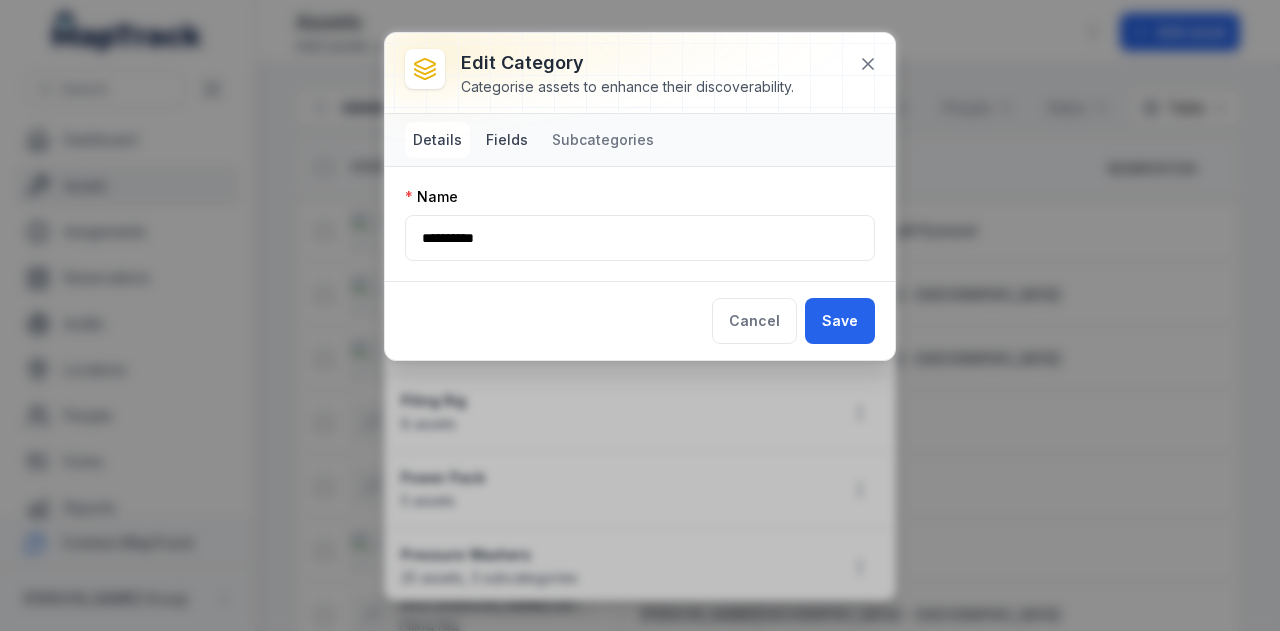 click on "Fields" at bounding box center (507, 140) 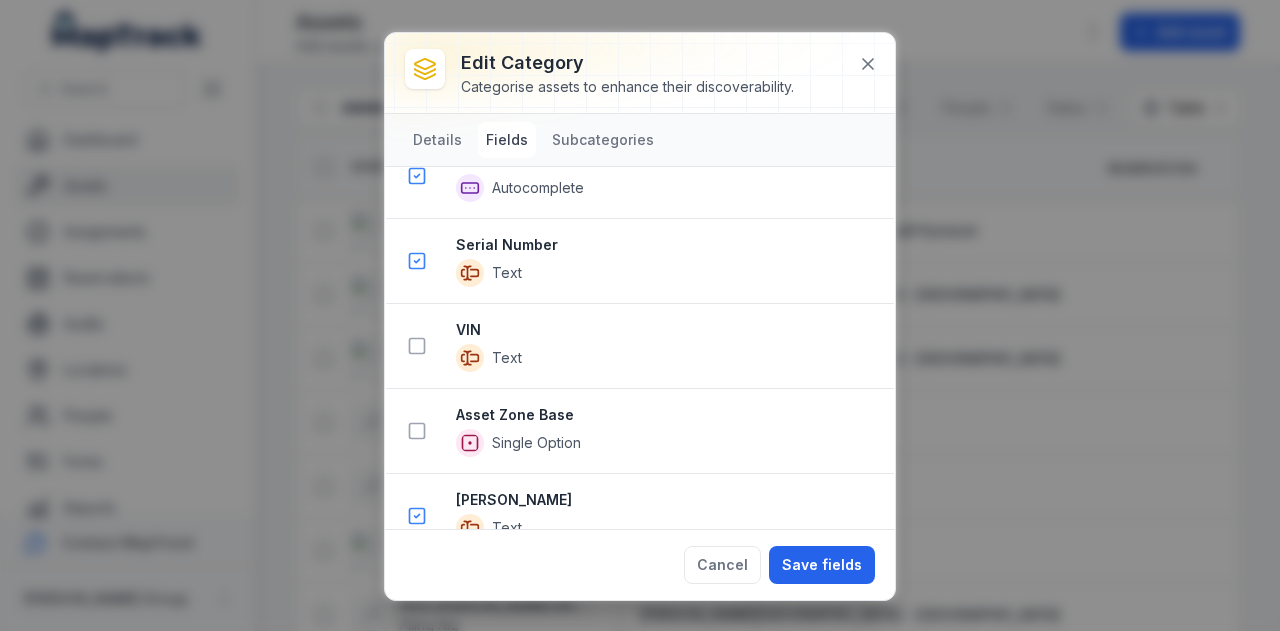 scroll, scrollTop: 1043, scrollLeft: 0, axis: vertical 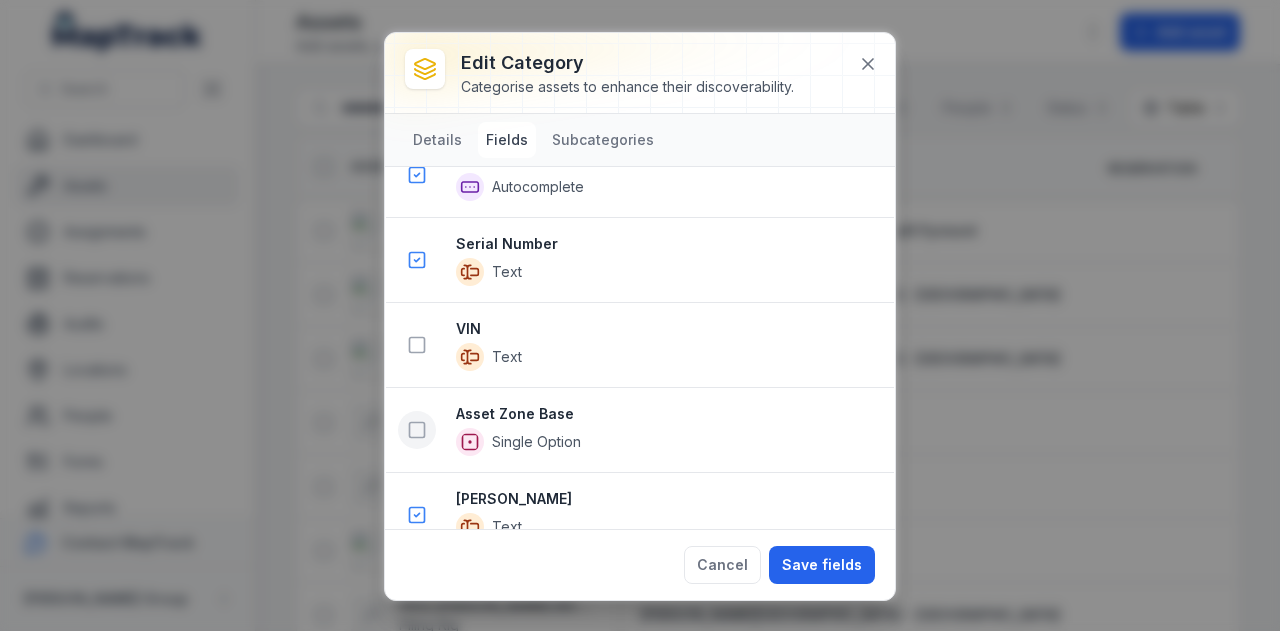 click 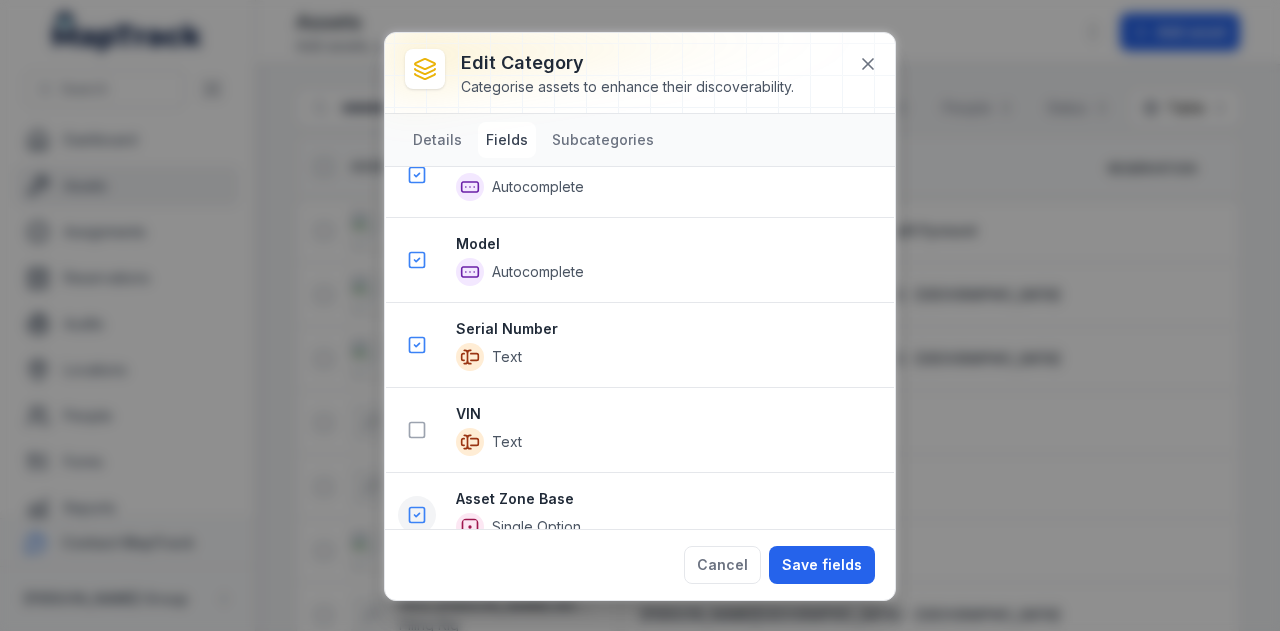 scroll, scrollTop: 1127, scrollLeft: 0, axis: vertical 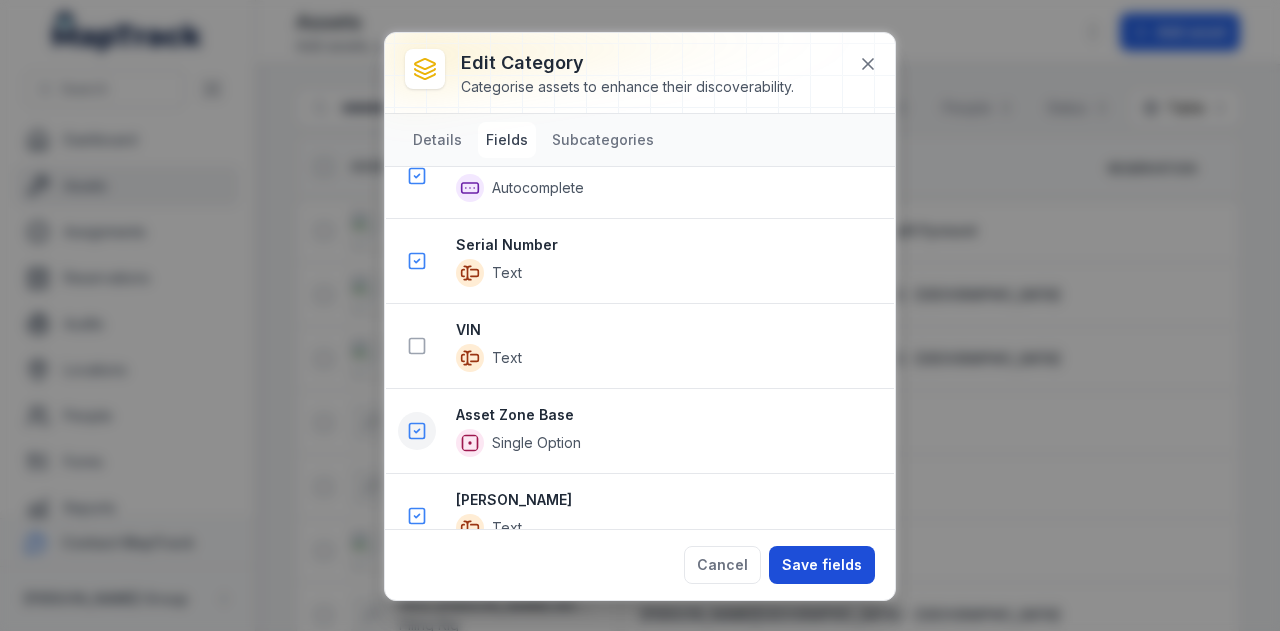 click on "Save fields" at bounding box center [822, 565] 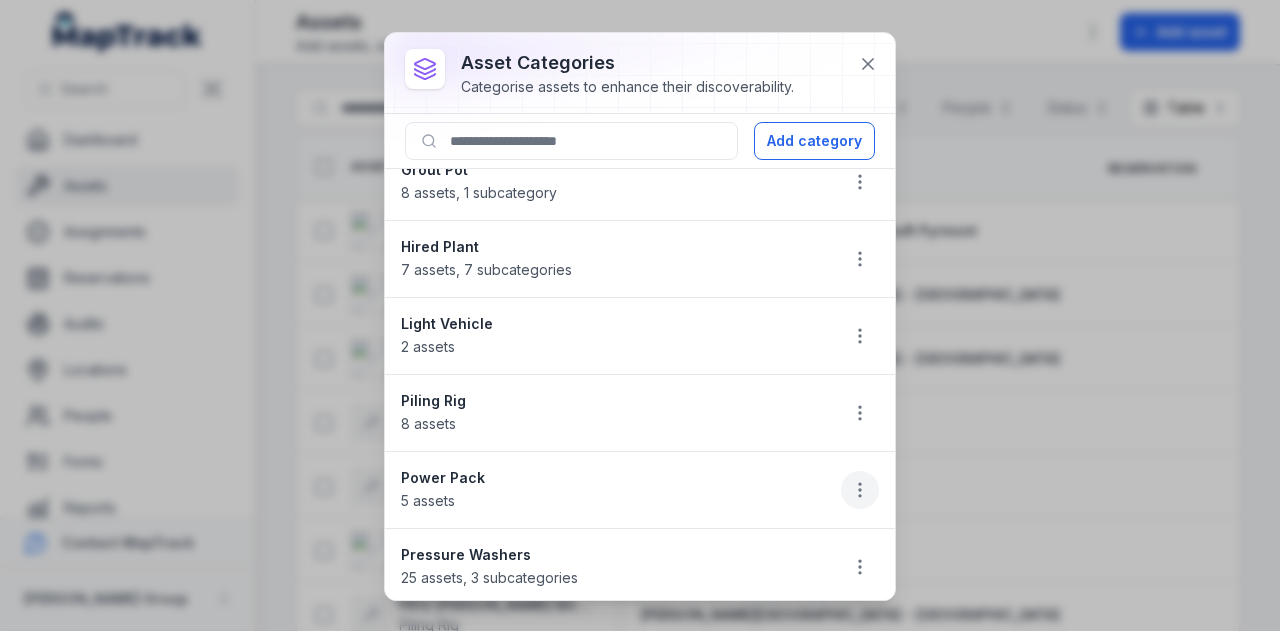 click 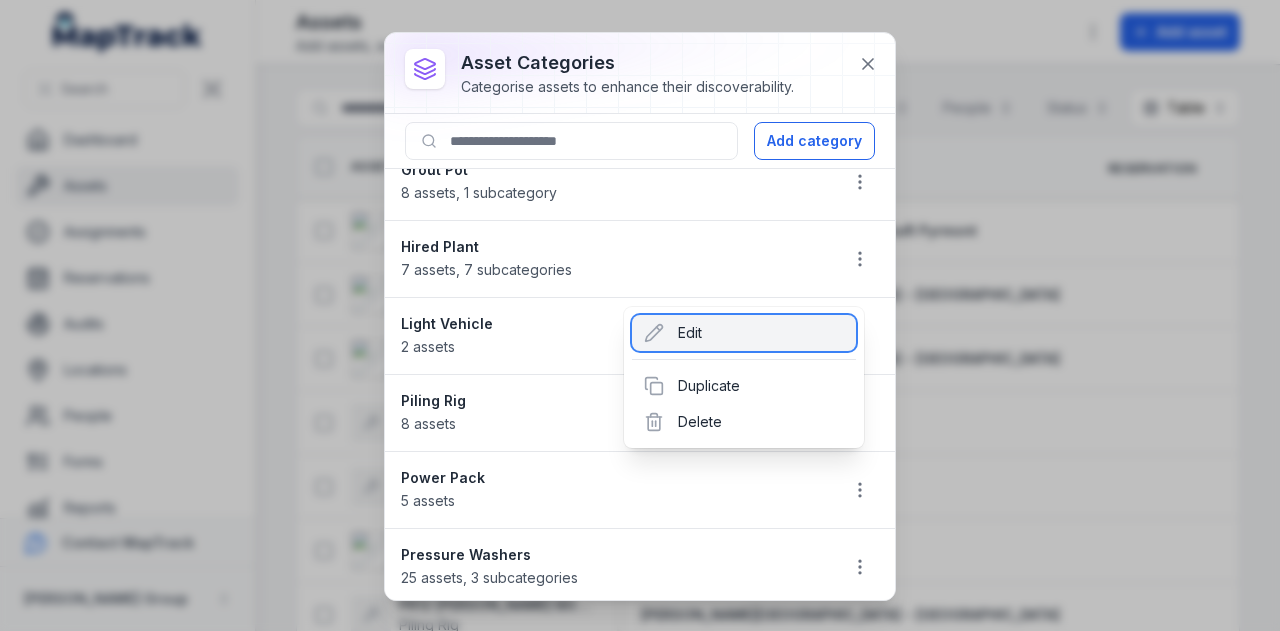 click on "Edit" at bounding box center (744, 333) 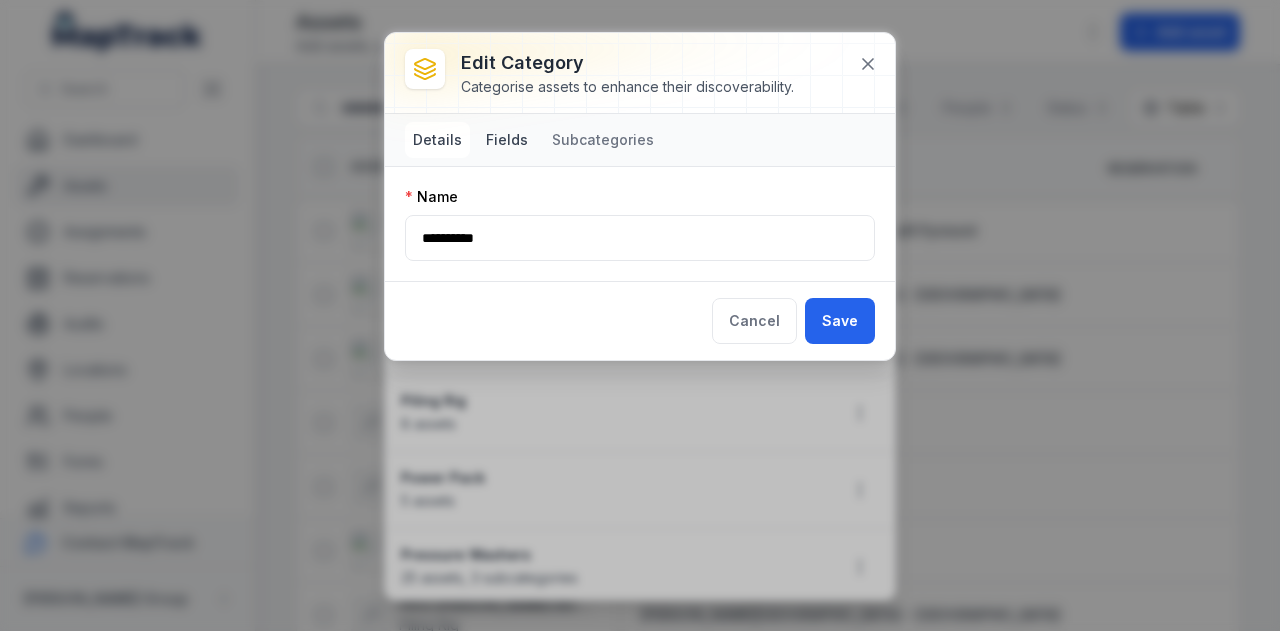 click on "Fields" at bounding box center (507, 140) 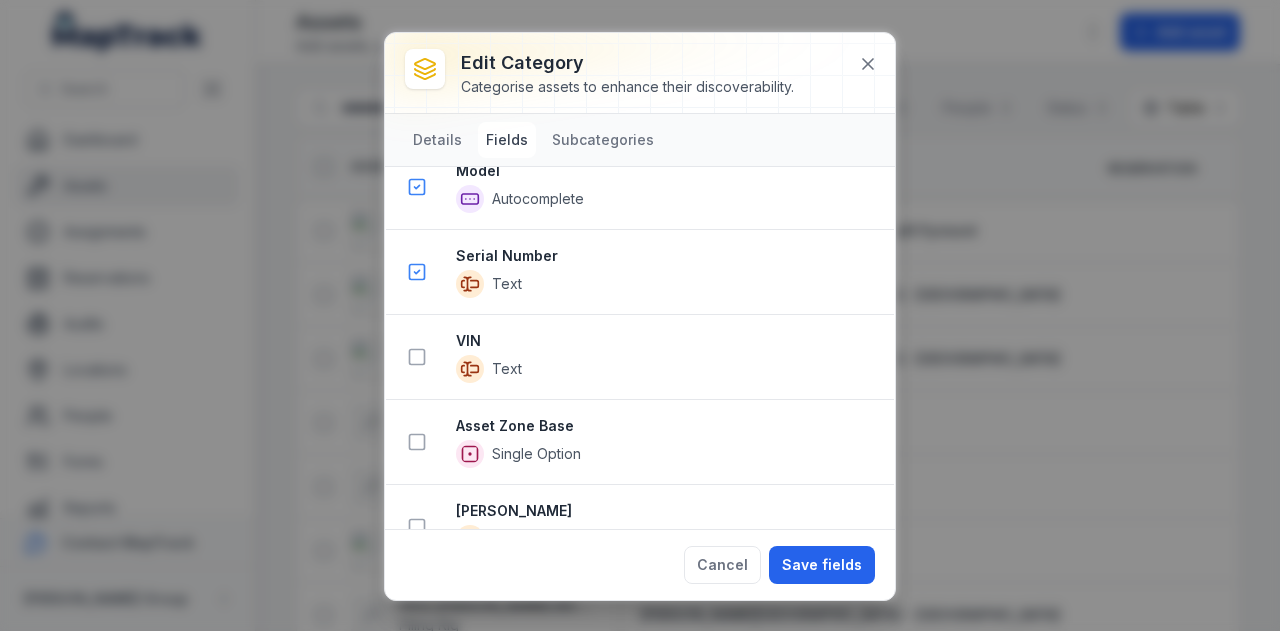 scroll, scrollTop: 931, scrollLeft: 0, axis: vertical 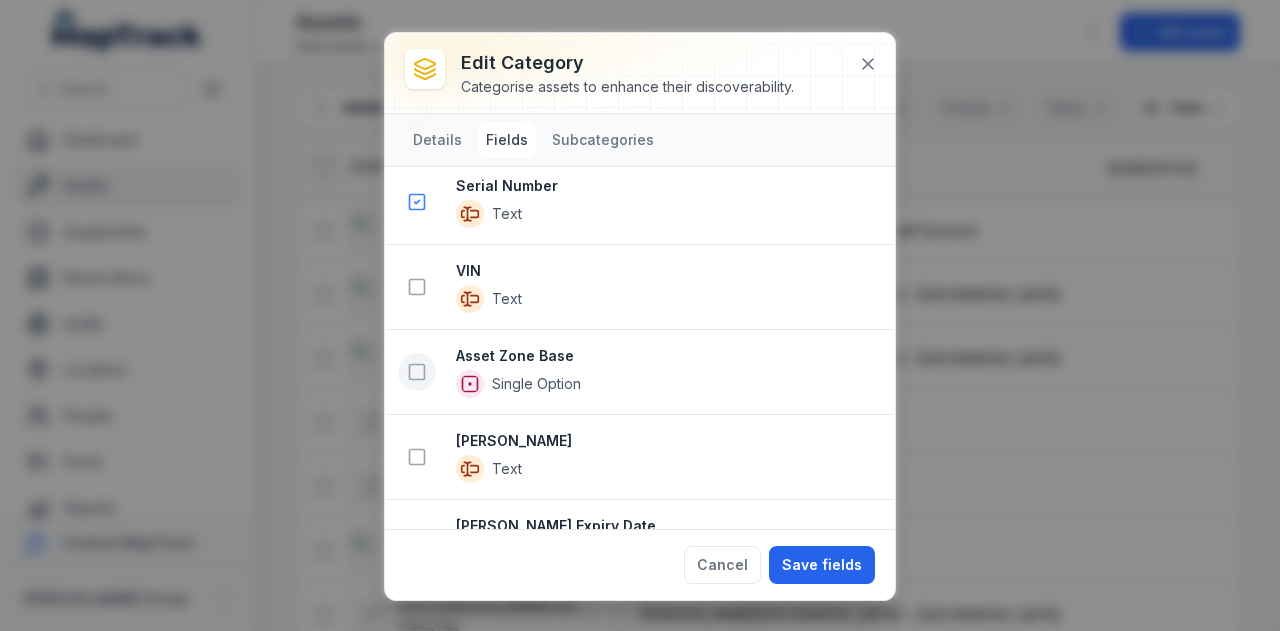 click 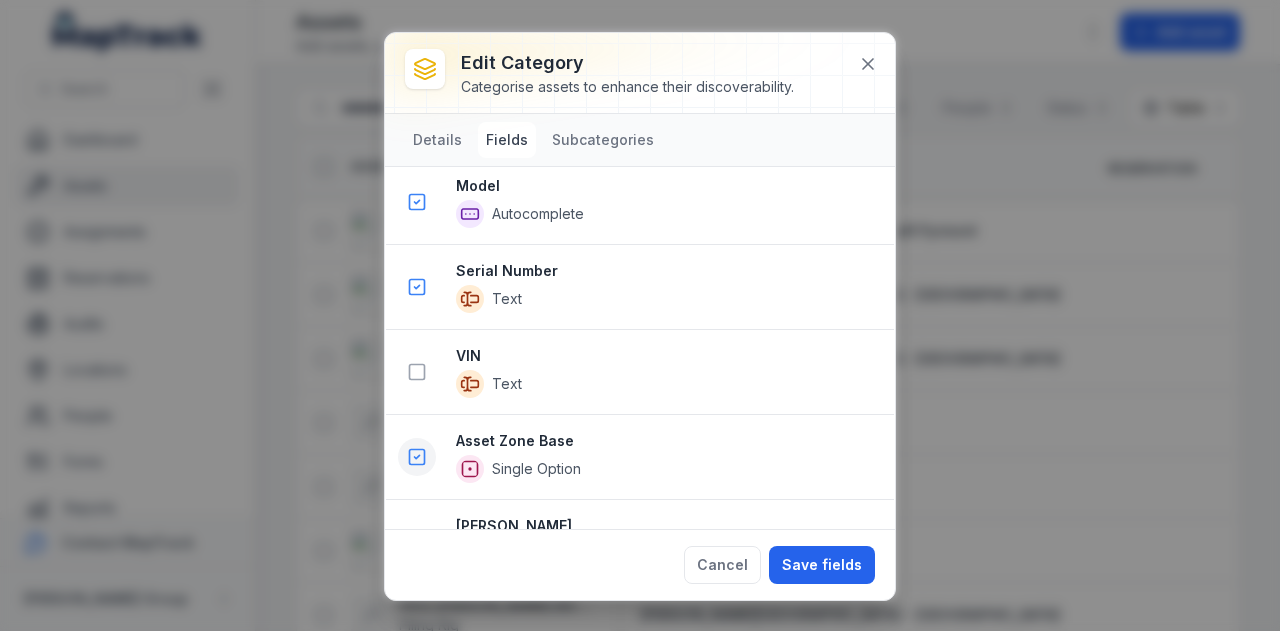 scroll, scrollTop: 1016, scrollLeft: 0, axis: vertical 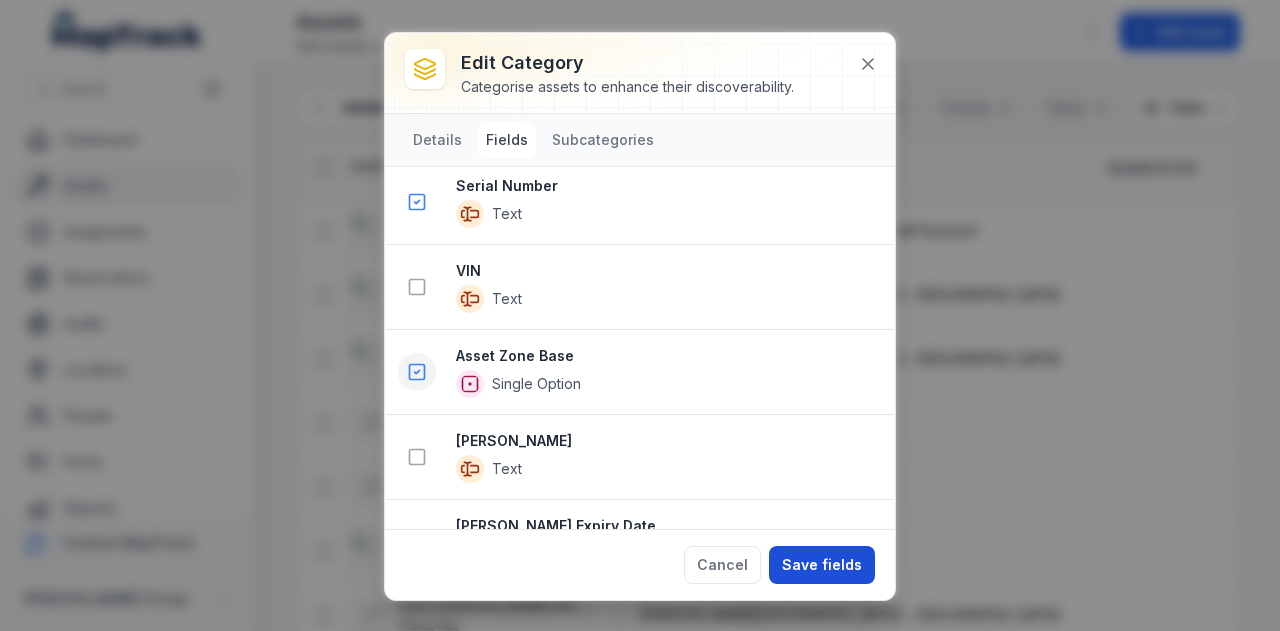 click on "Save fields" at bounding box center (822, 565) 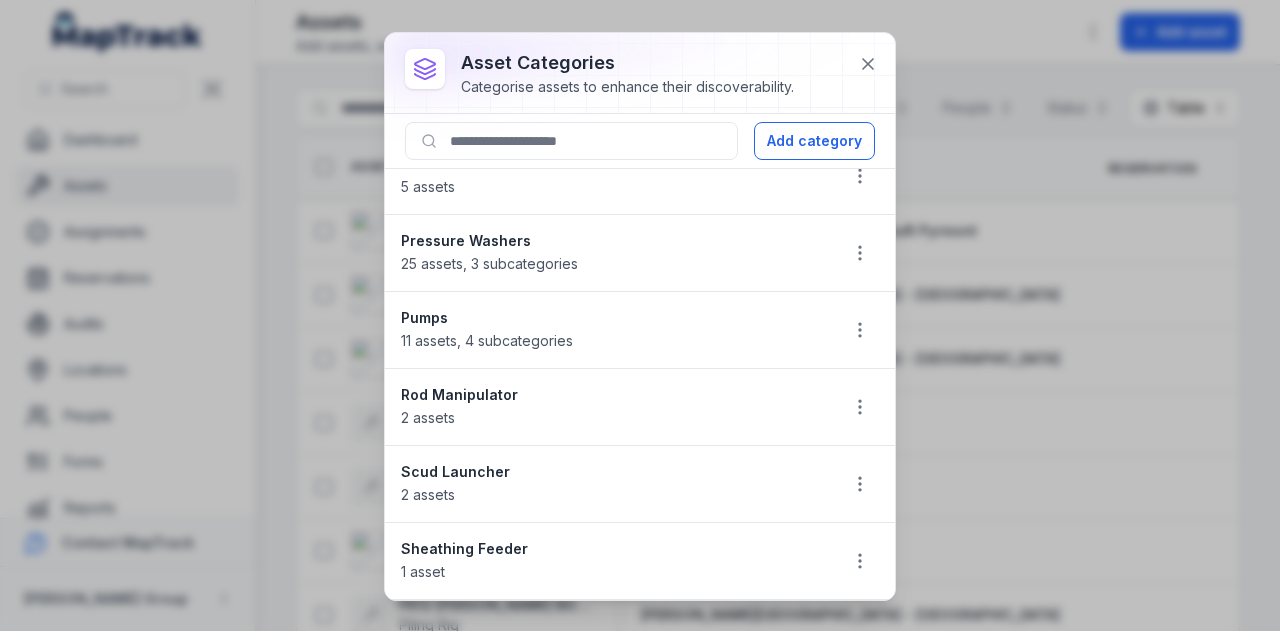 scroll, scrollTop: 1571, scrollLeft: 0, axis: vertical 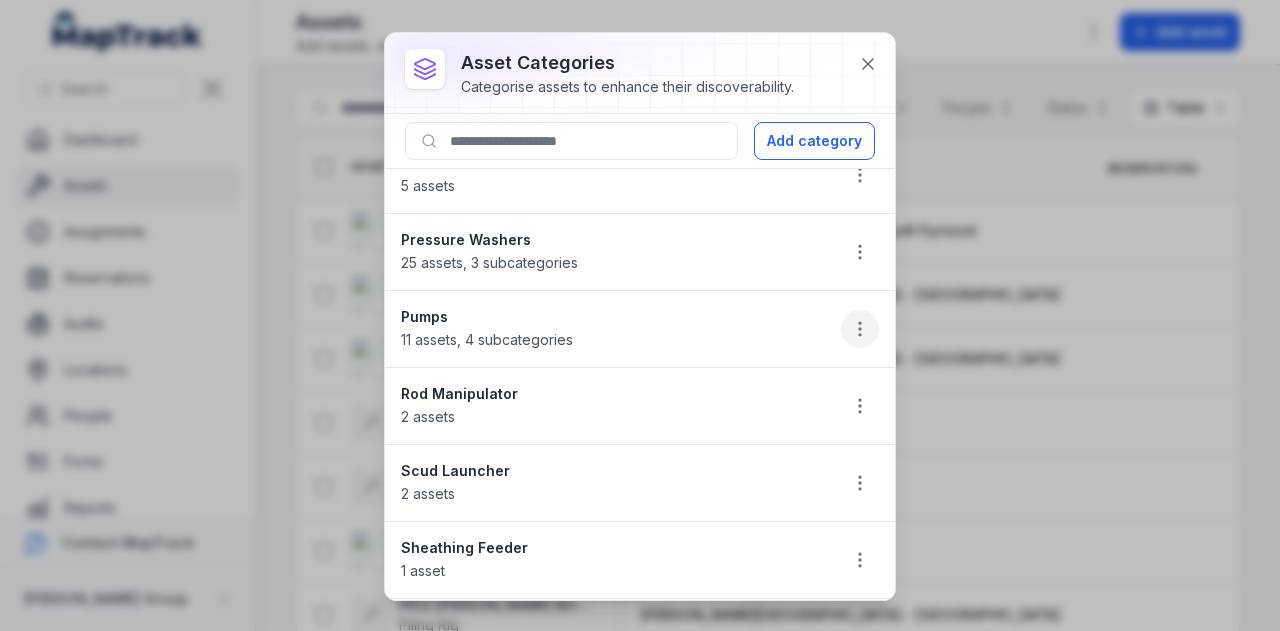 click 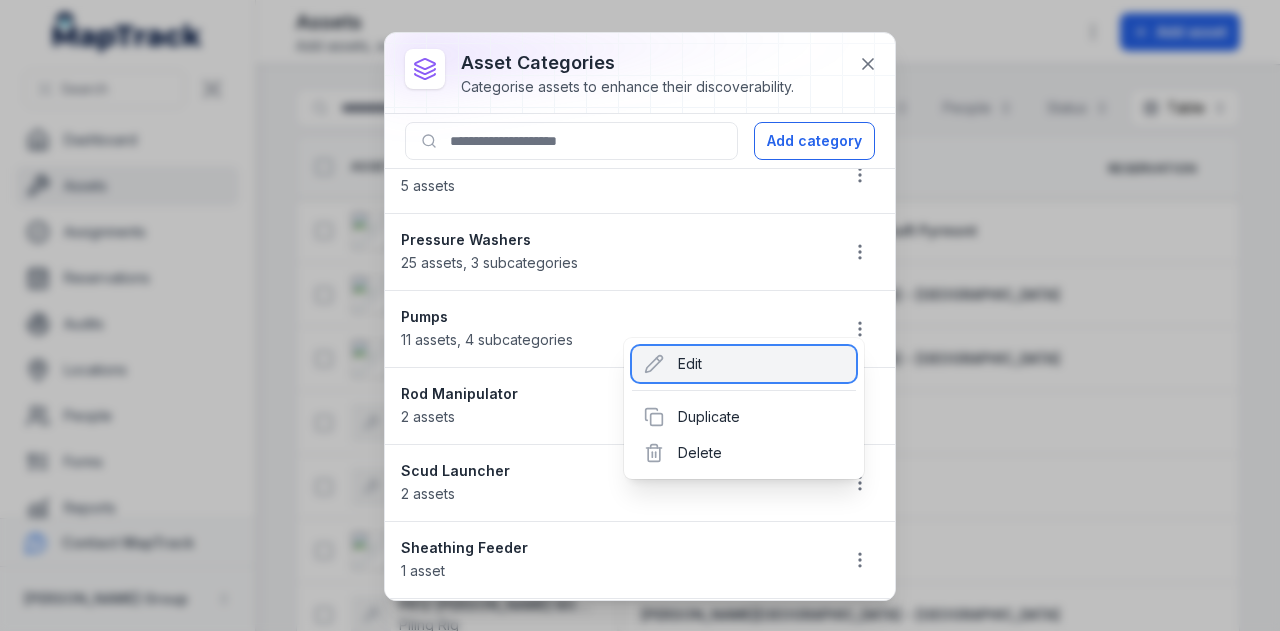 click on "Edit" at bounding box center (744, 364) 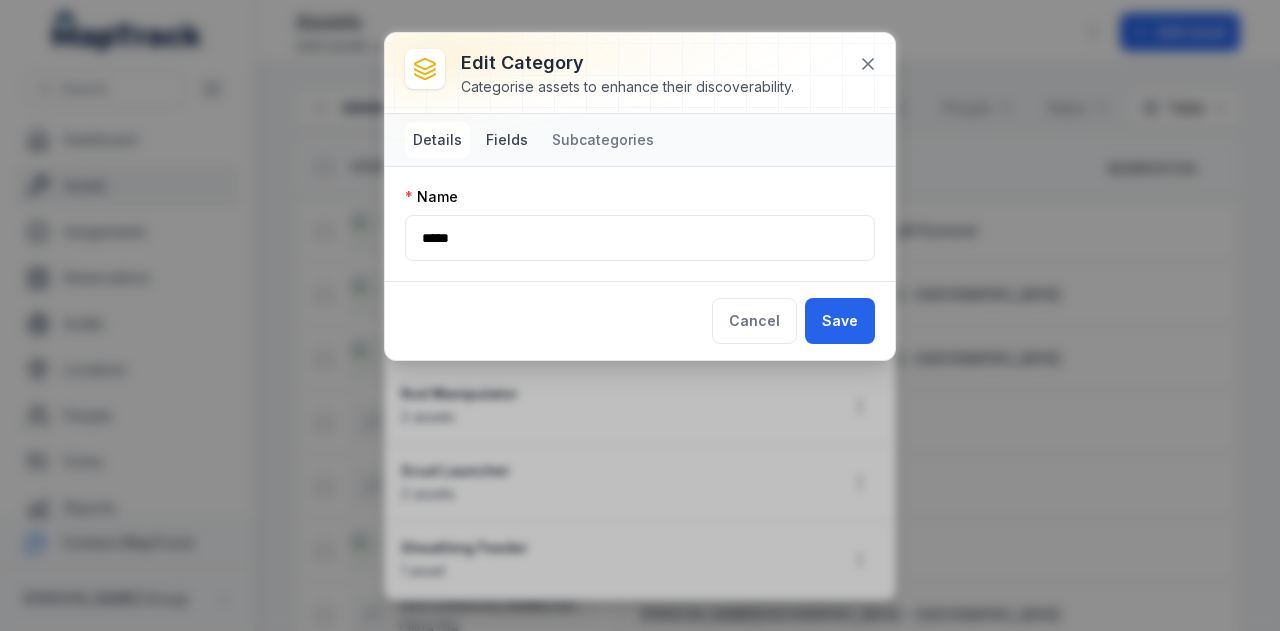 click on "Fields" at bounding box center (507, 140) 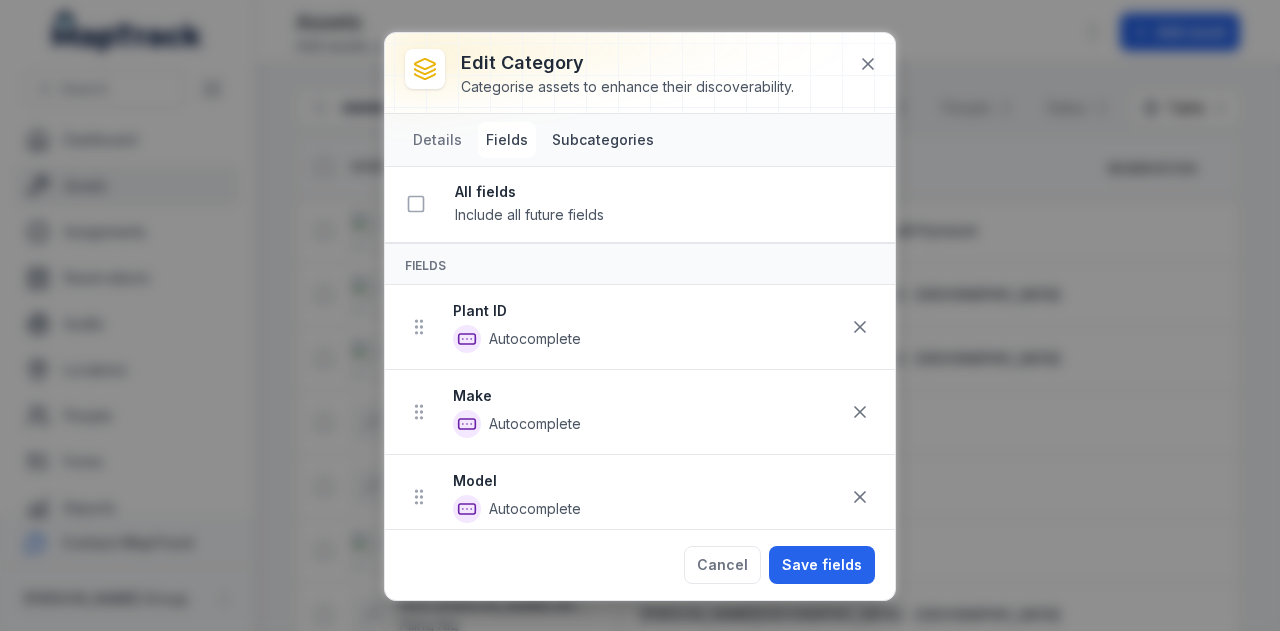 click on "Subcategories" at bounding box center [603, 140] 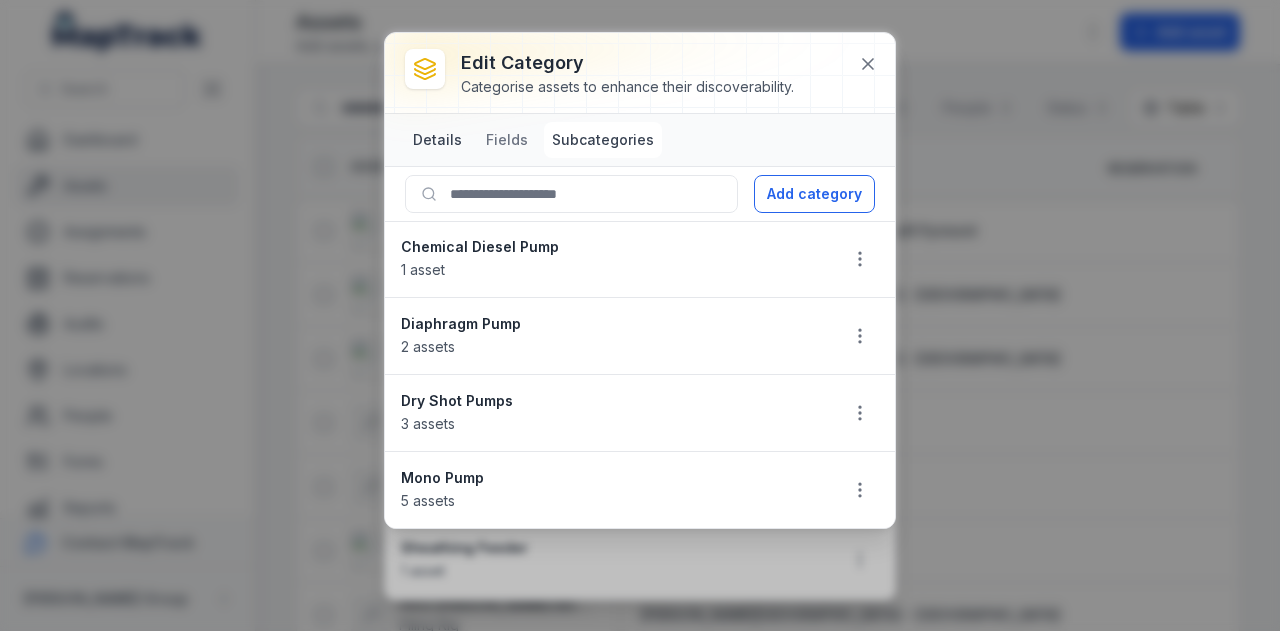 click on "Details" at bounding box center (437, 140) 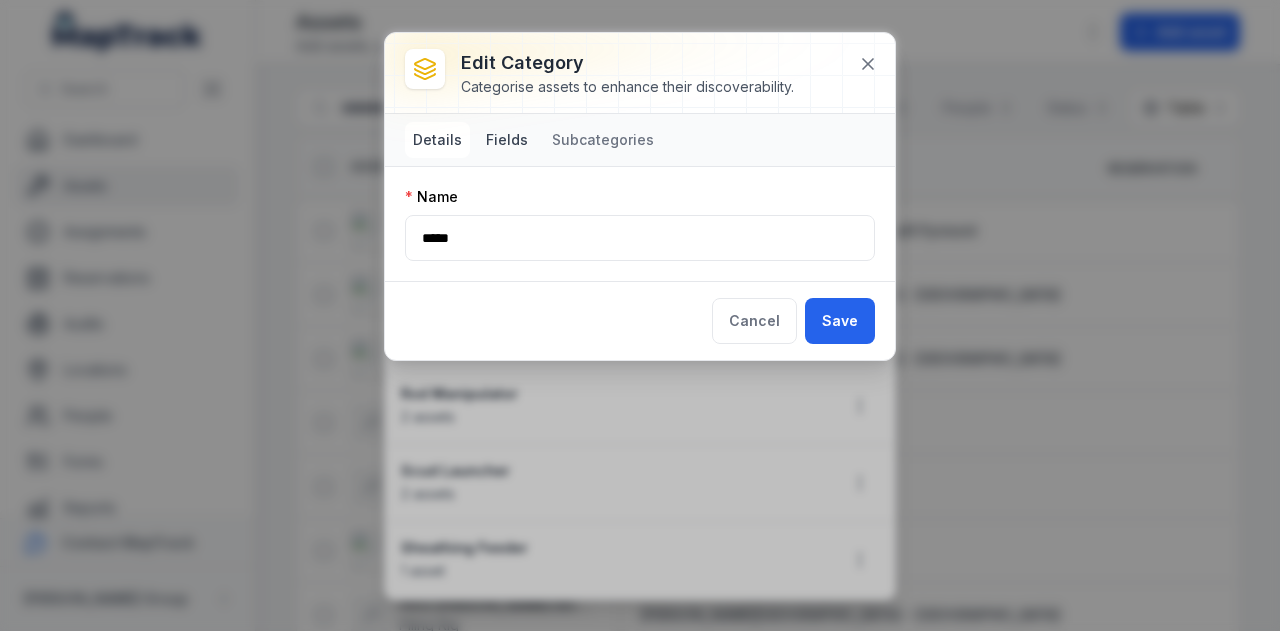 click on "Fields" at bounding box center (507, 140) 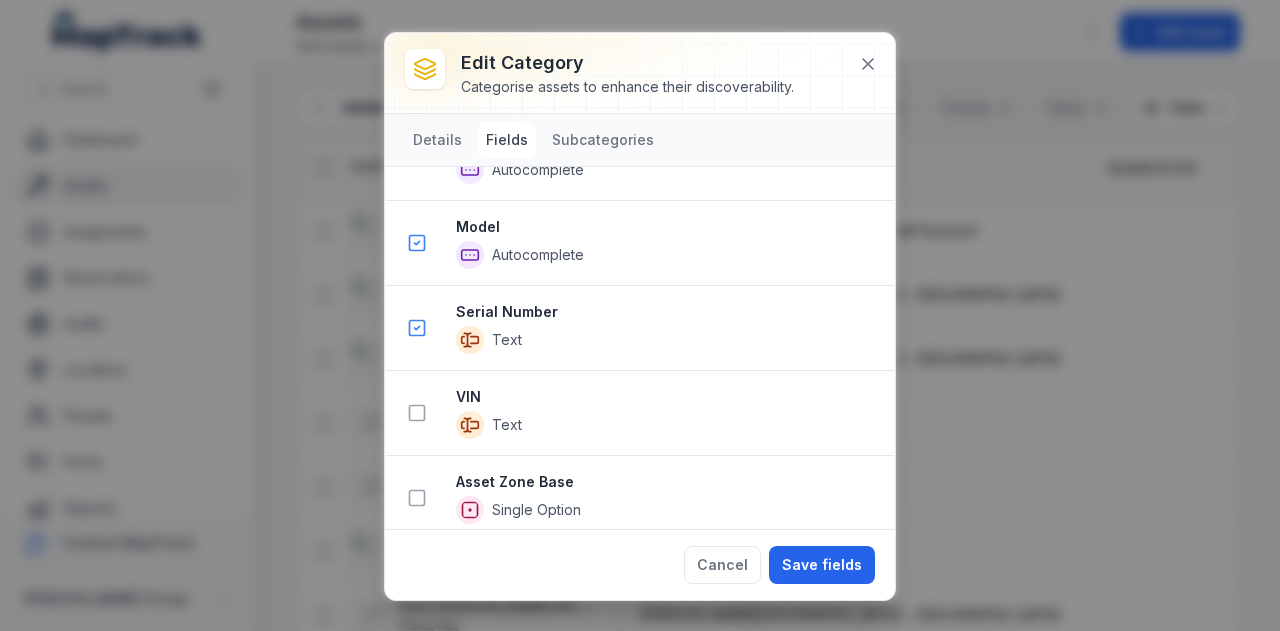 scroll, scrollTop: 852, scrollLeft: 0, axis: vertical 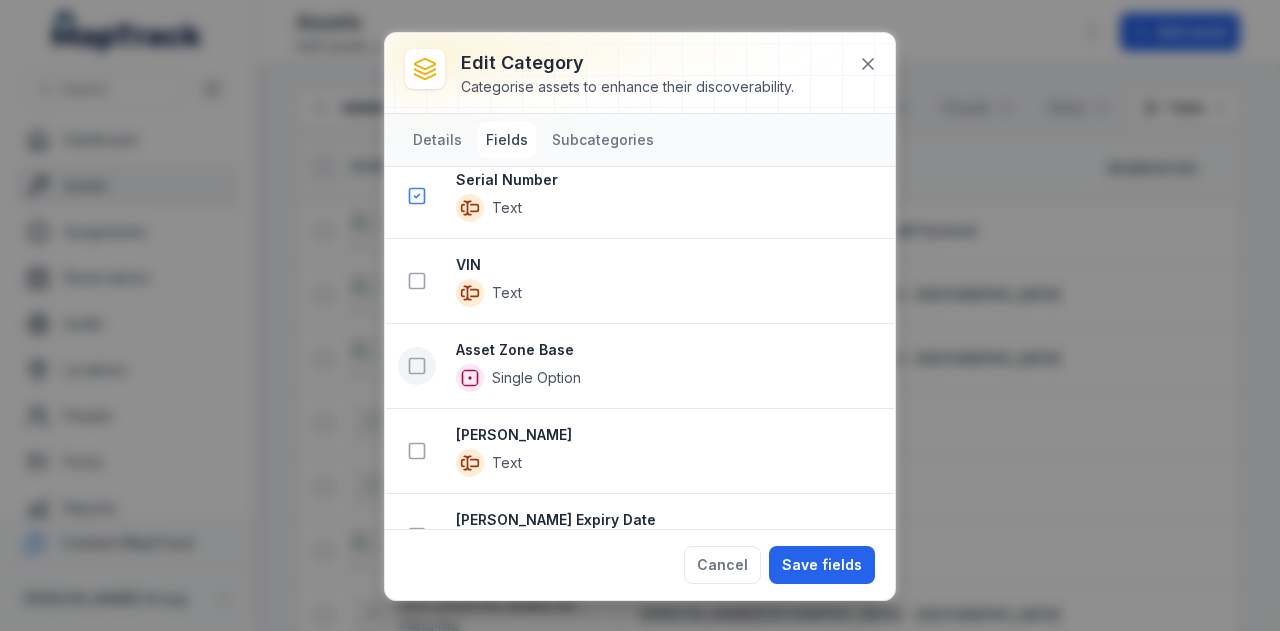 click 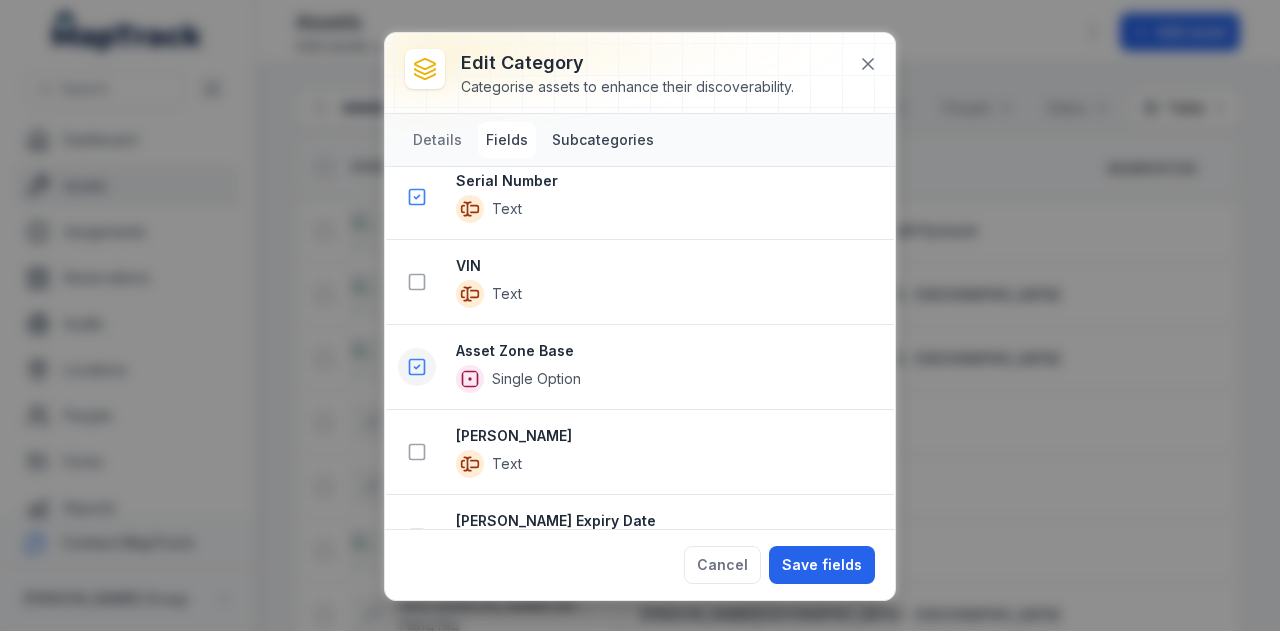 click on "Subcategories" at bounding box center [603, 140] 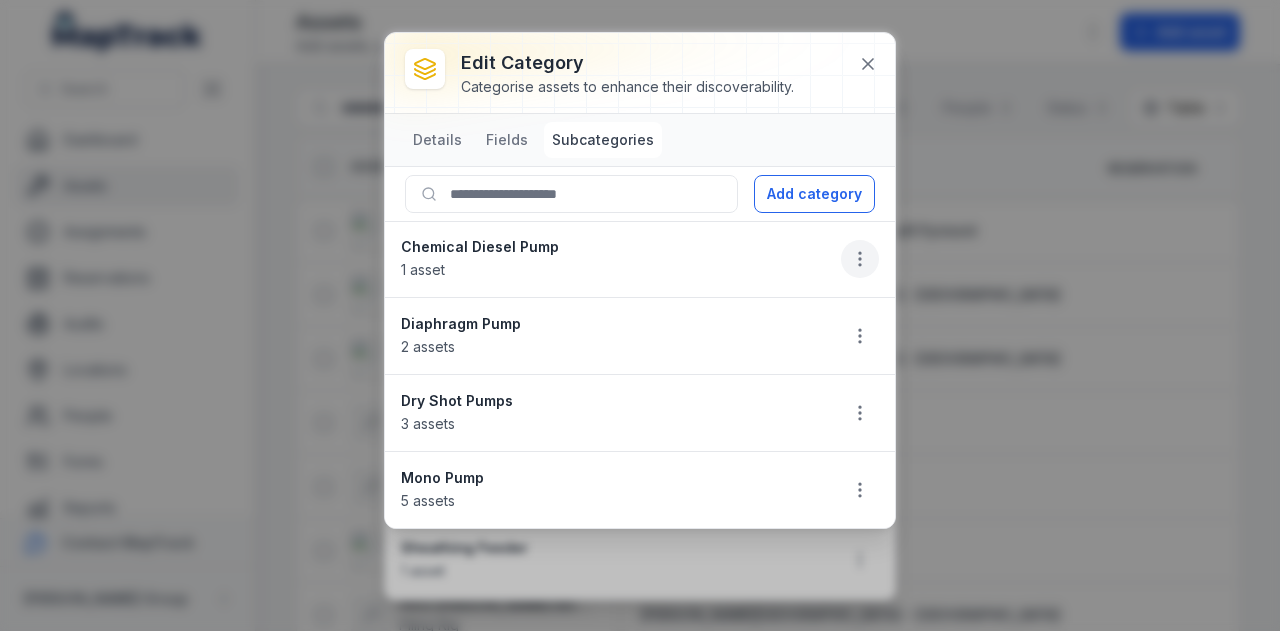 click 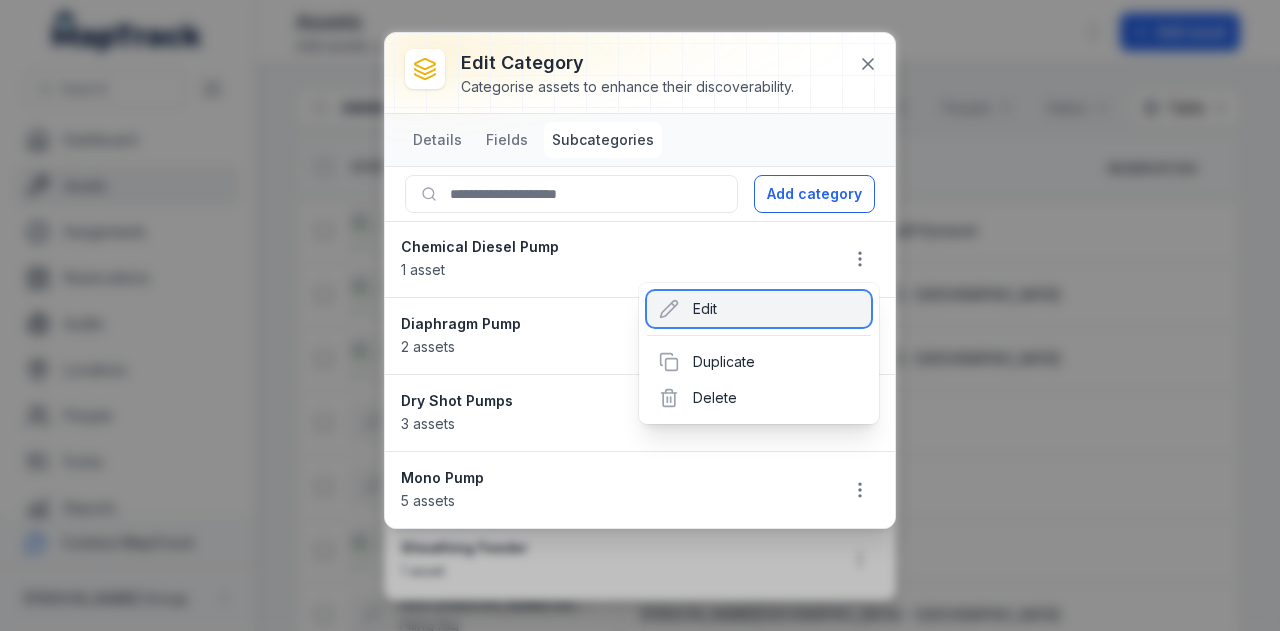 click on "Edit" at bounding box center (759, 309) 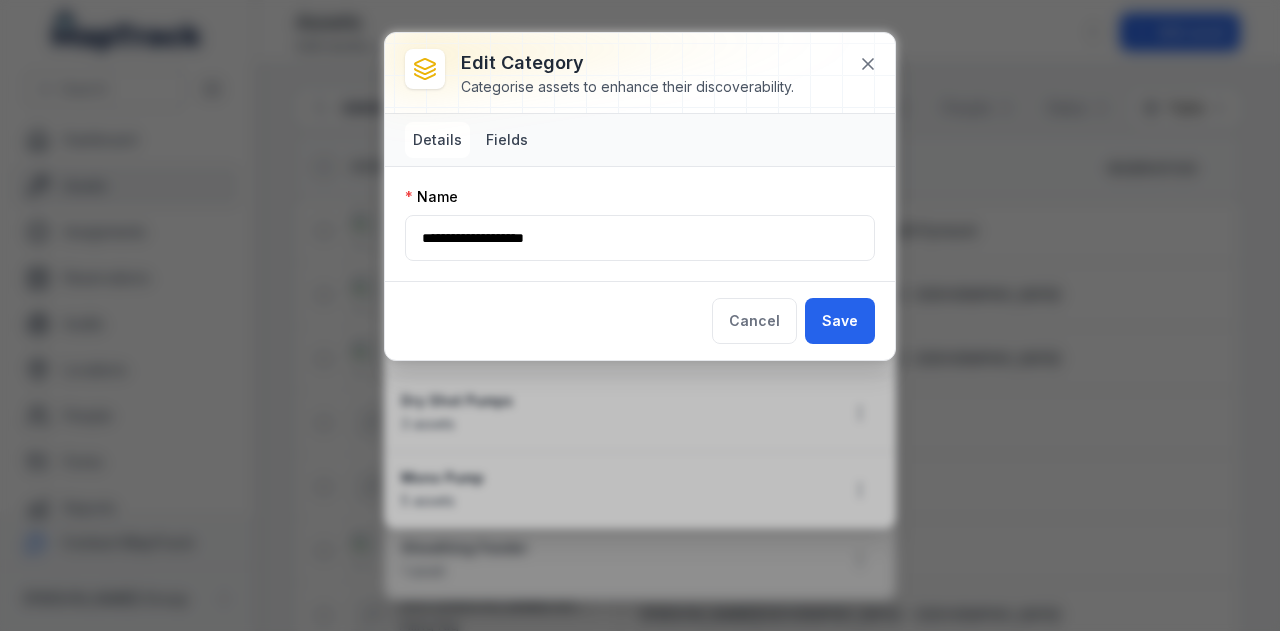 click on "Fields" at bounding box center [507, 140] 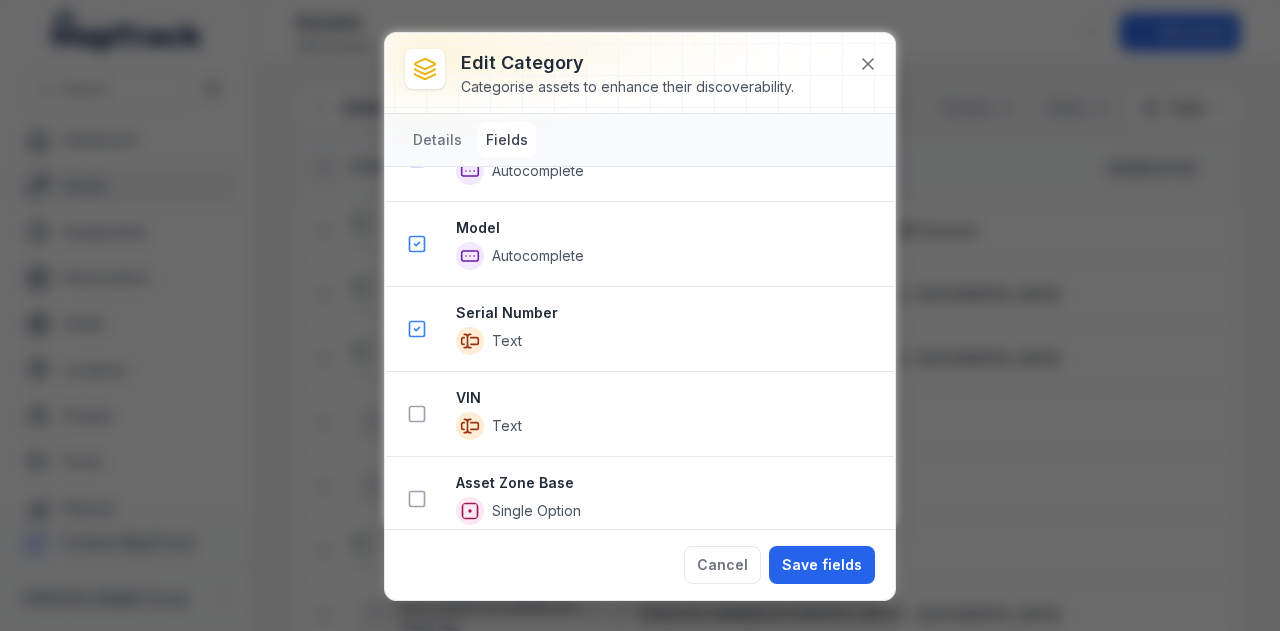 scroll, scrollTop: 805, scrollLeft: 0, axis: vertical 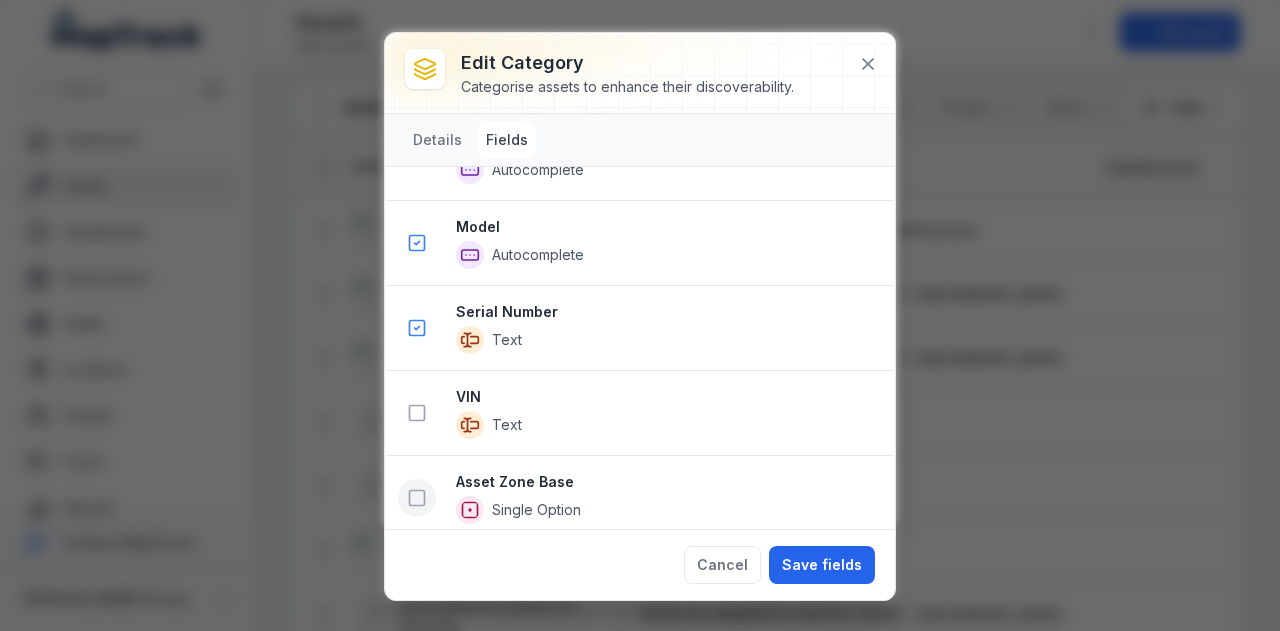 click 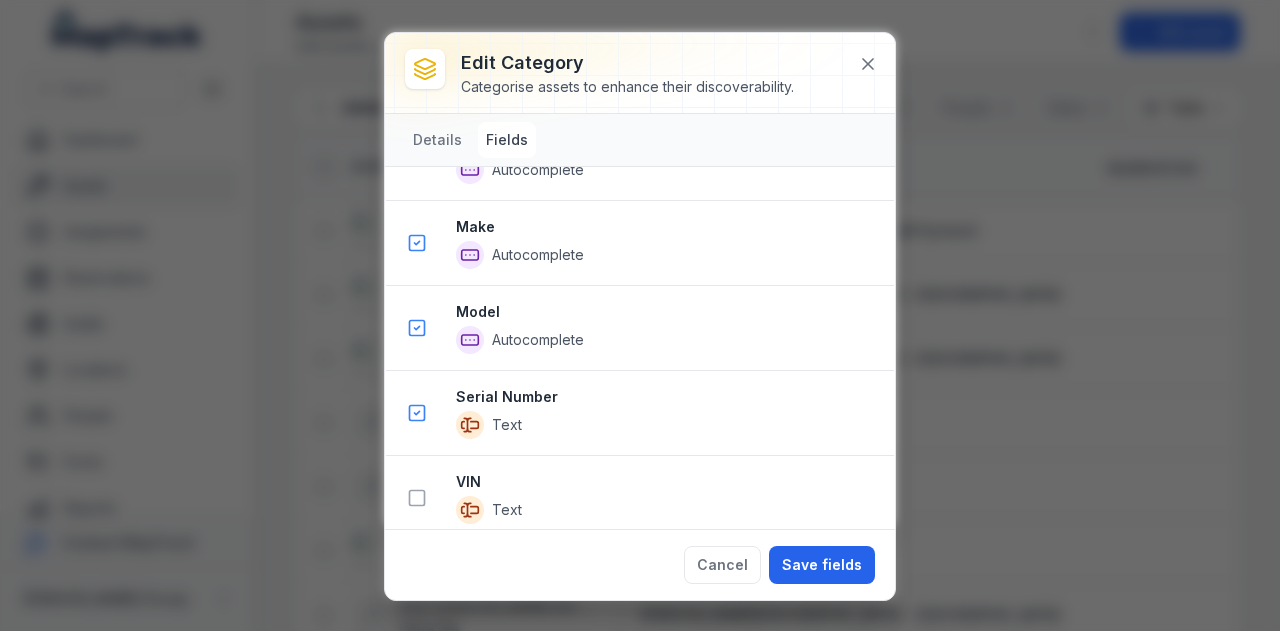 scroll, scrollTop: 890, scrollLeft: 0, axis: vertical 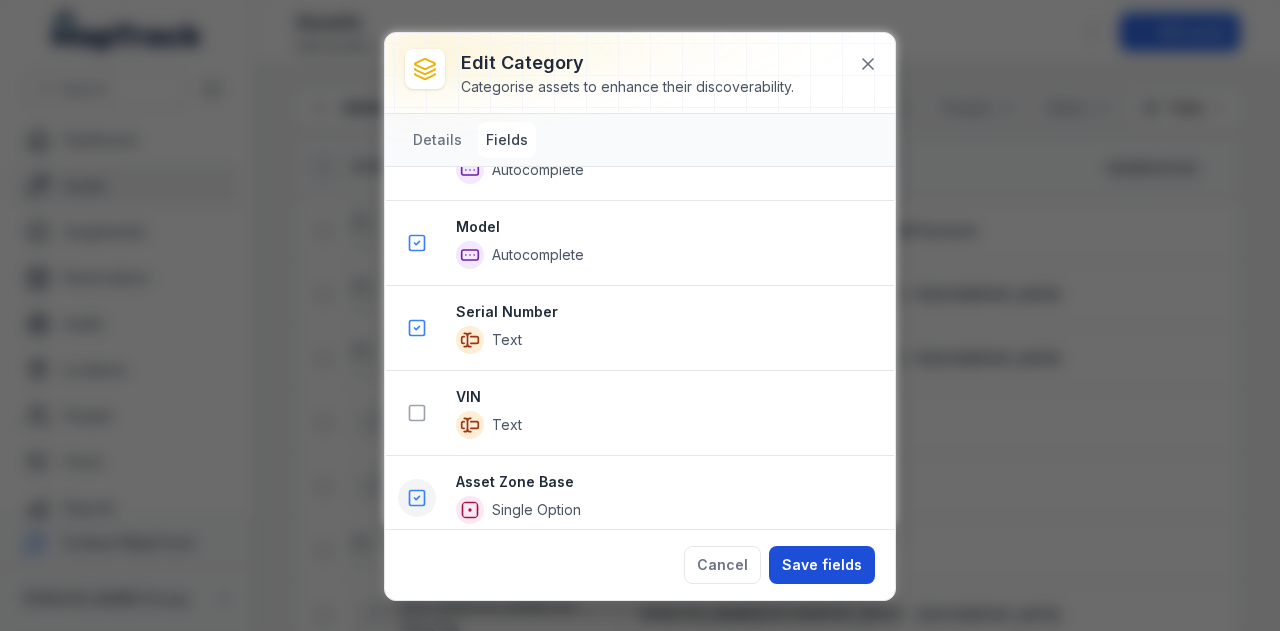click on "Save fields" at bounding box center (822, 565) 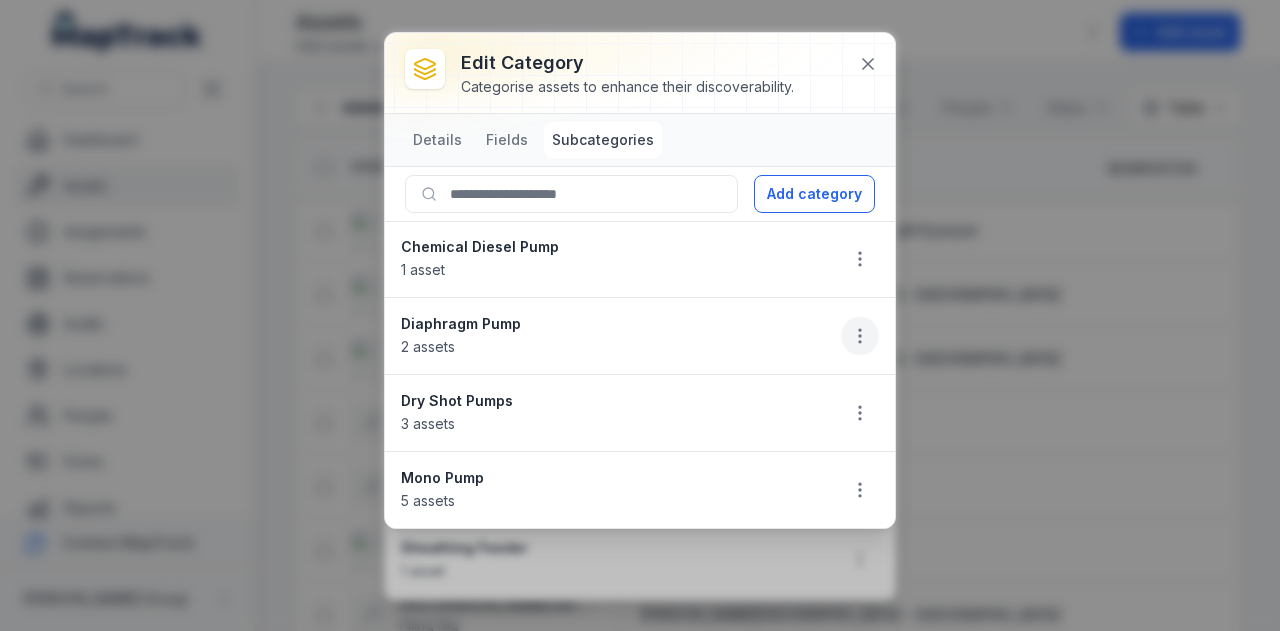 click 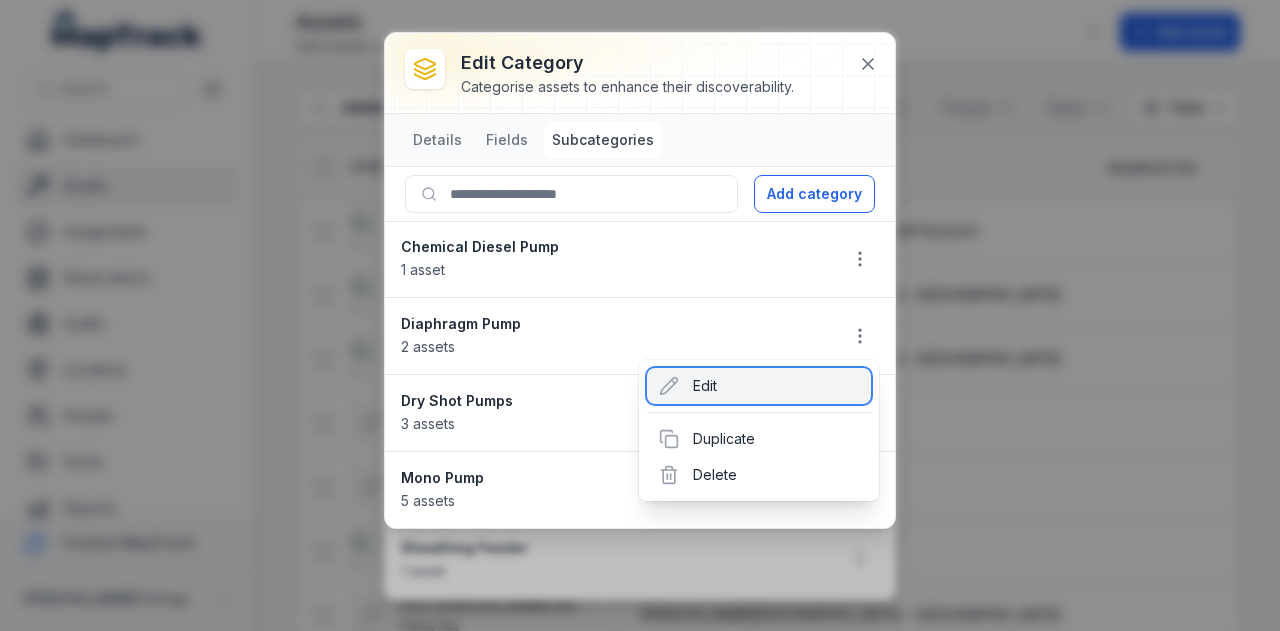 click on "Edit" at bounding box center (759, 386) 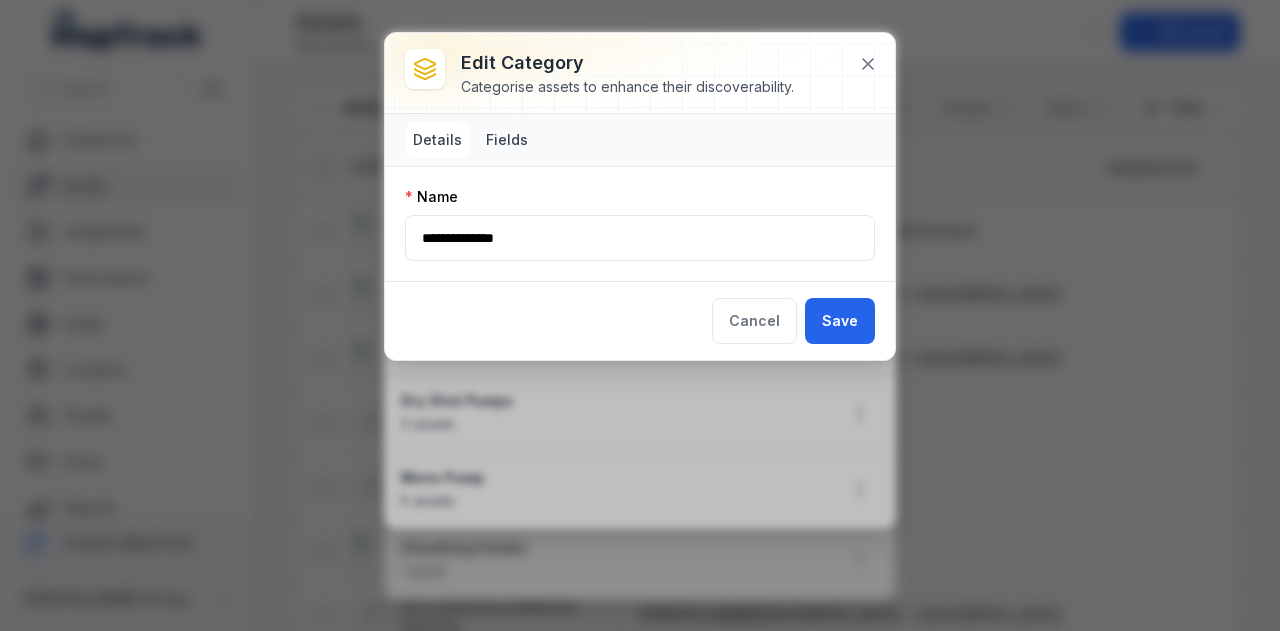 click on "Fields" at bounding box center [507, 140] 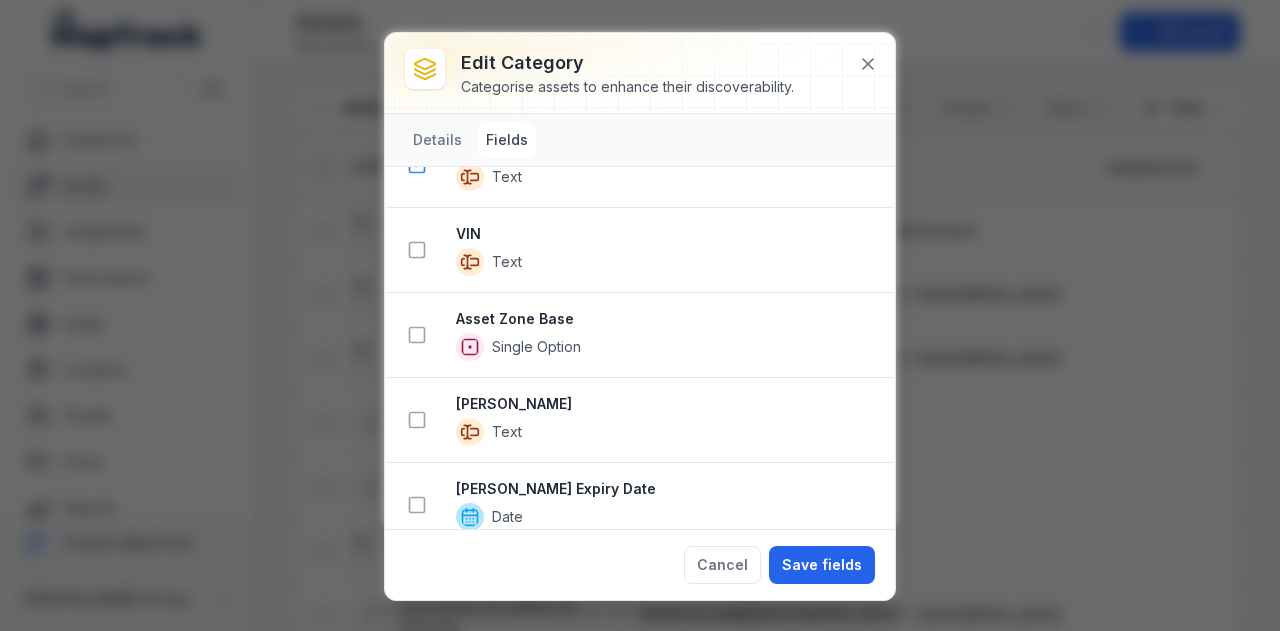 scroll, scrollTop: 884, scrollLeft: 0, axis: vertical 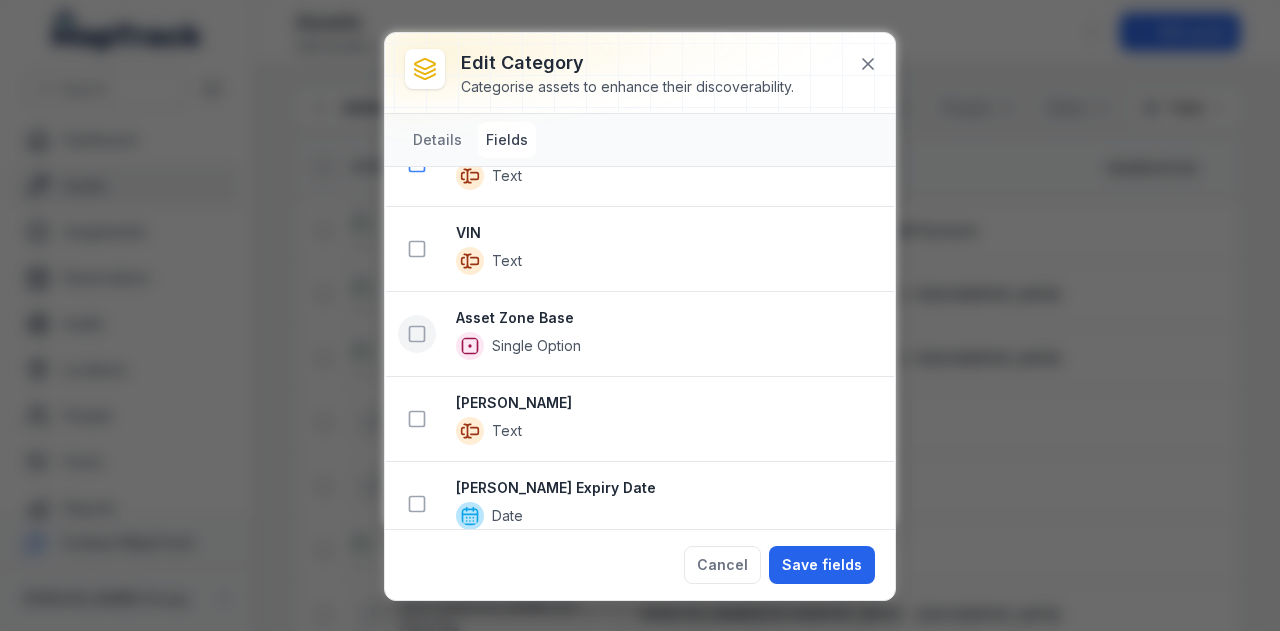 click 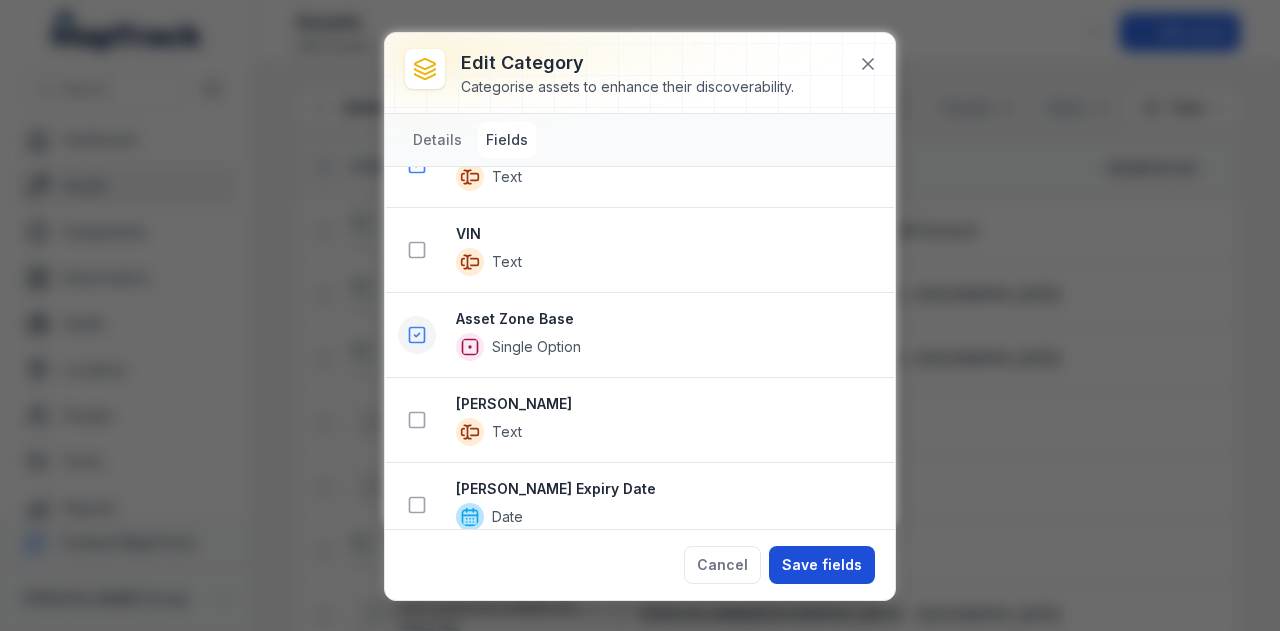 click on "Save fields" at bounding box center (822, 565) 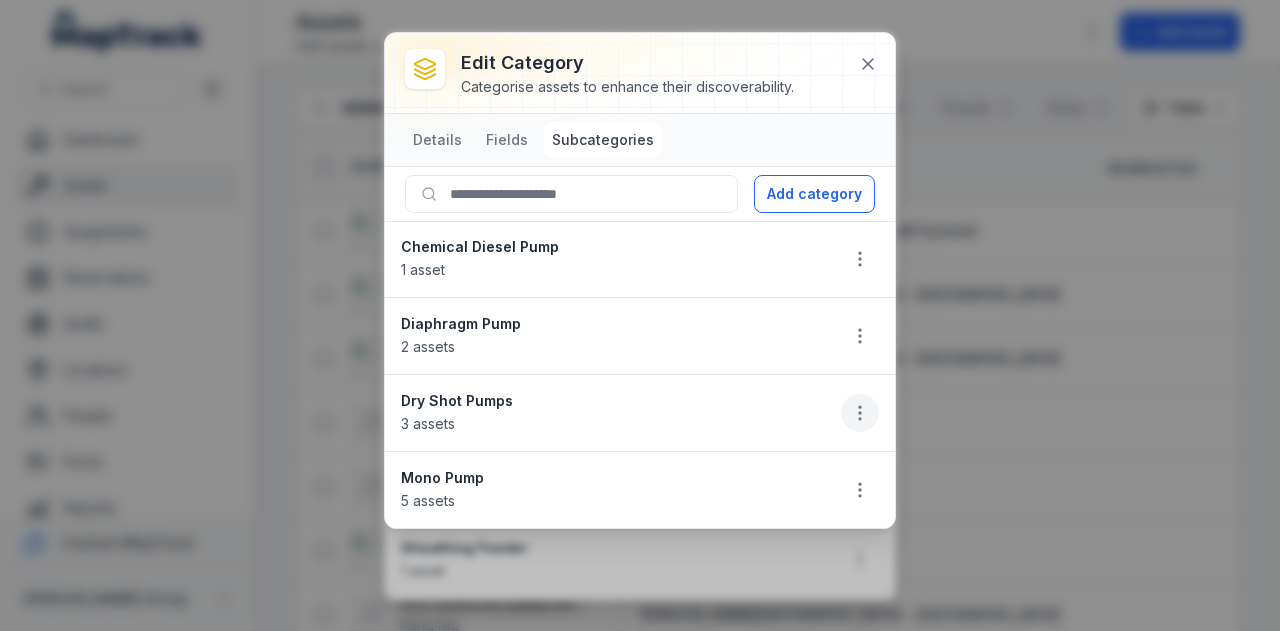 click 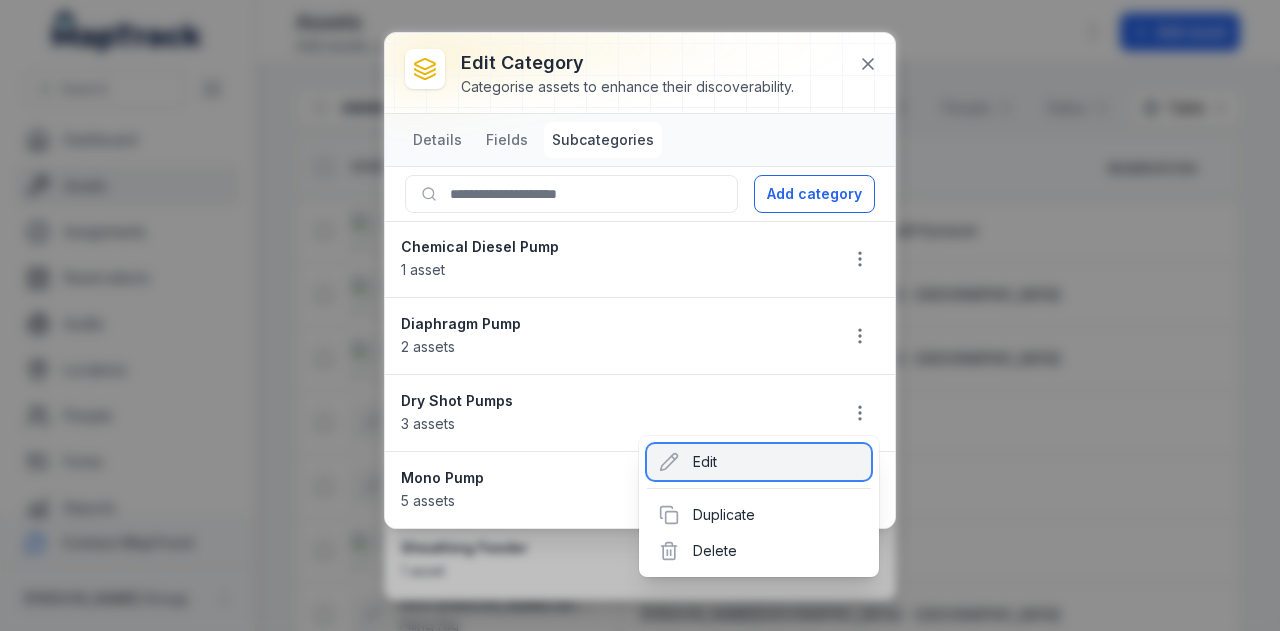 click on "Edit" at bounding box center (759, 462) 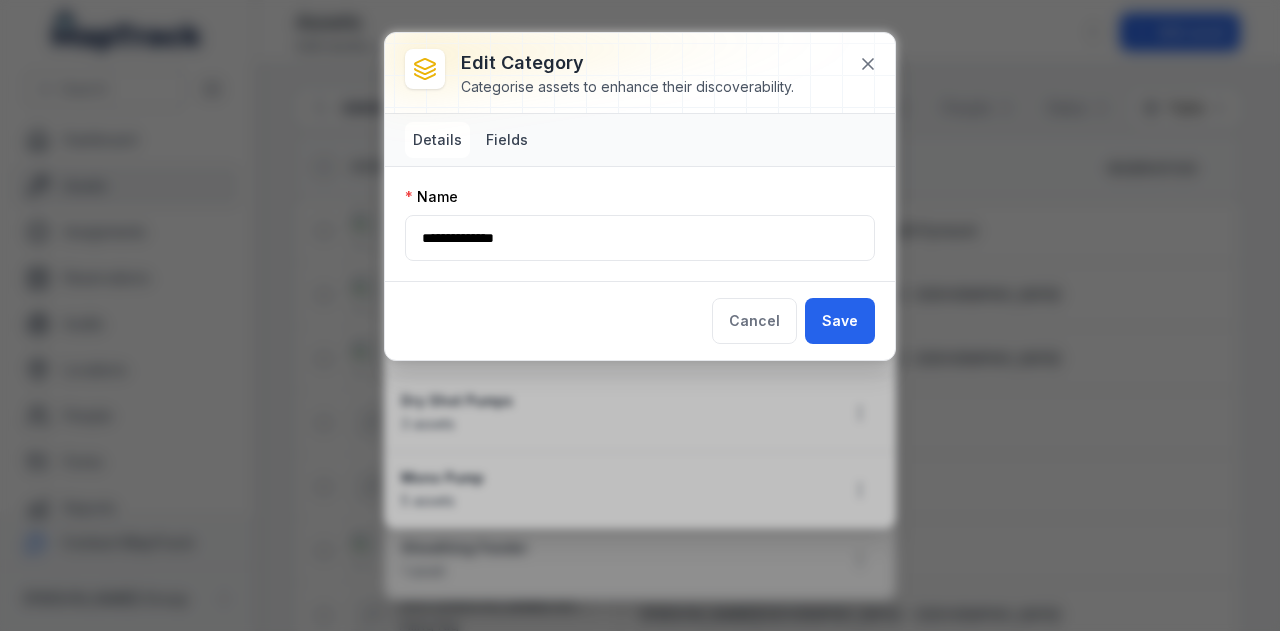 click on "Fields" at bounding box center [507, 140] 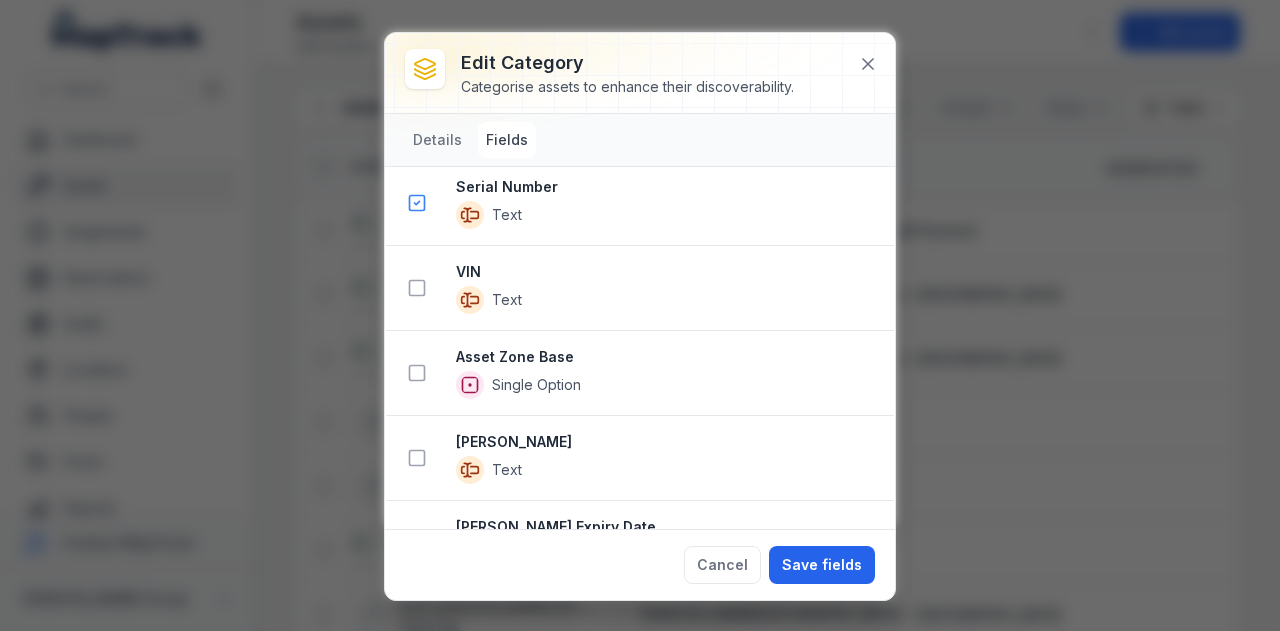 scroll, scrollTop: 861, scrollLeft: 0, axis: vertical 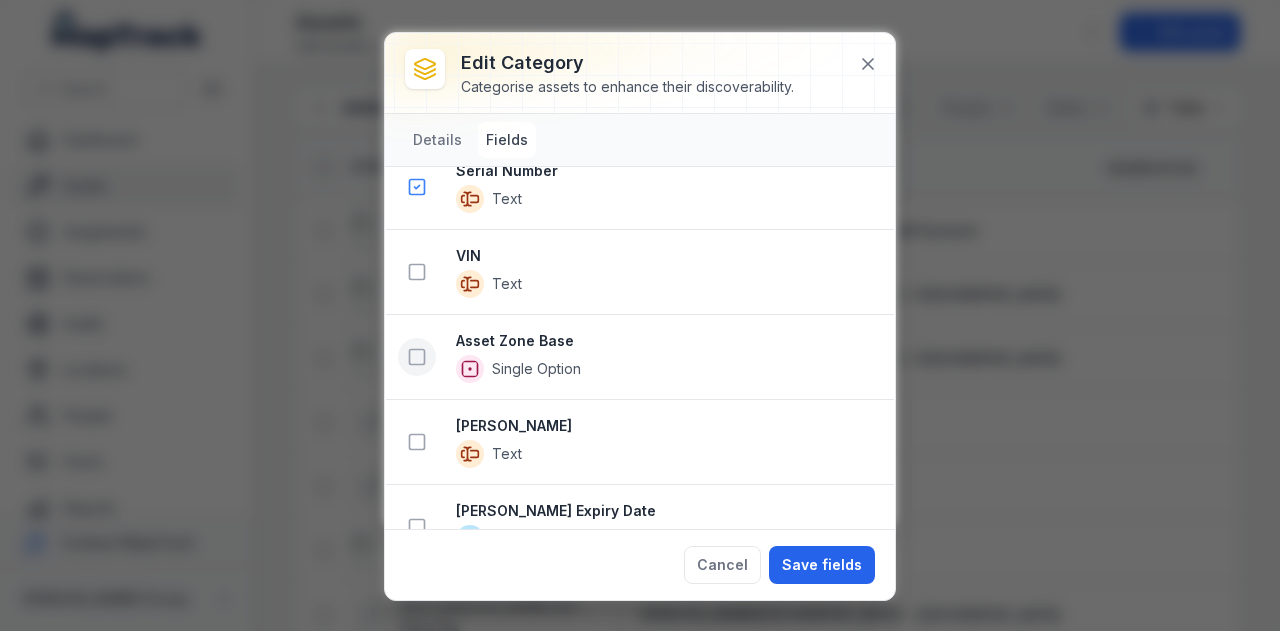 click 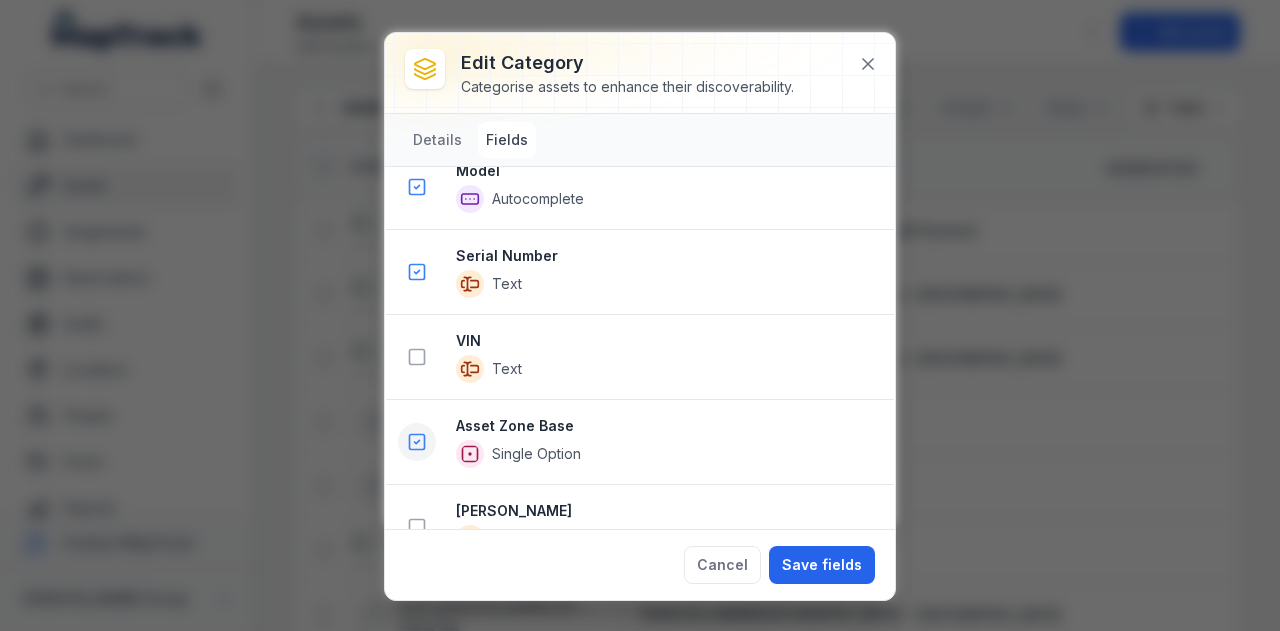 scroll, scrollTop: 945, scrollLeft: 0, axis: vertical 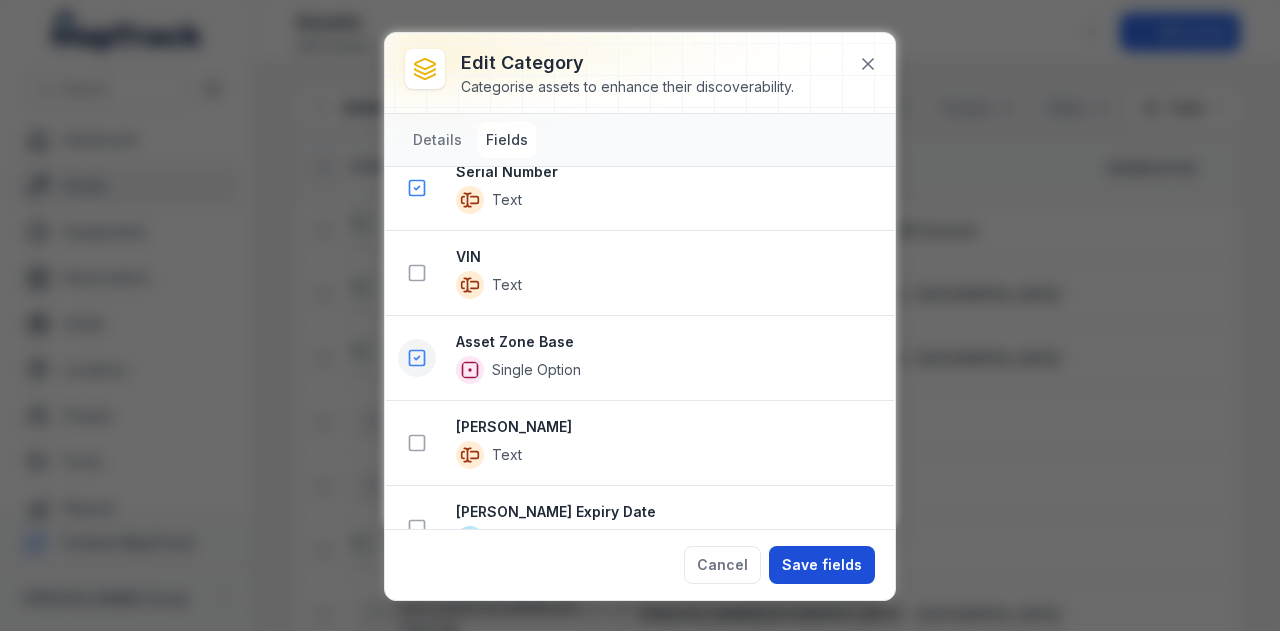 click on "Save fields" at bounding box center (822, 565) 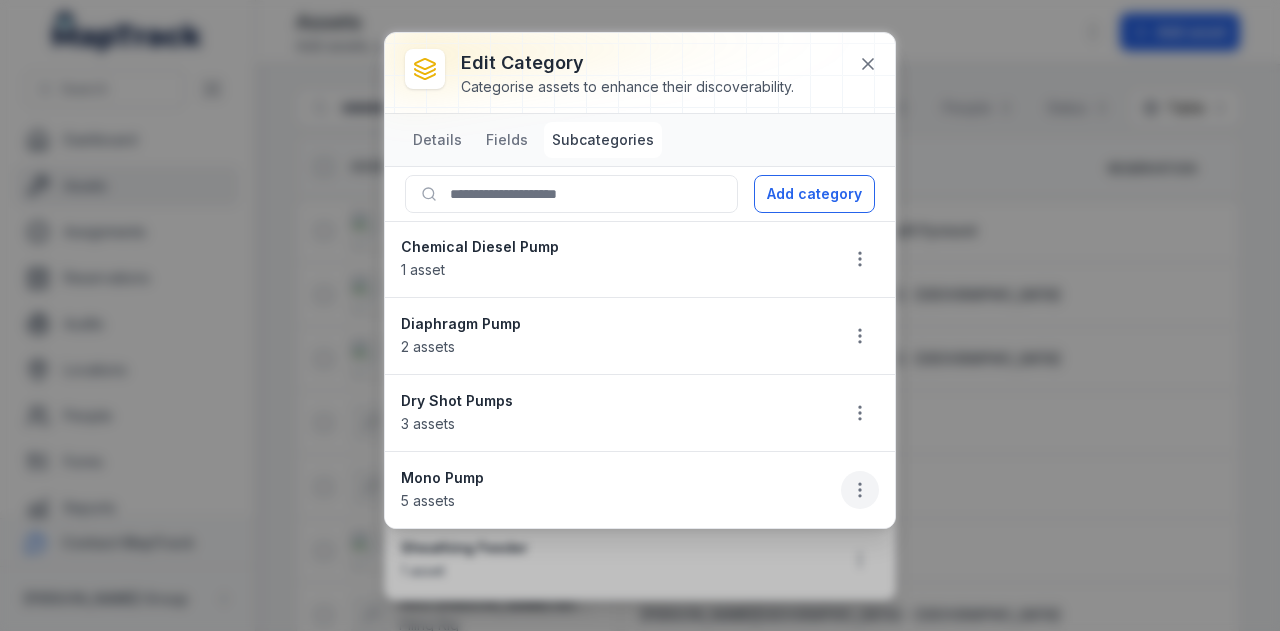 click 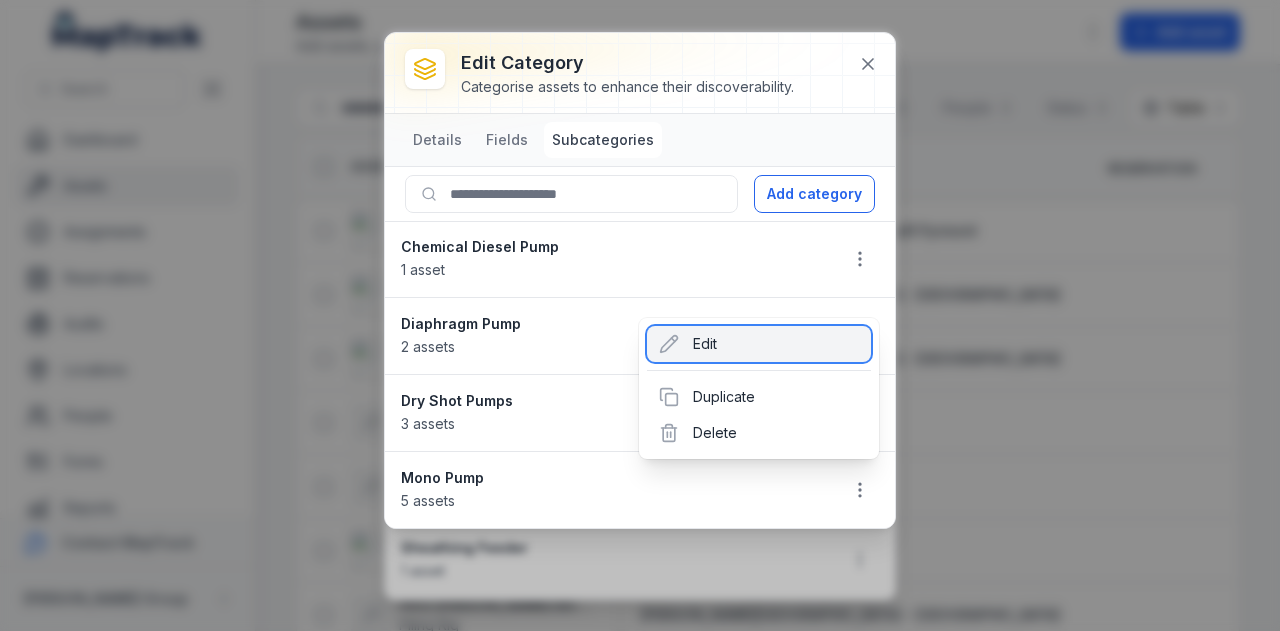 click on "Edit" at bounding box center (759, 344) 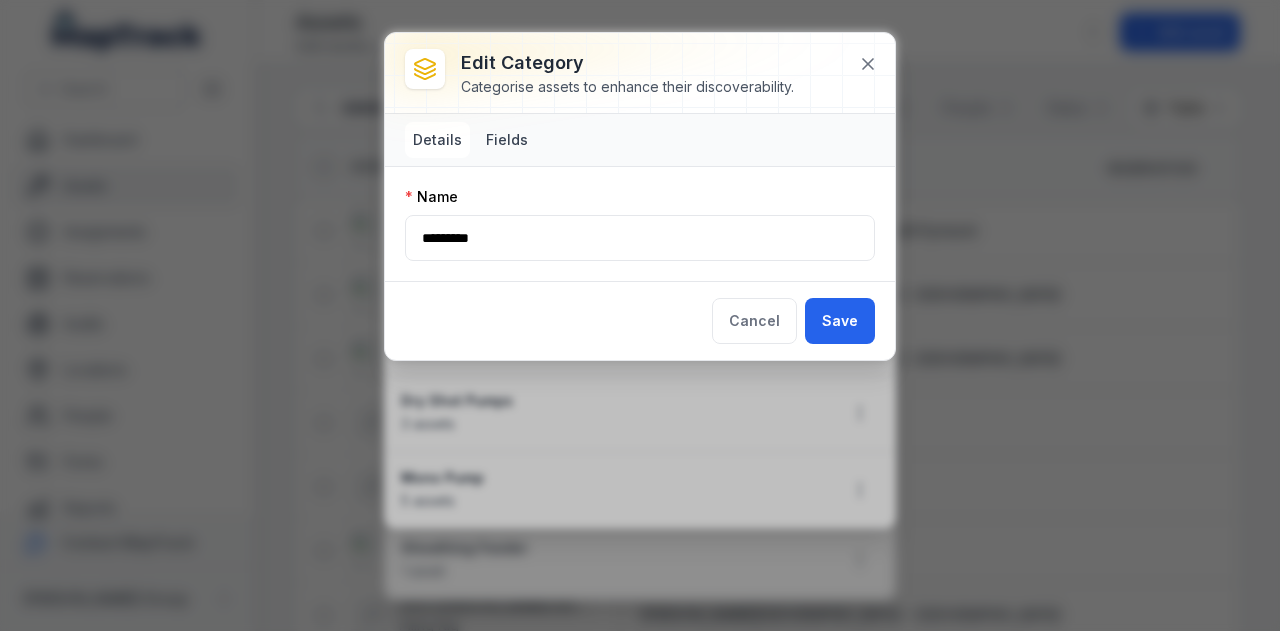 click on "Fields" at bounding box center [507, 140] 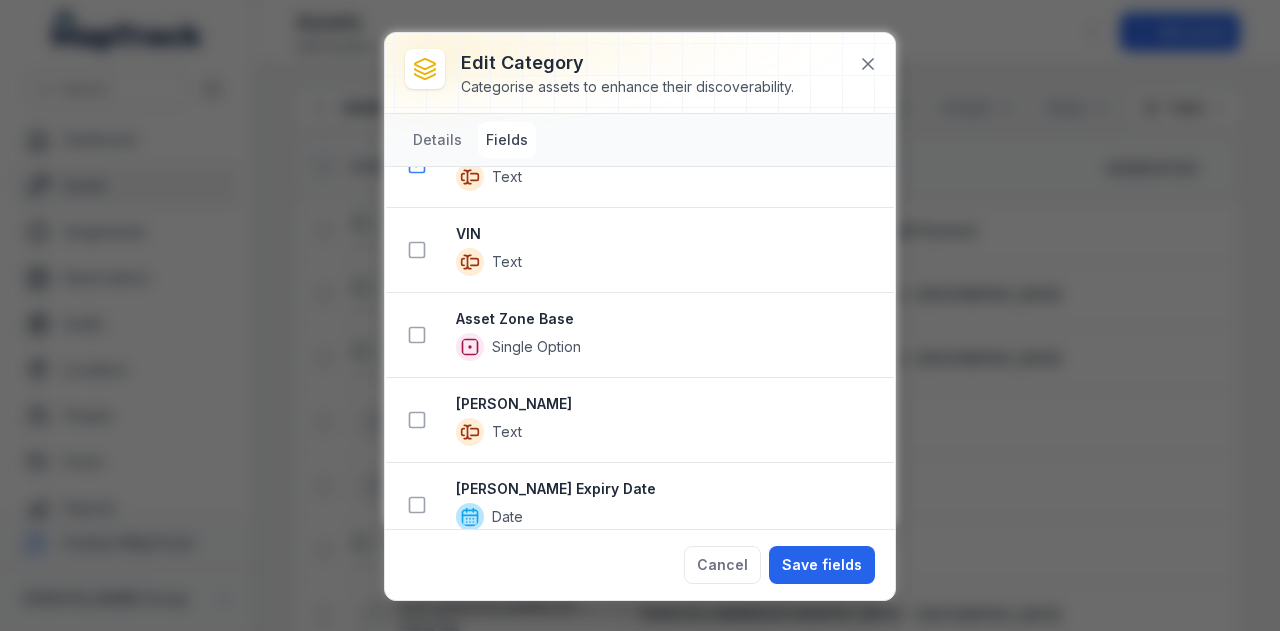 scroll, scrollTop: 892, scrollLeft: 0, axis: vertical 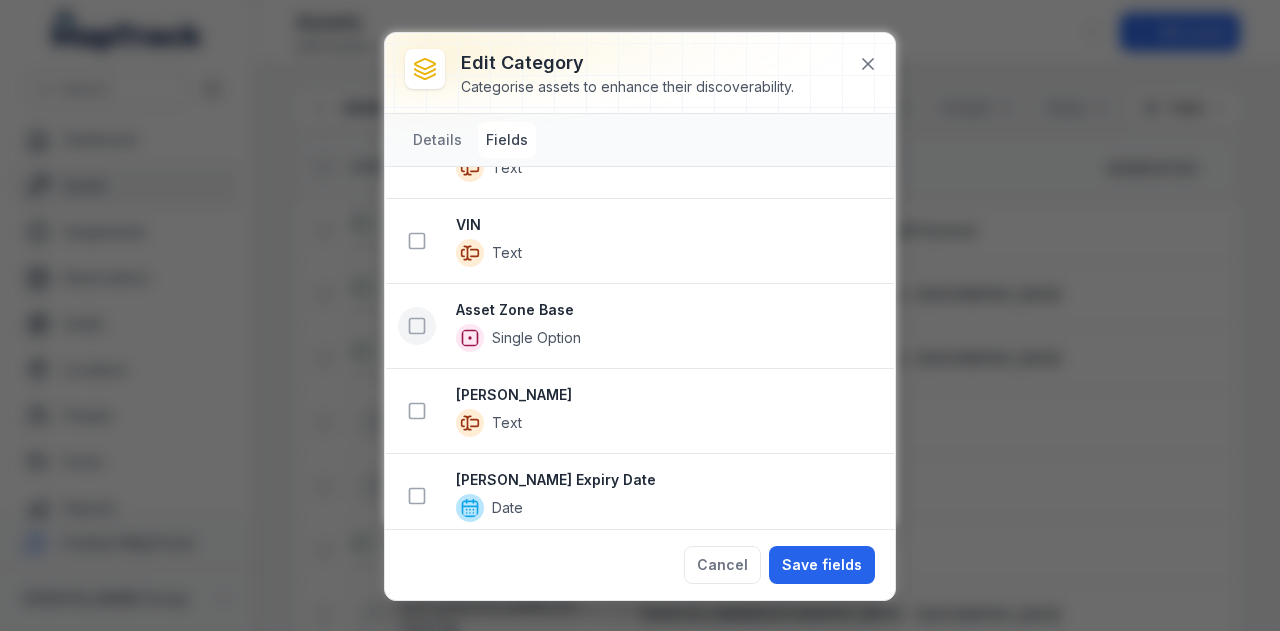 click 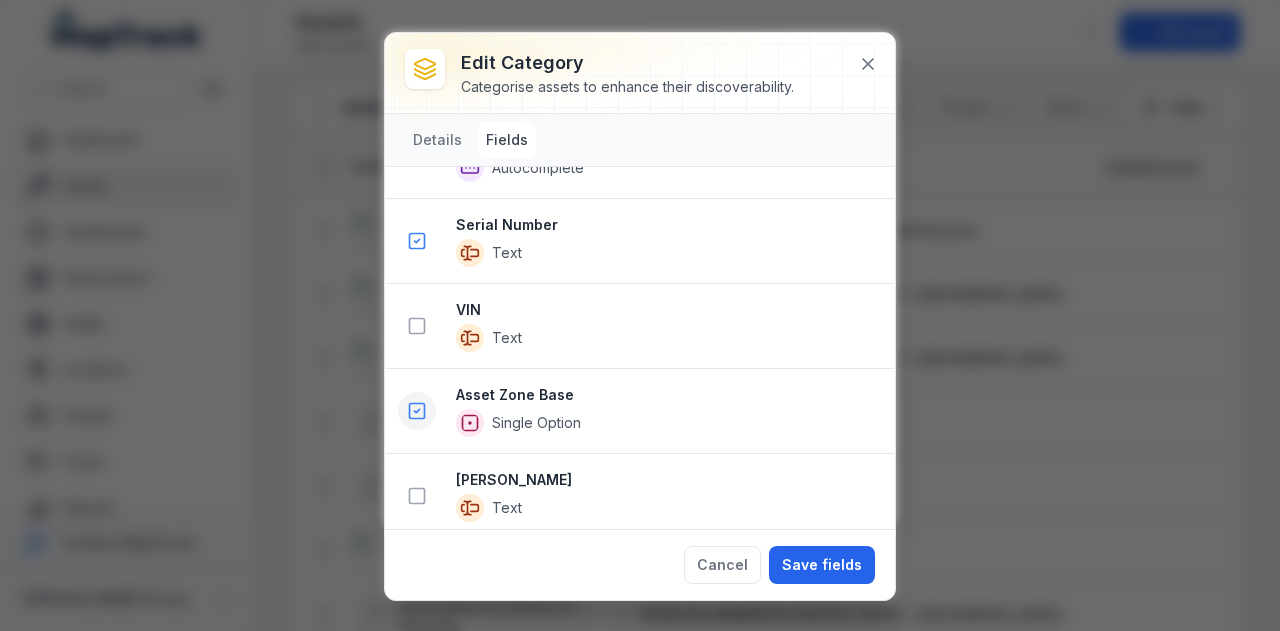 scroll, scrollTop: 976, scrollLeft: 0, axis: vertical 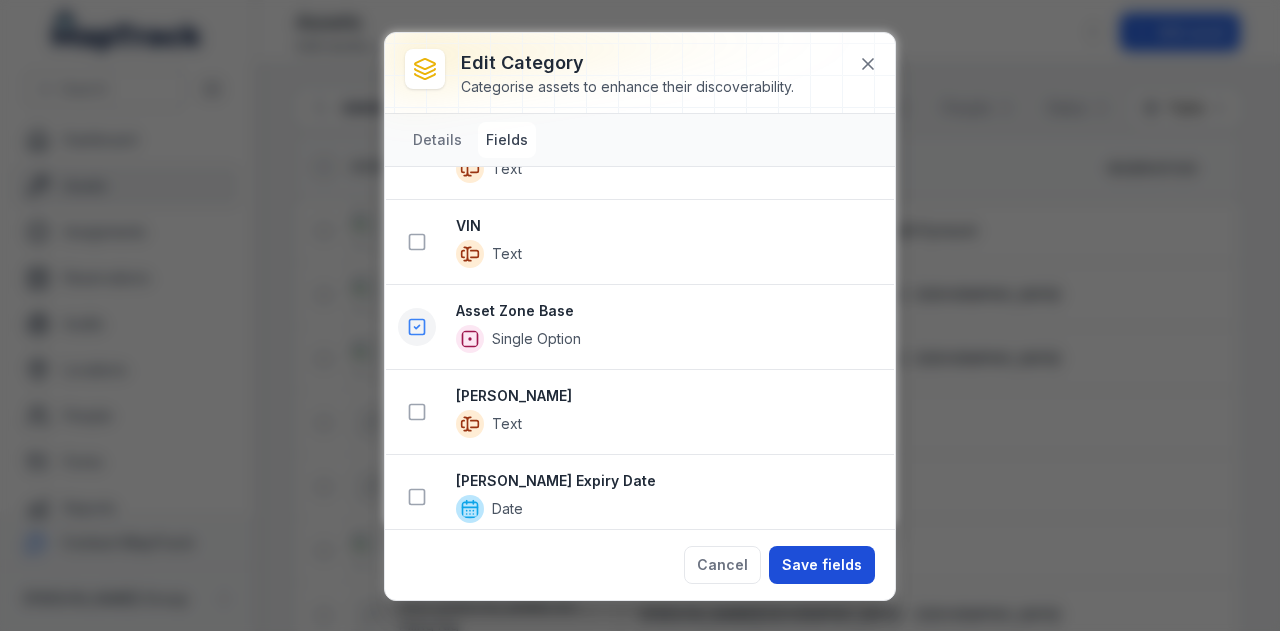 click on "Save fields" at bounding box center [822, 565] 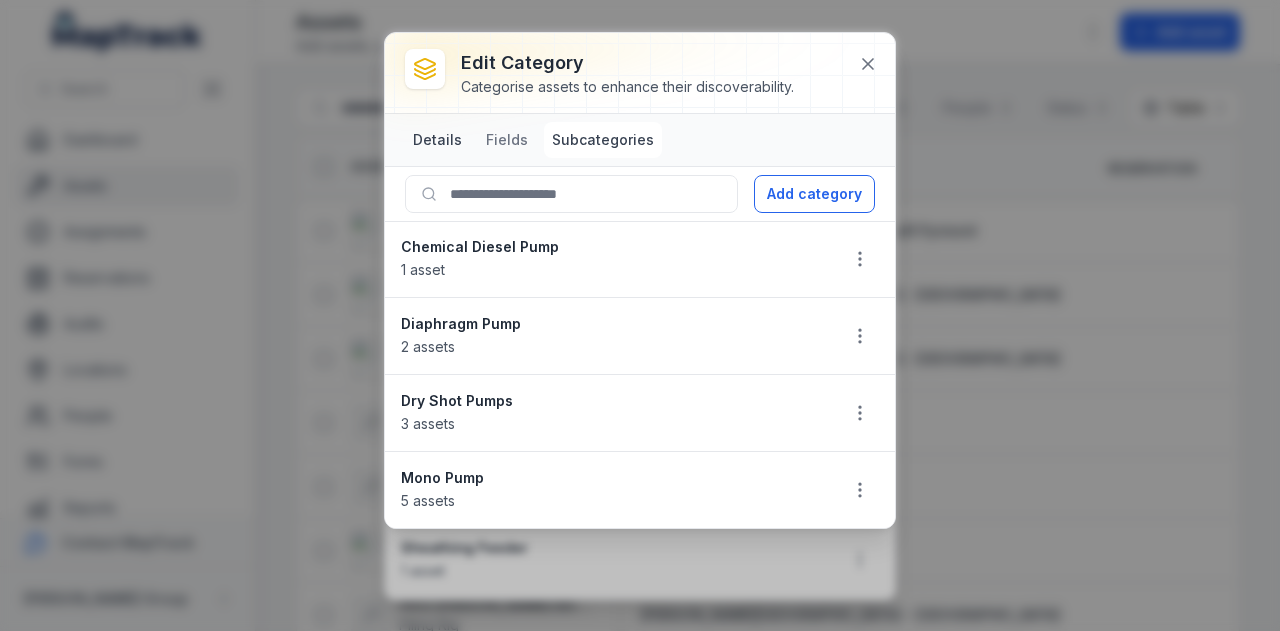 click on "Details" at bounding box center [437, 140] 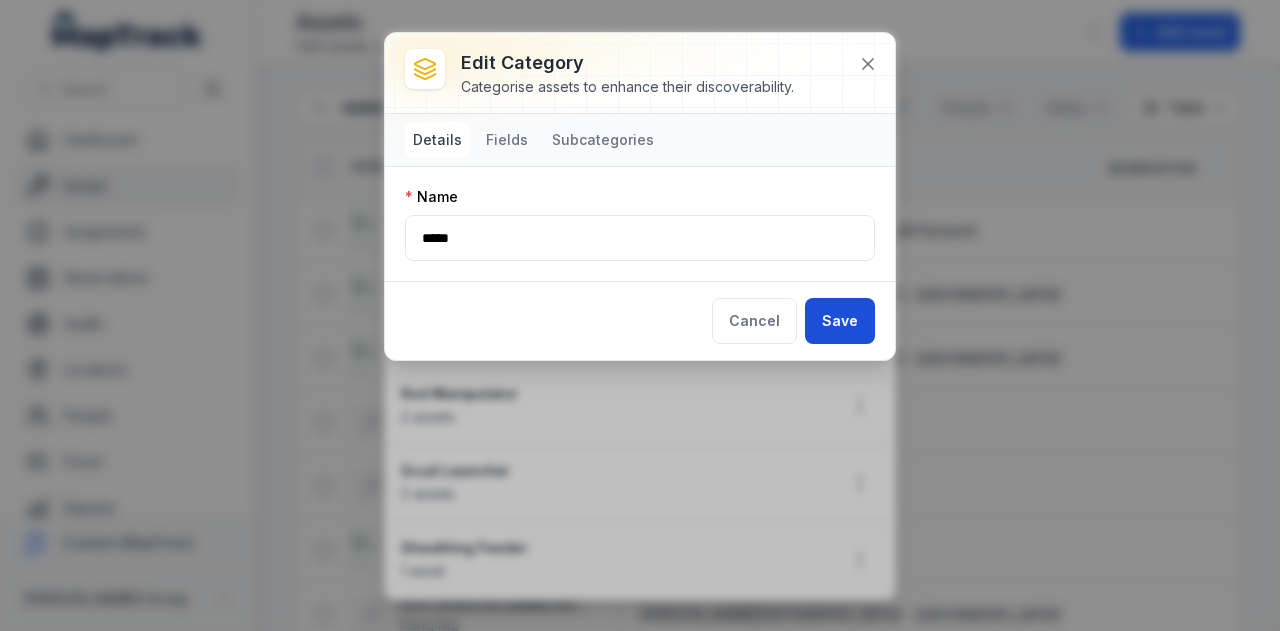click on "Save" at bounding box center (840, 321) 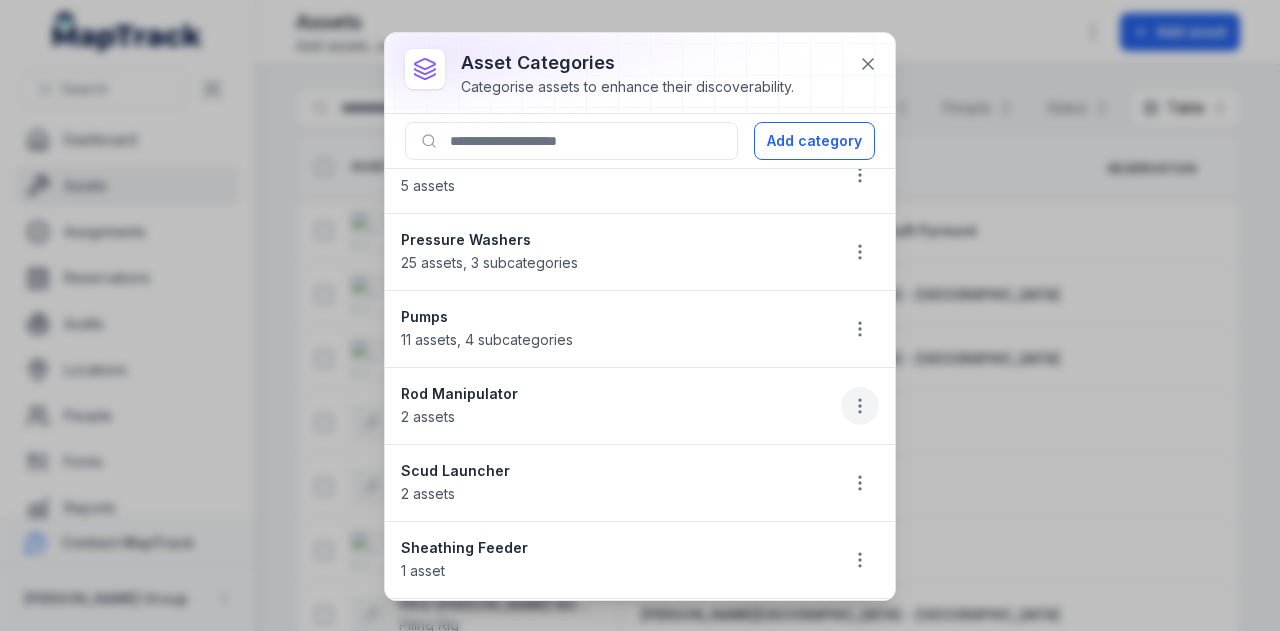 click 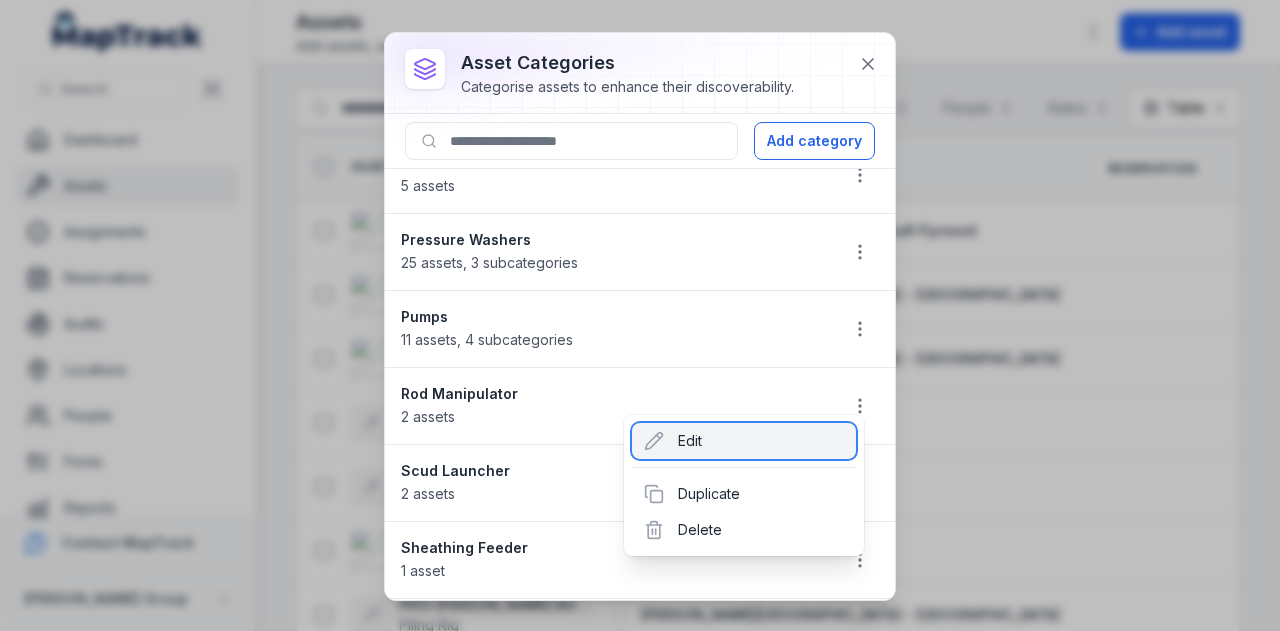 click on "Edit" at bounding box center [744, 441] 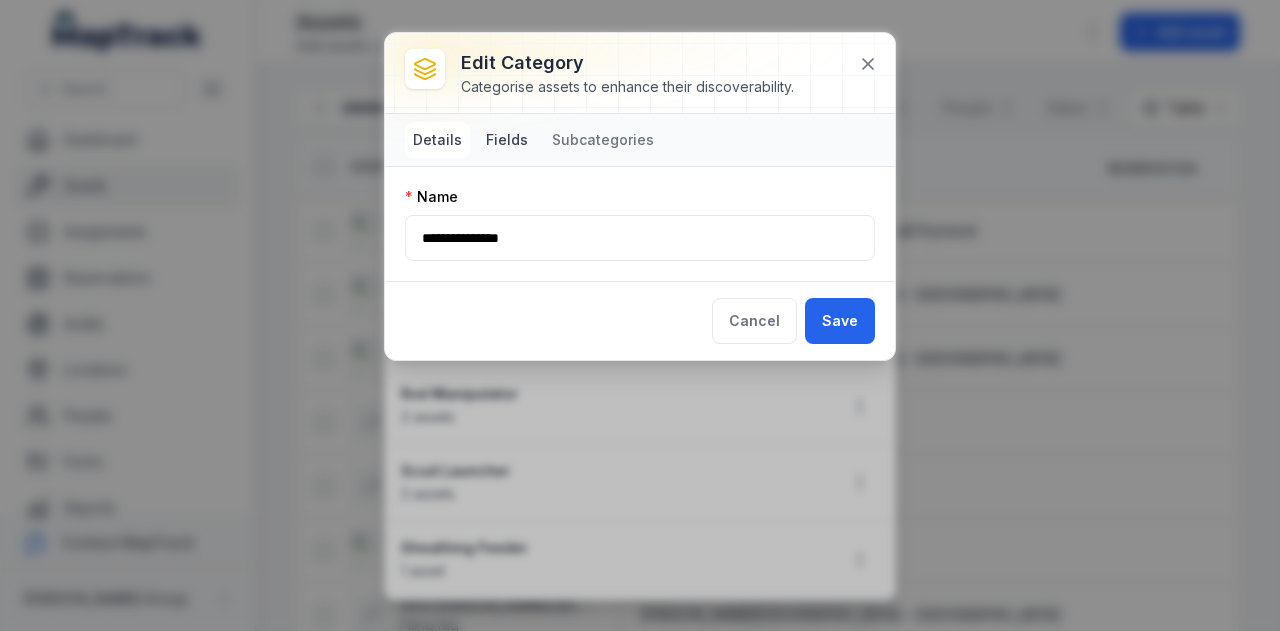 click on "Fields" at bounding box center (507, 140) 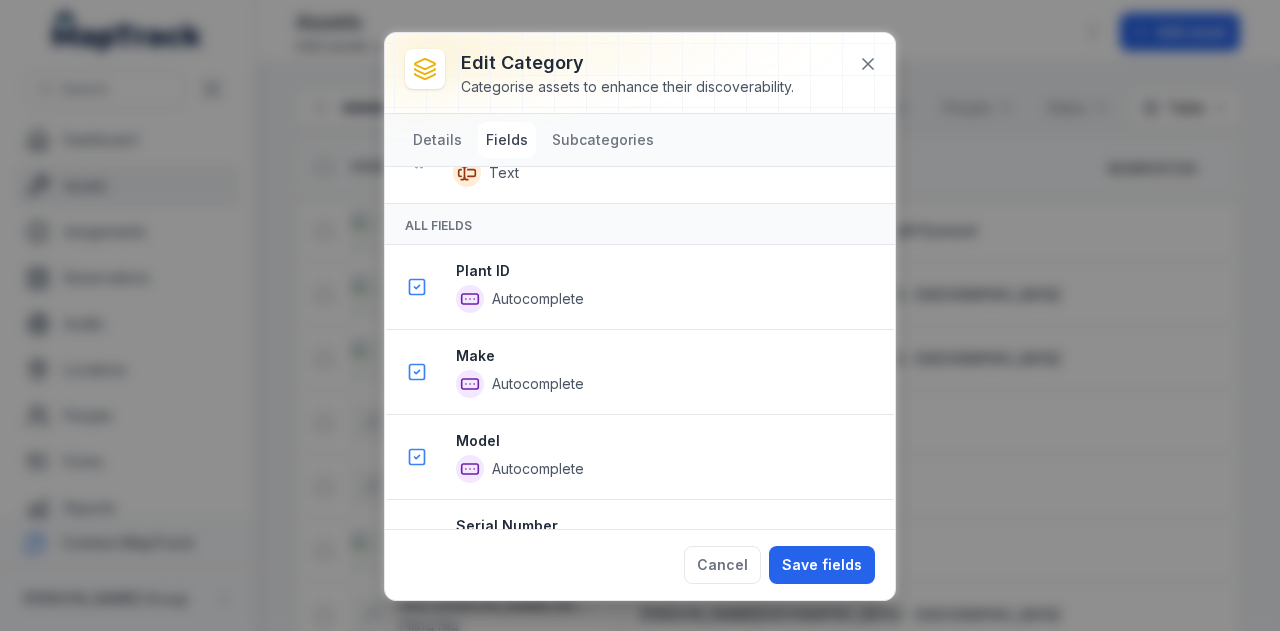 scroll, scrollTop: 873, scrollLeft: 0, axis: vertical 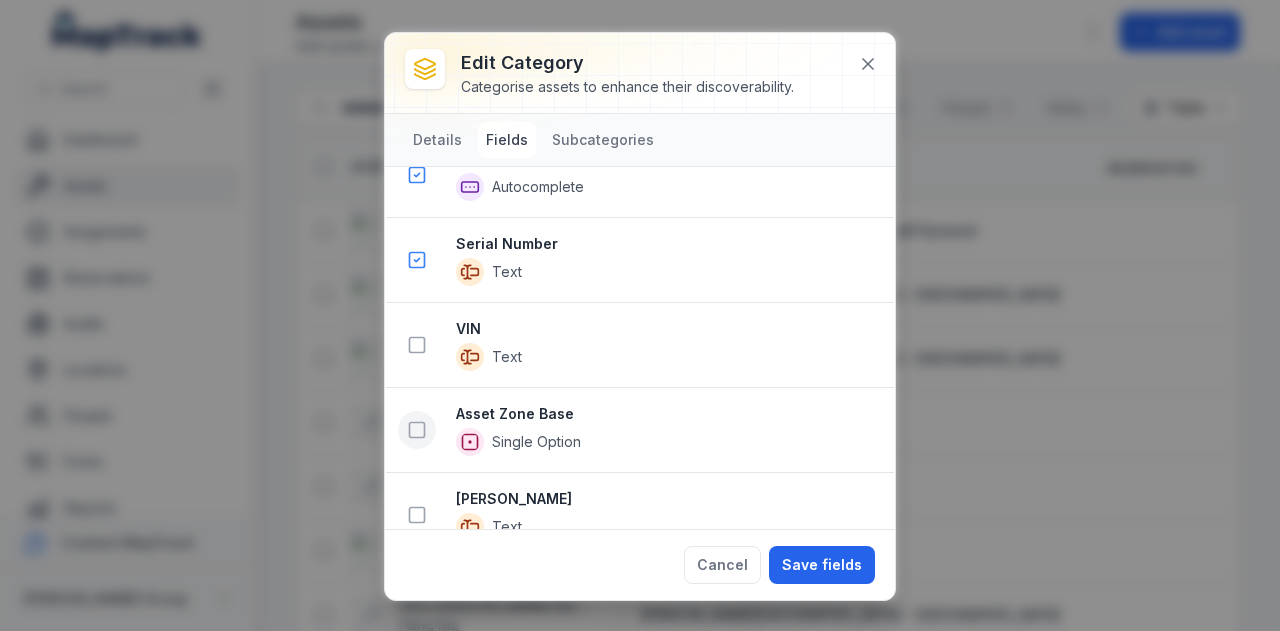 click 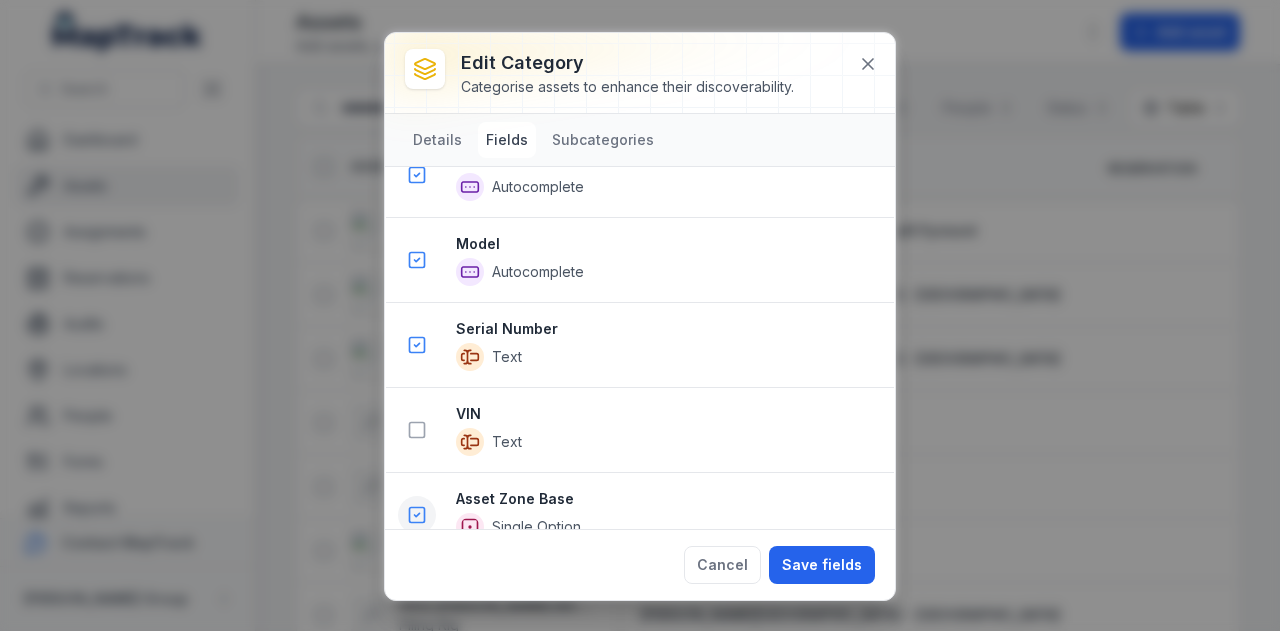 scroll, scrollTop: 957, scrollLeft: 0, axis: vertical 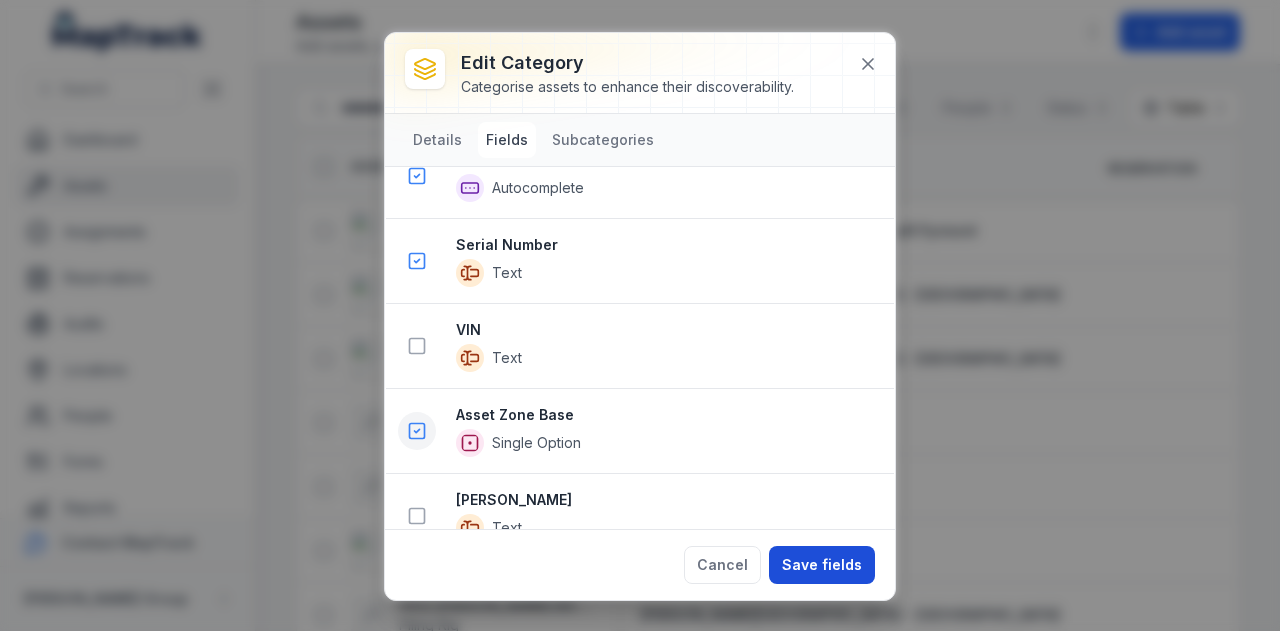 click on "Save fields" at bounding box center (822, 565) 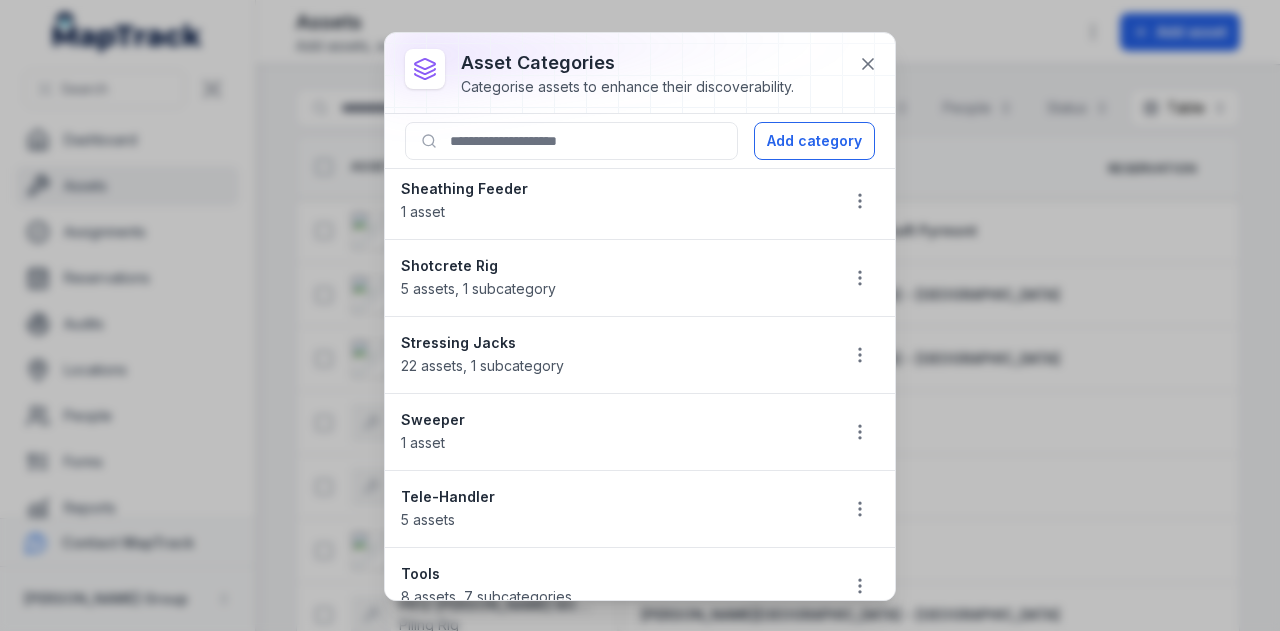scroll, scrollTop: 1931, scrollLeft: 0, axis: vertical 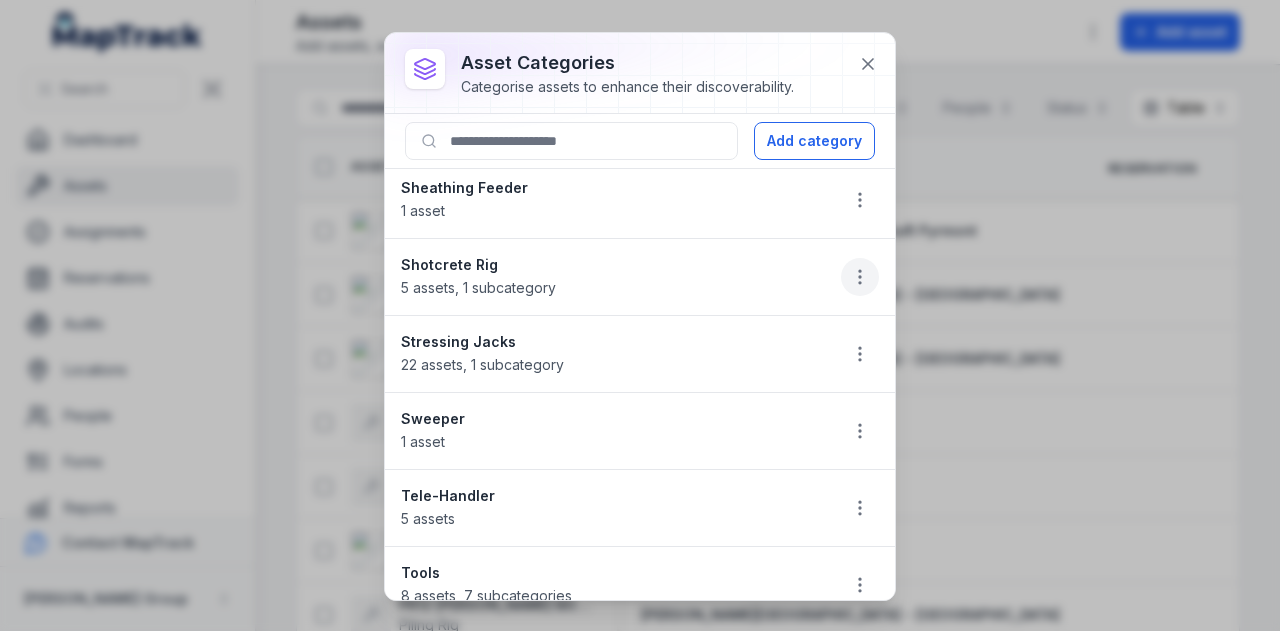 click at bounding box center (860, 277) 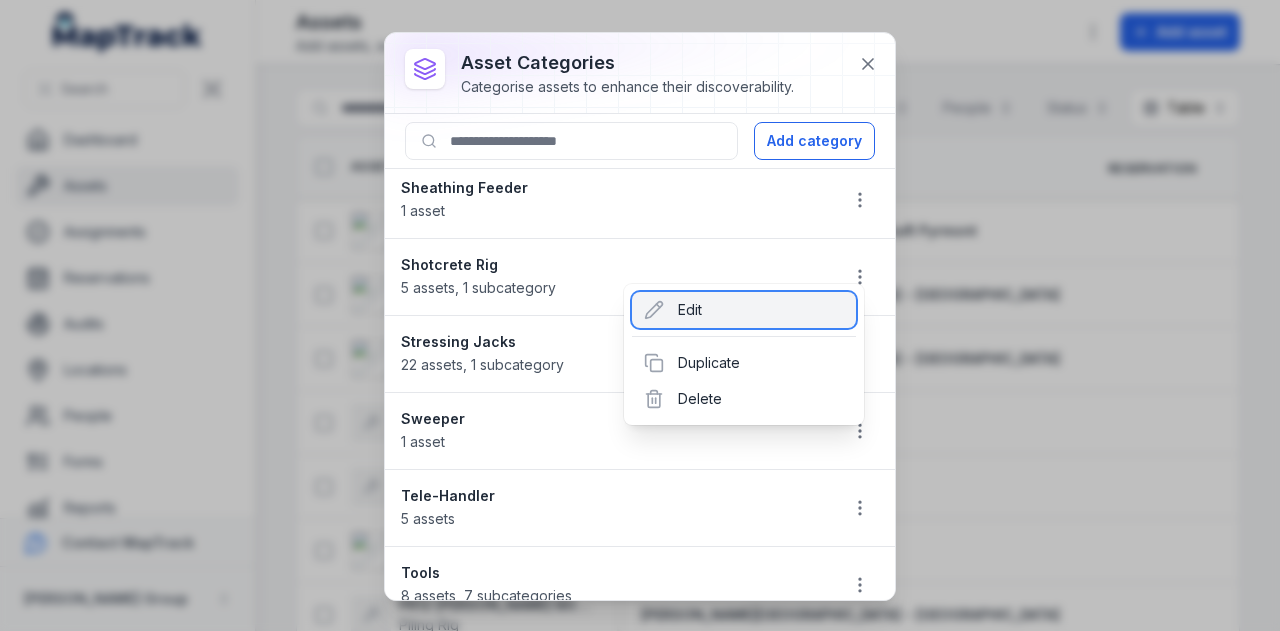 click on "Edit" at bounding box center (744, 310) 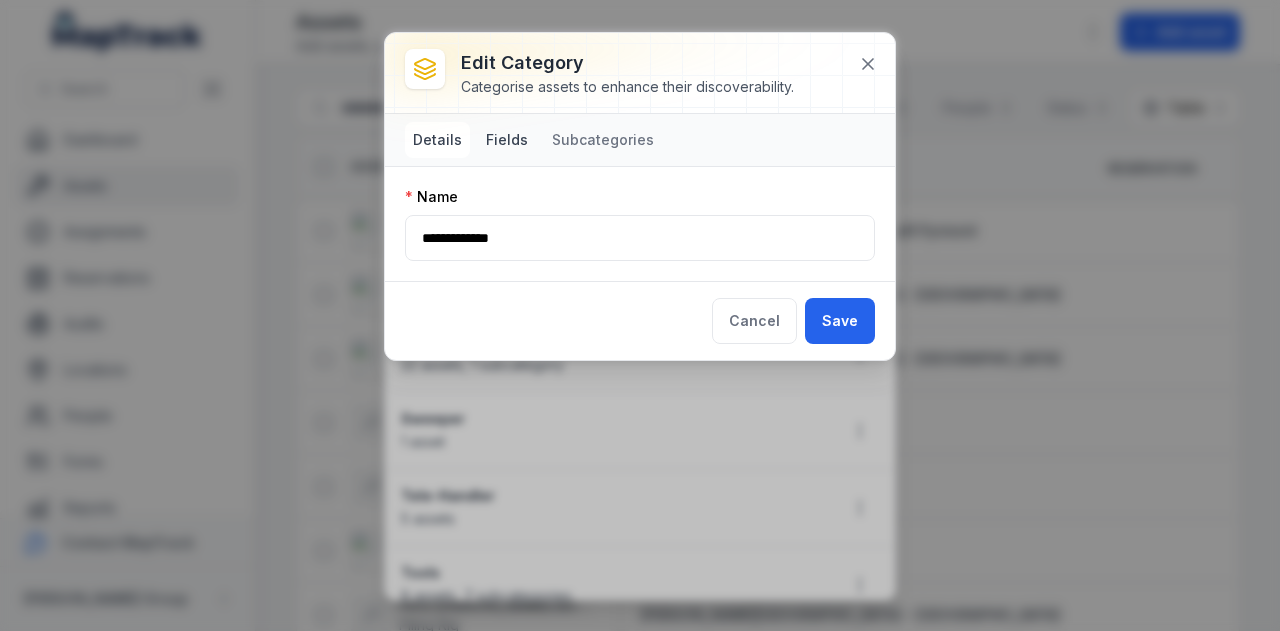 click on "Fields" at bounding box center (507, 140) 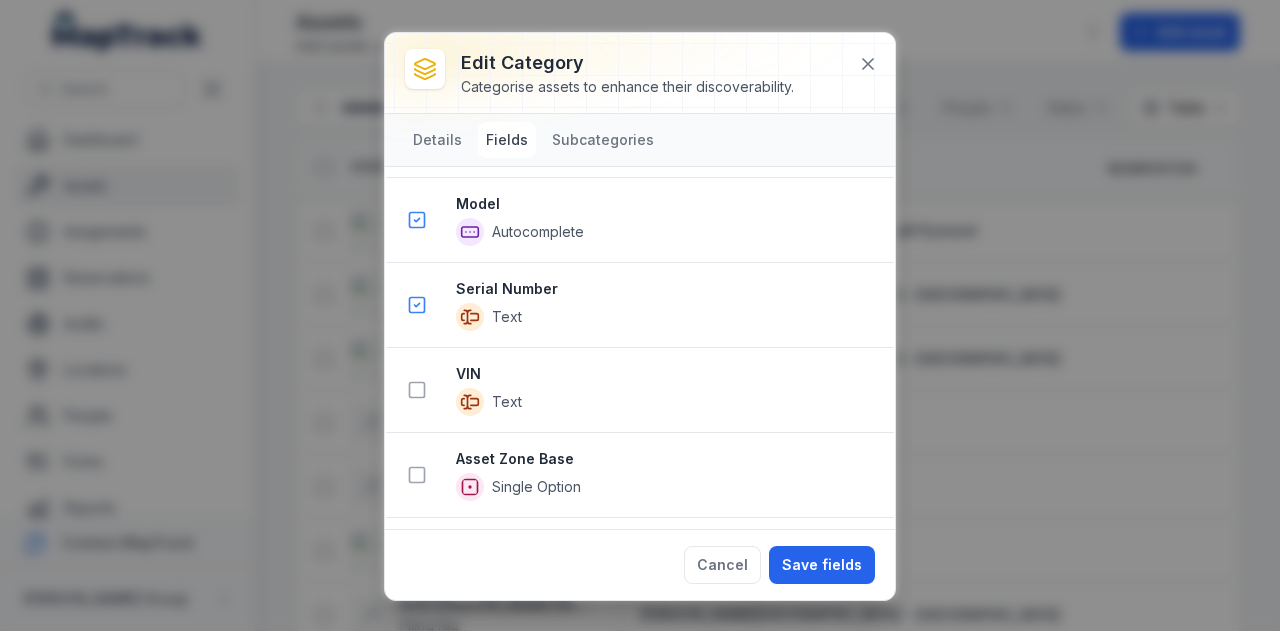 scroll, scrollTop: 864, scrollLeft: 0, axis: vertical 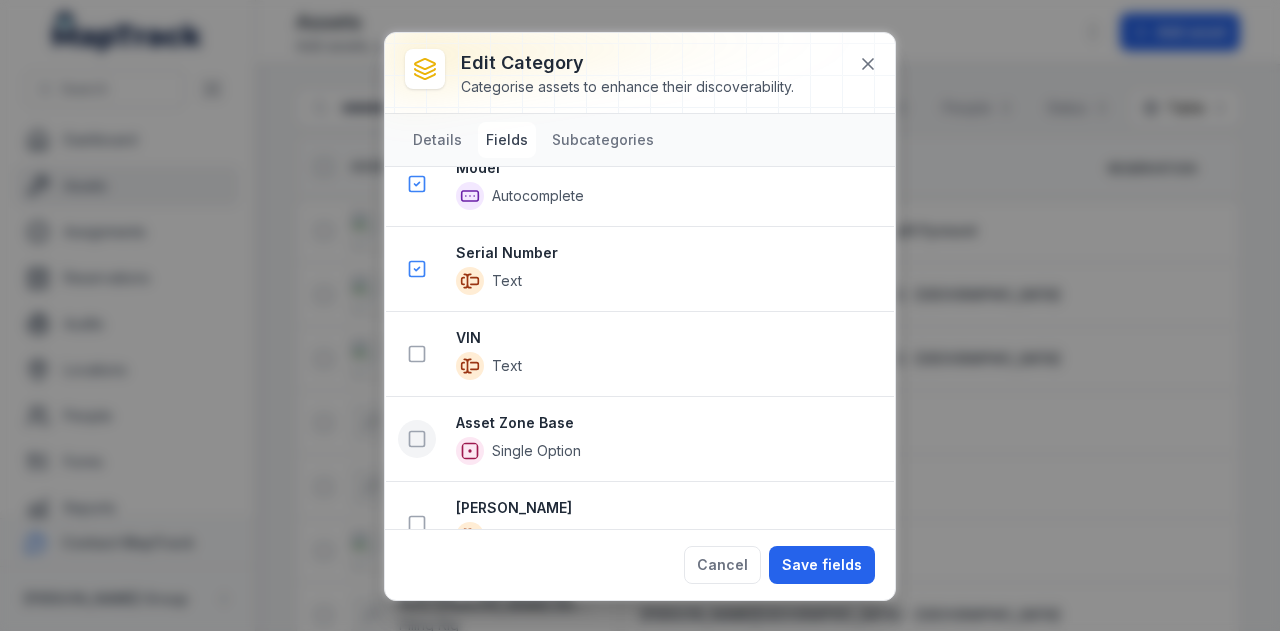 click 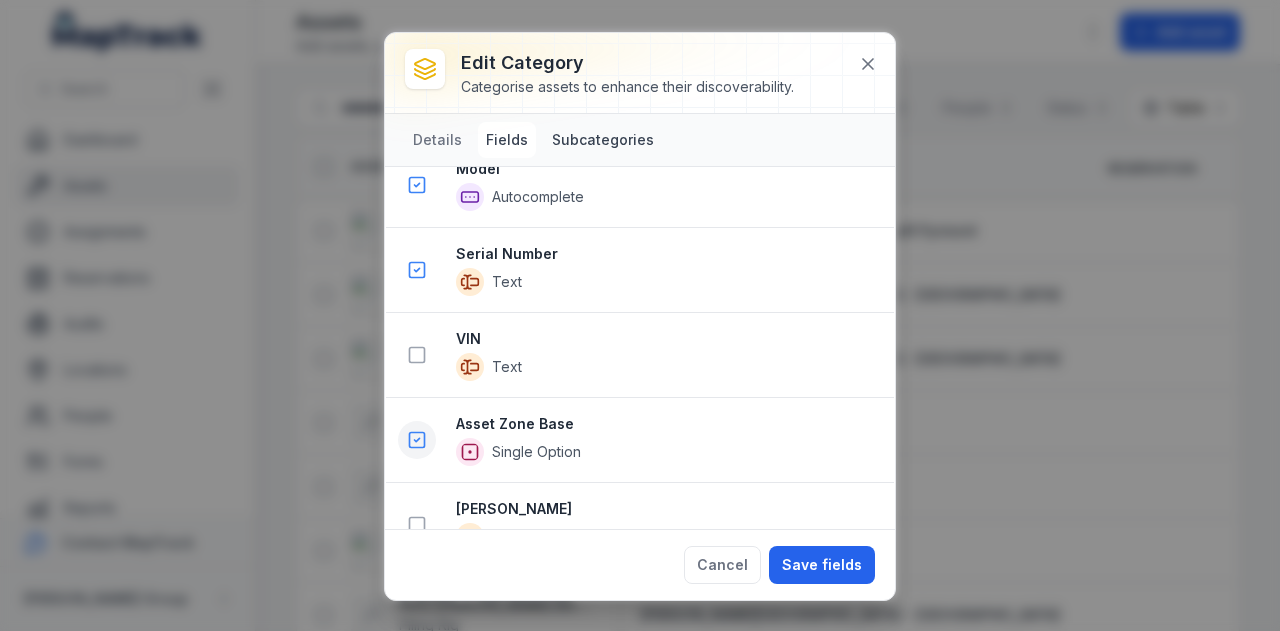 click on "Subcategories" at bounding box center [603, 140] 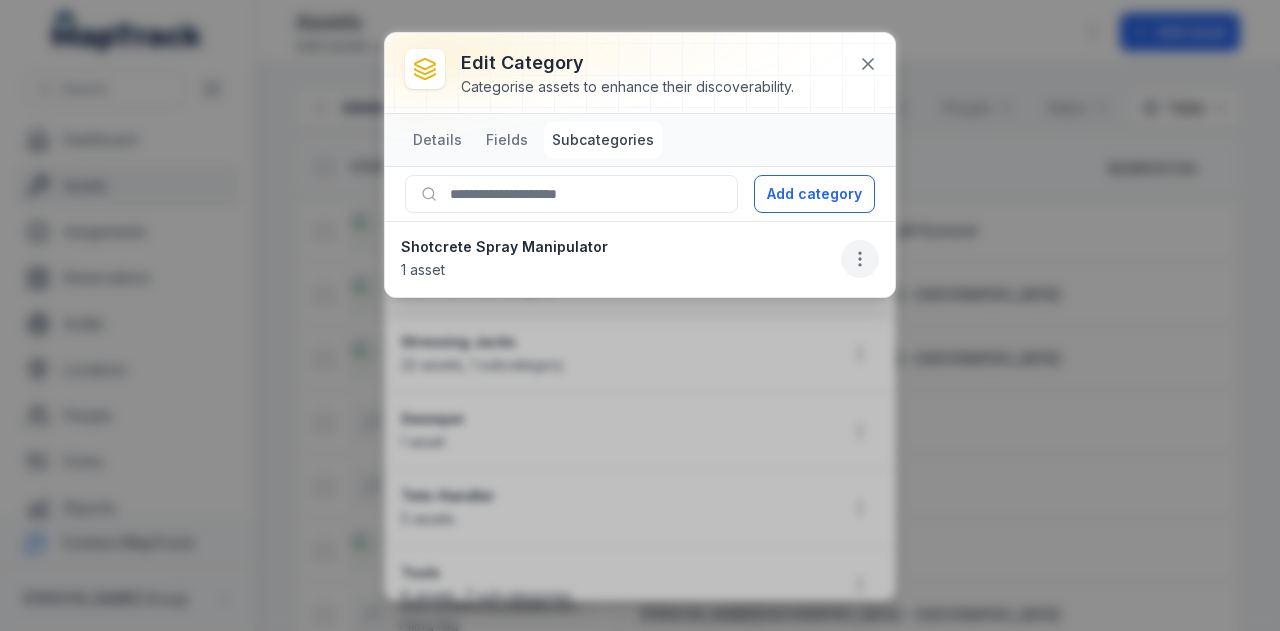 click 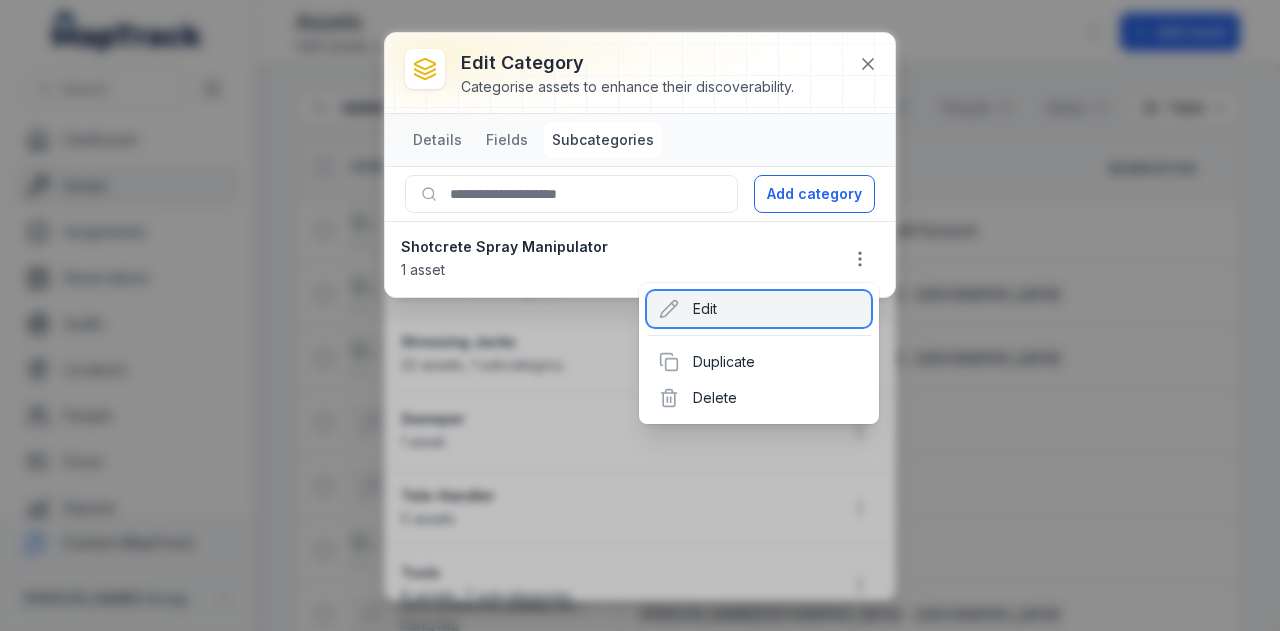 click on "Edit" at bounding box center (759, 309) 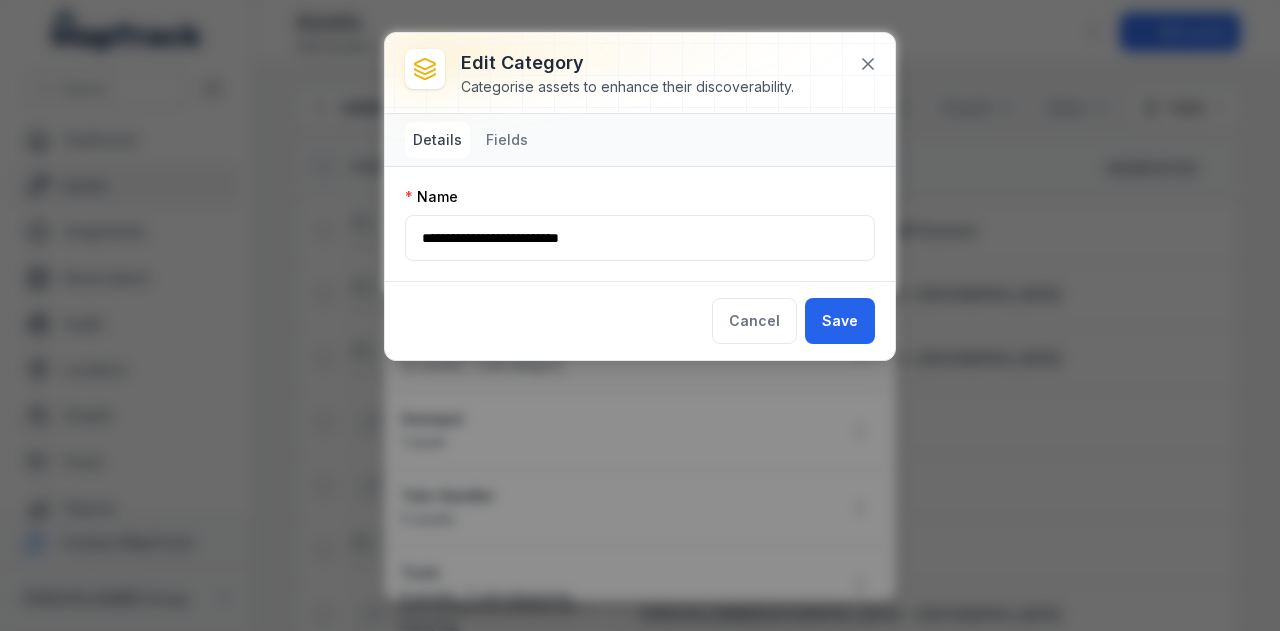 click on "Details Fields" at bounding box center [640, 140] 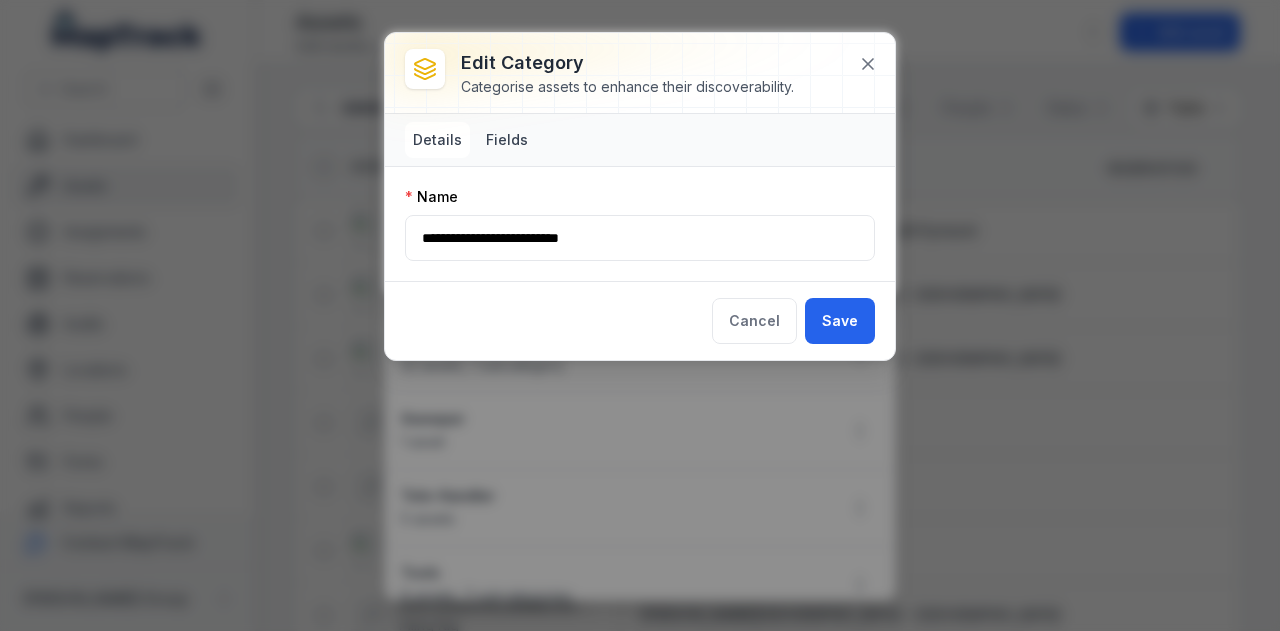 click on "Fields" at bounding box center [507, 140] 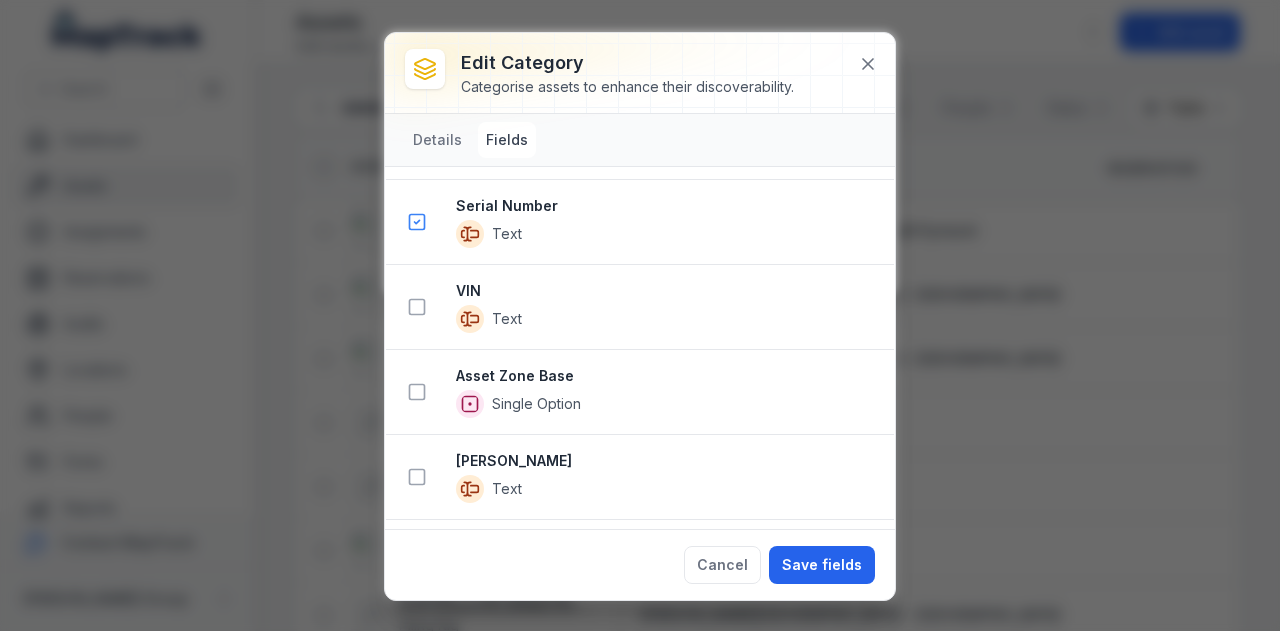 scroll, scrollTop: 861, scrollLeft: 0, axis: vertical 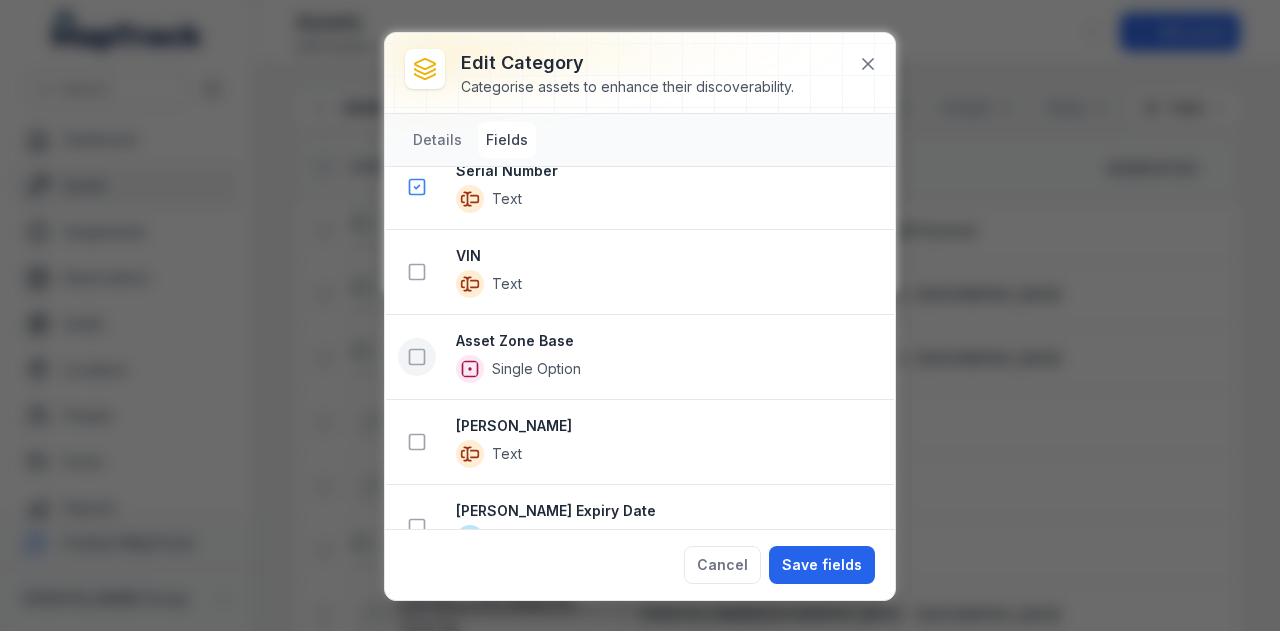 click 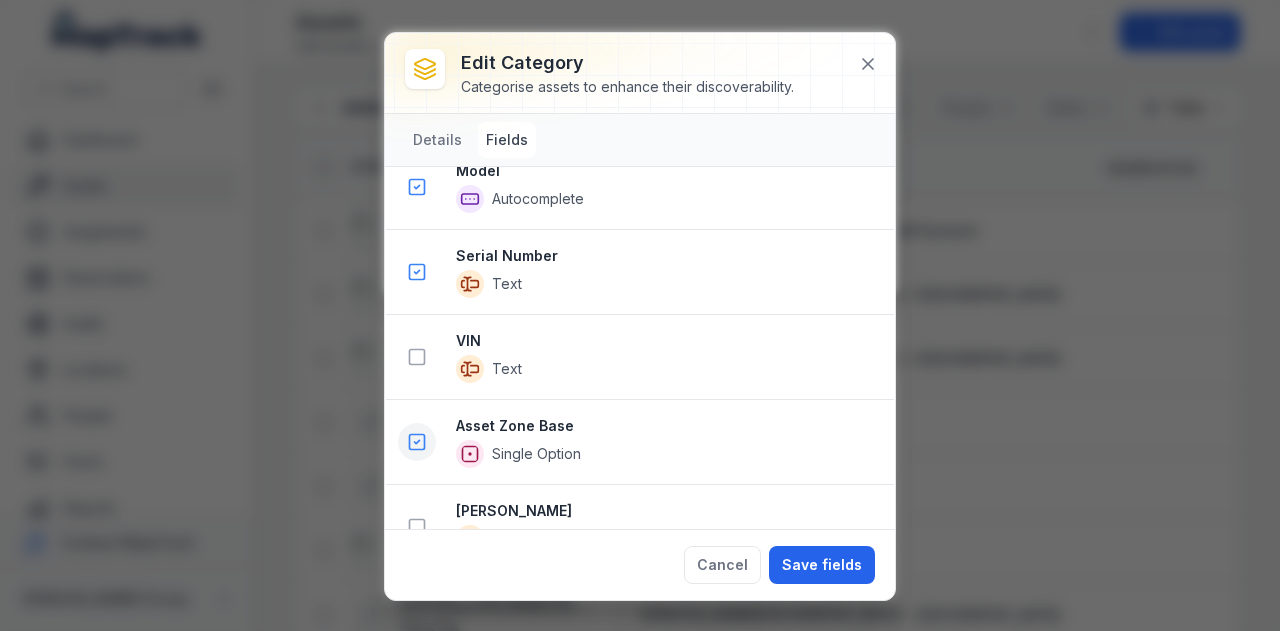scroll, scrollTop: 945, scrollLeft: 0, axis: vertical 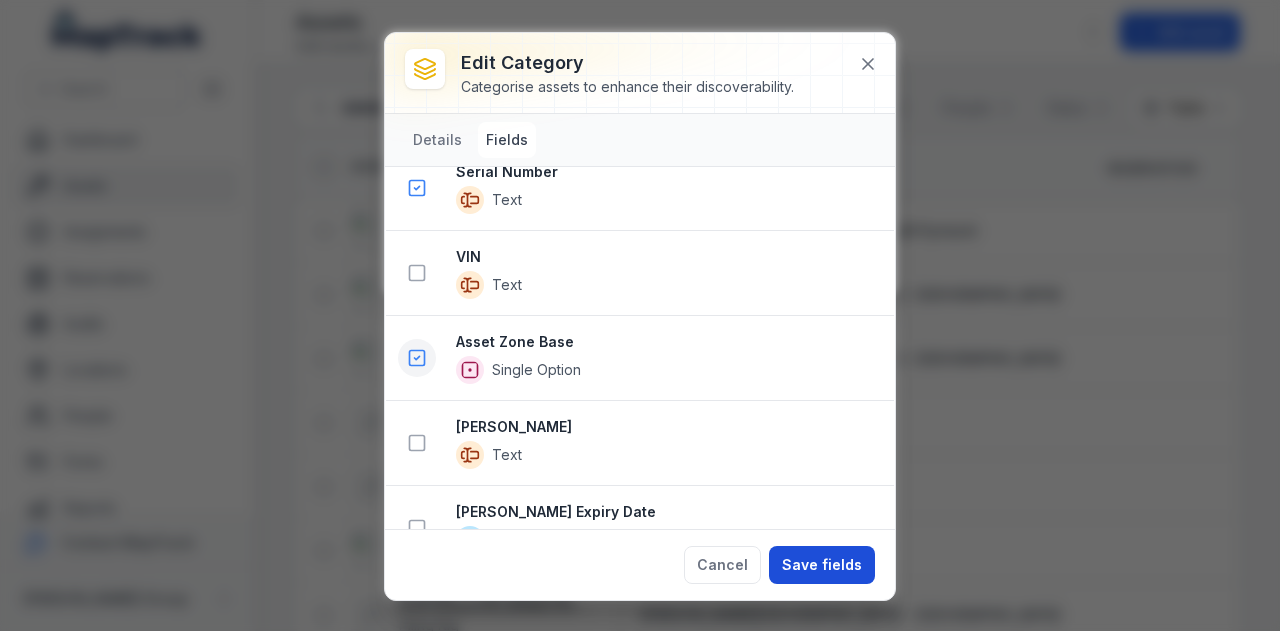 click on "Save fields" at bounding box center (822, 565) 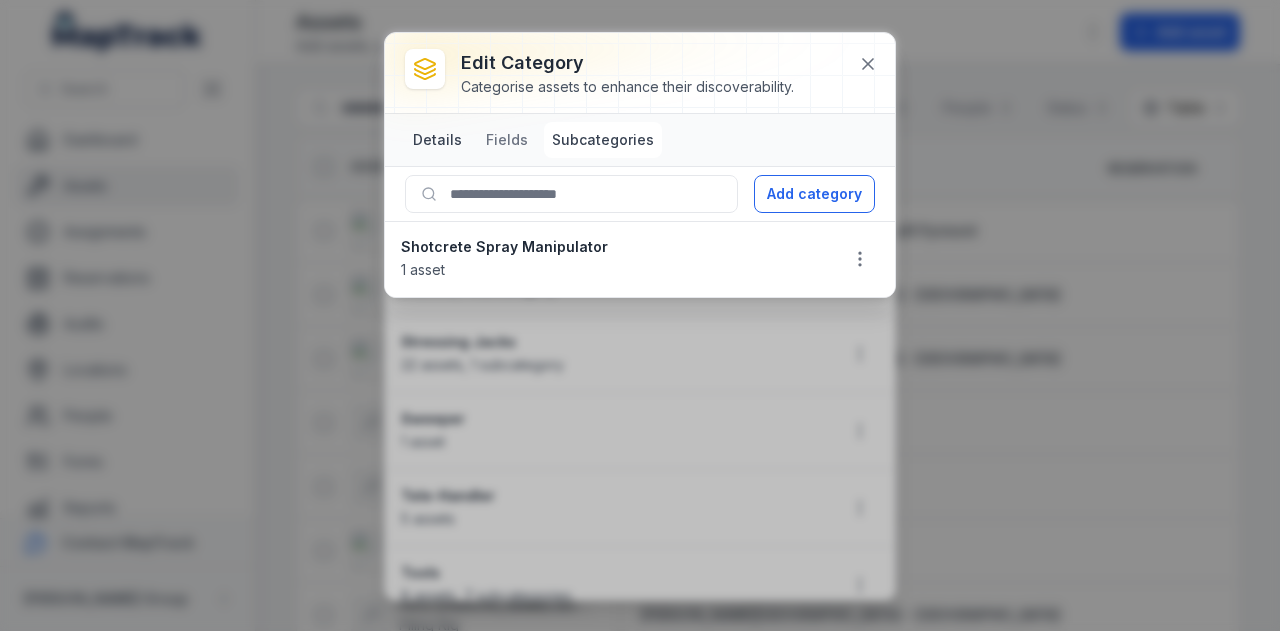 click on "Details" at bounding box center [437, 140] 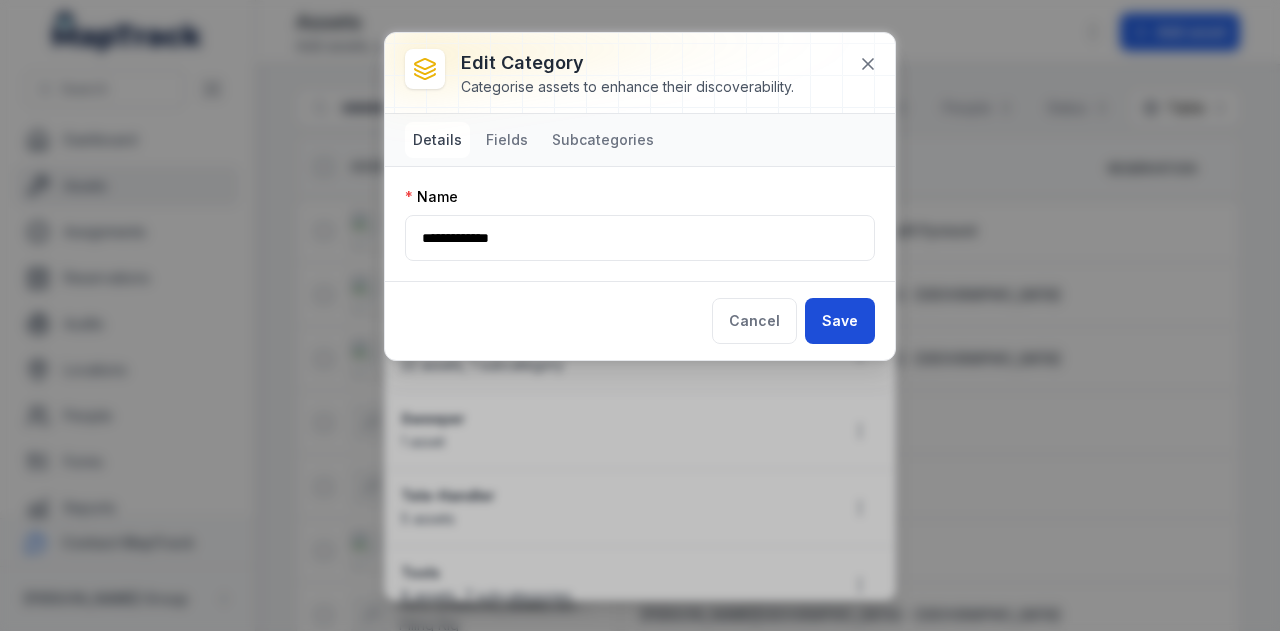 click on "Save" at bounding box center [840, 321] 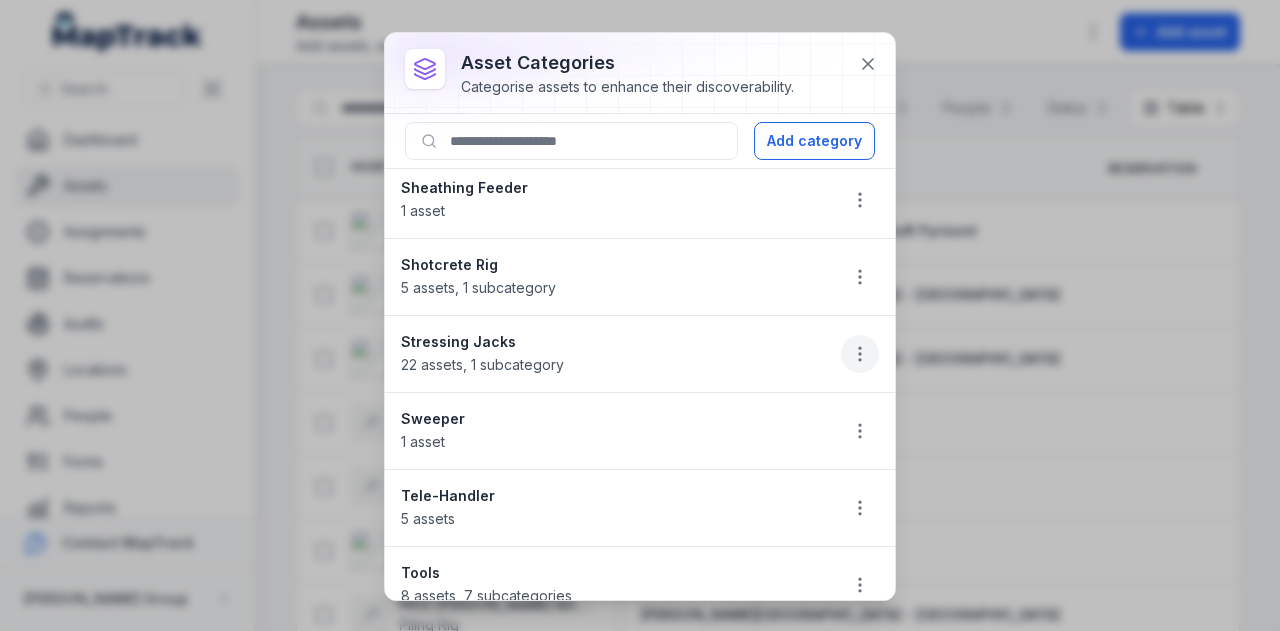 click 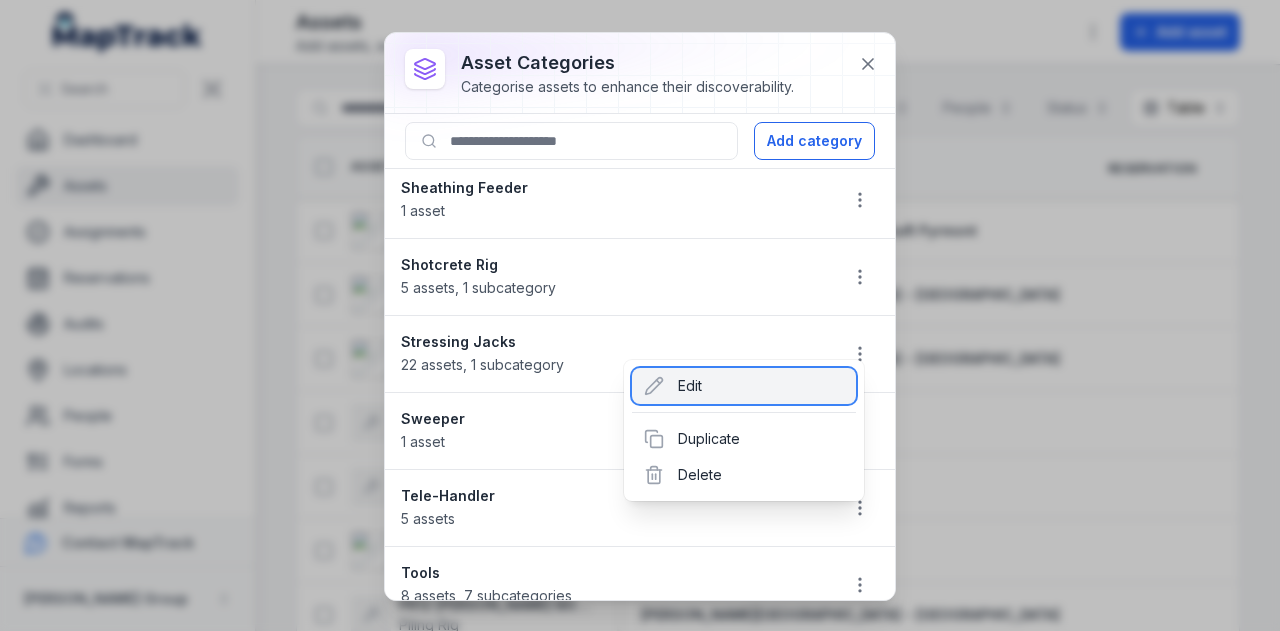 click on "Edit" at bounding box center (744, 386) 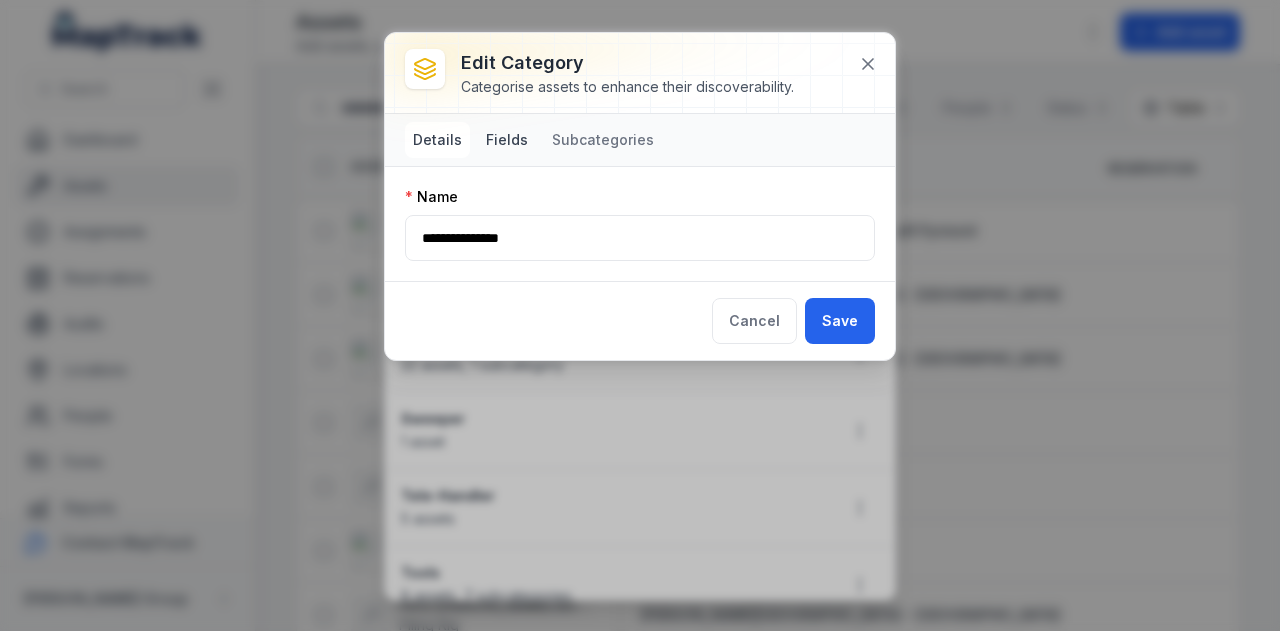 click on "Fields" at bounding box center (507, 140) 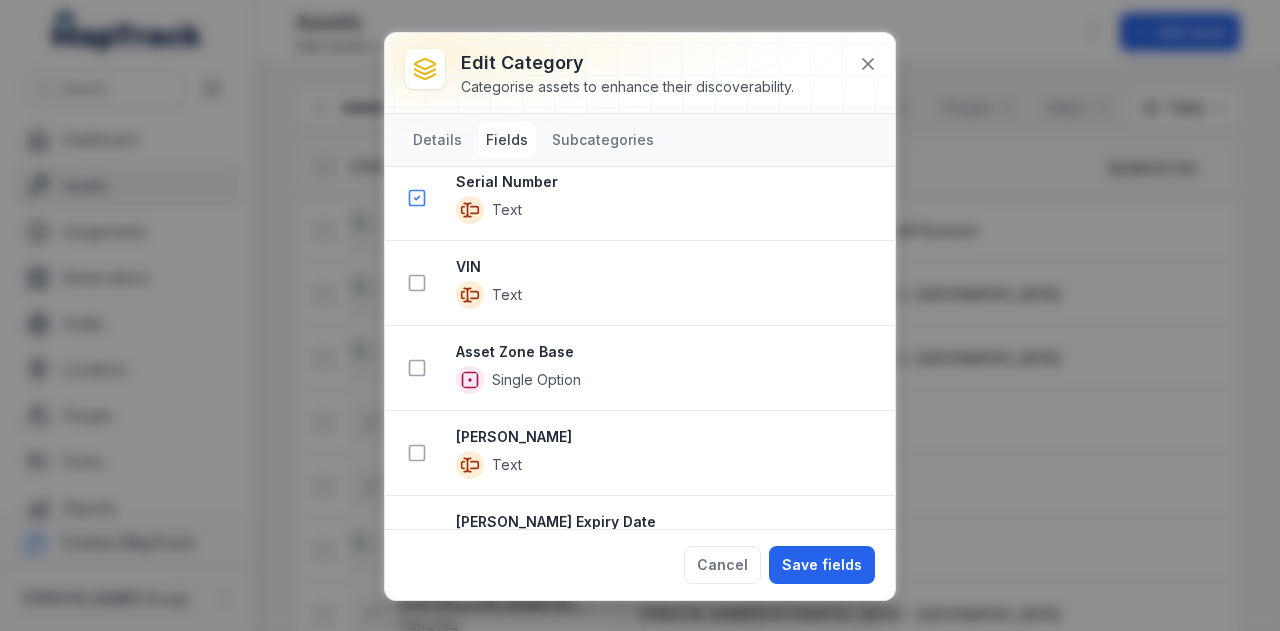scroll, scrollTop: 1058, scrollLeft: 0, axis: vertical 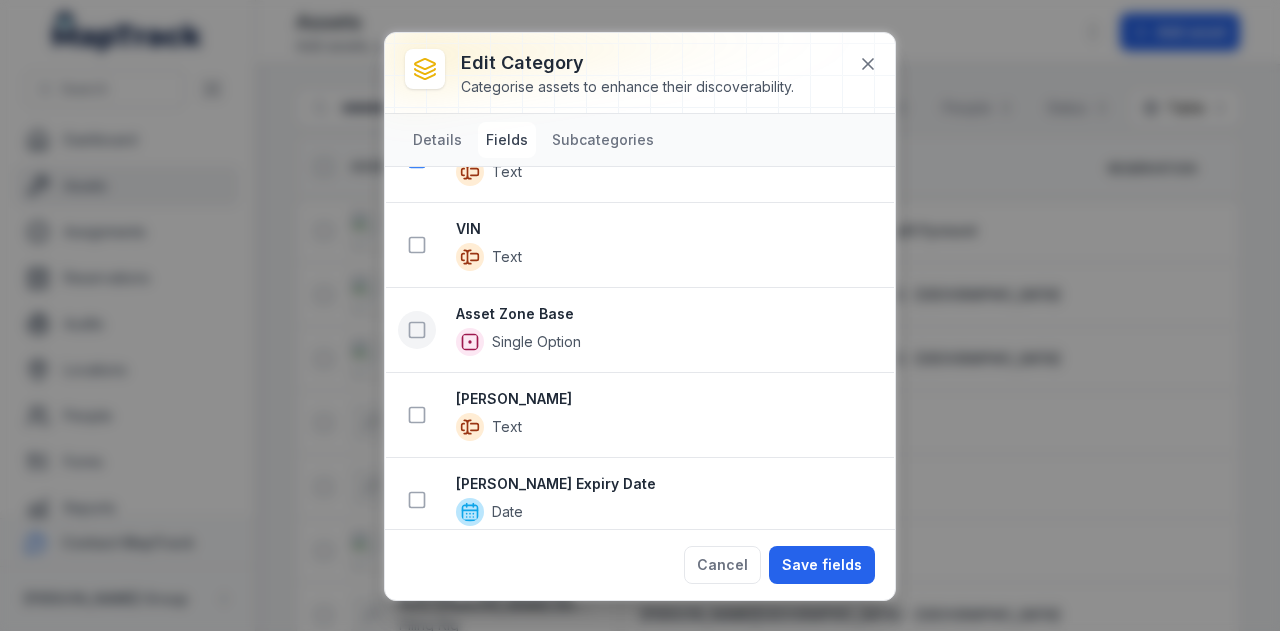 click 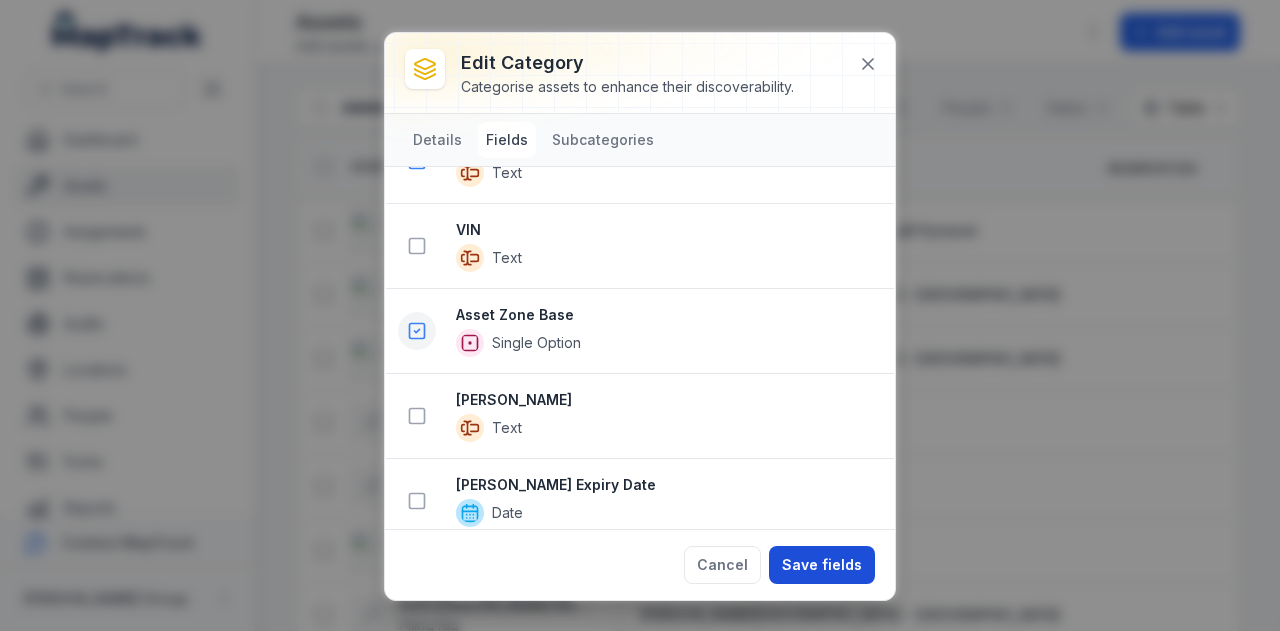 click on "Save fields" at bounding box center (822, 565) 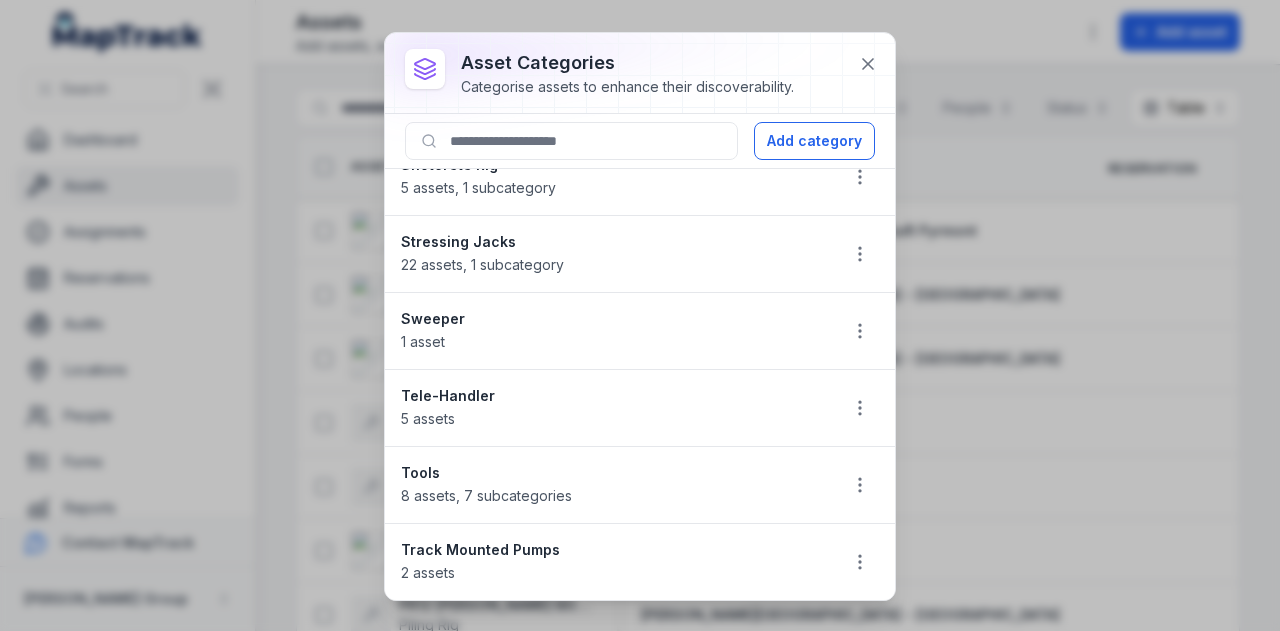scroll, scrollTop: 2032, scrollLeft: 0, axis: vertical 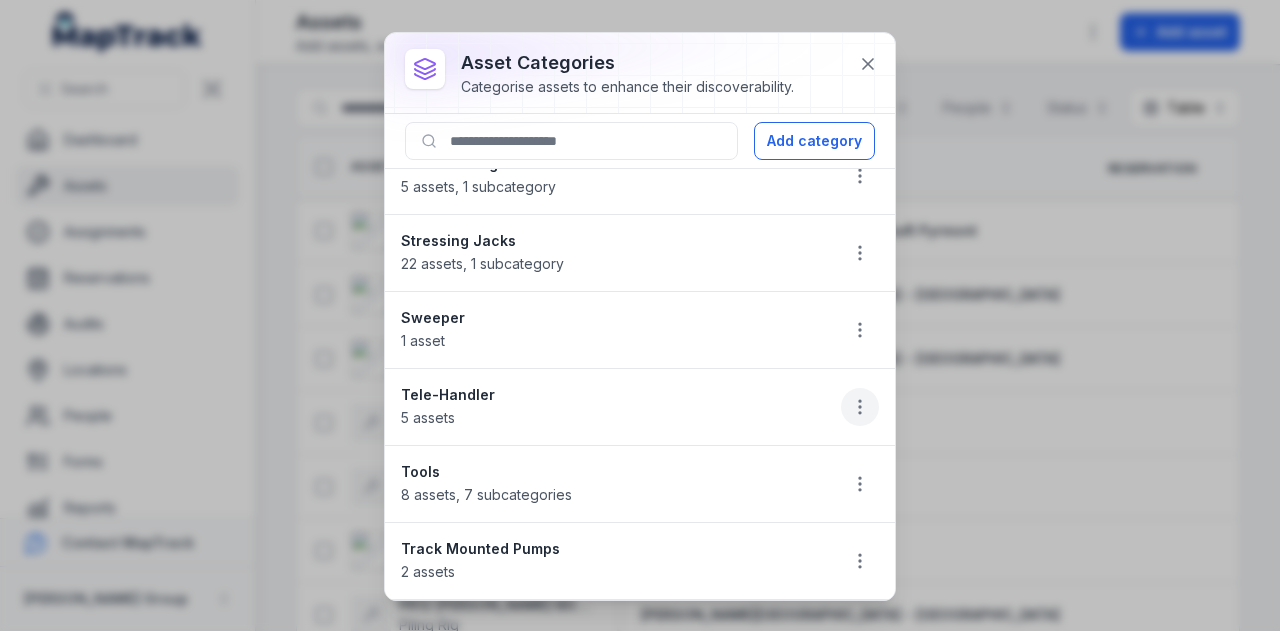 click 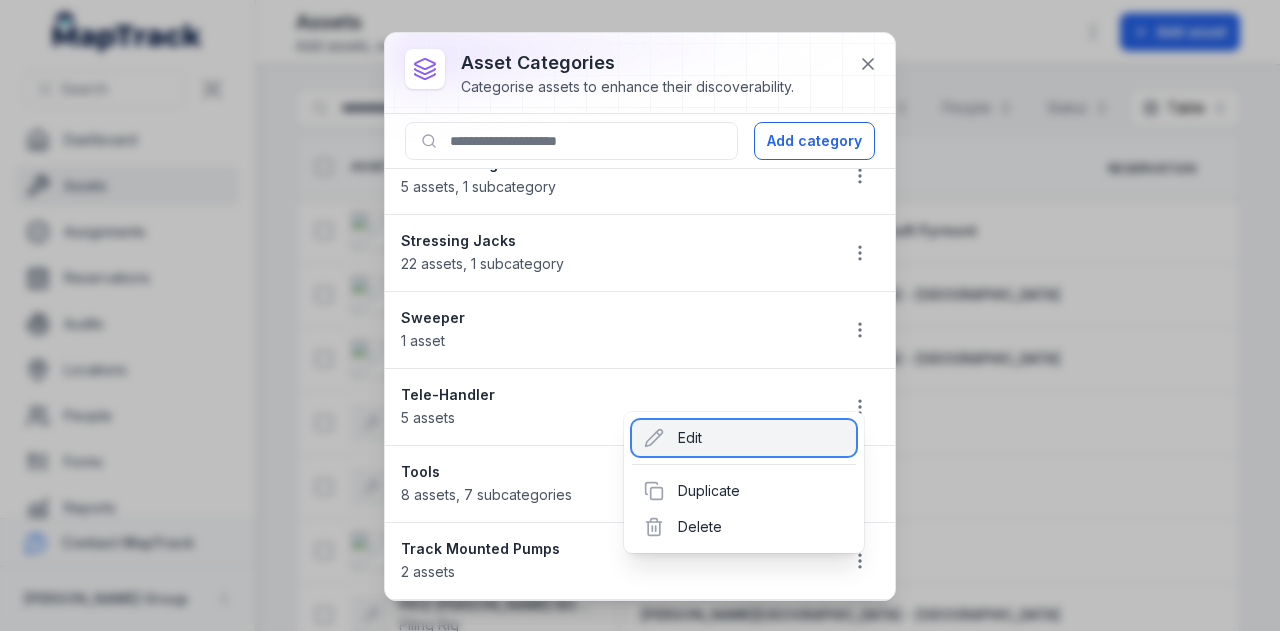 click on "Edit" at bounding box center [744, 438] 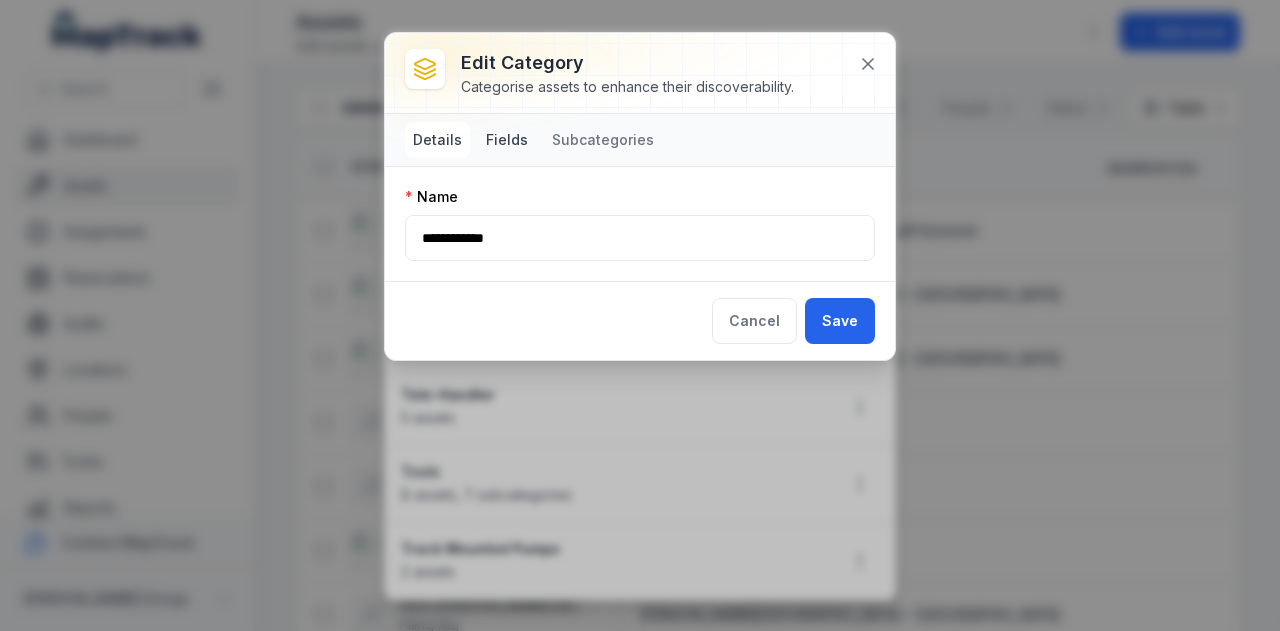 click on "Fields" at bounding box center [507, 140] 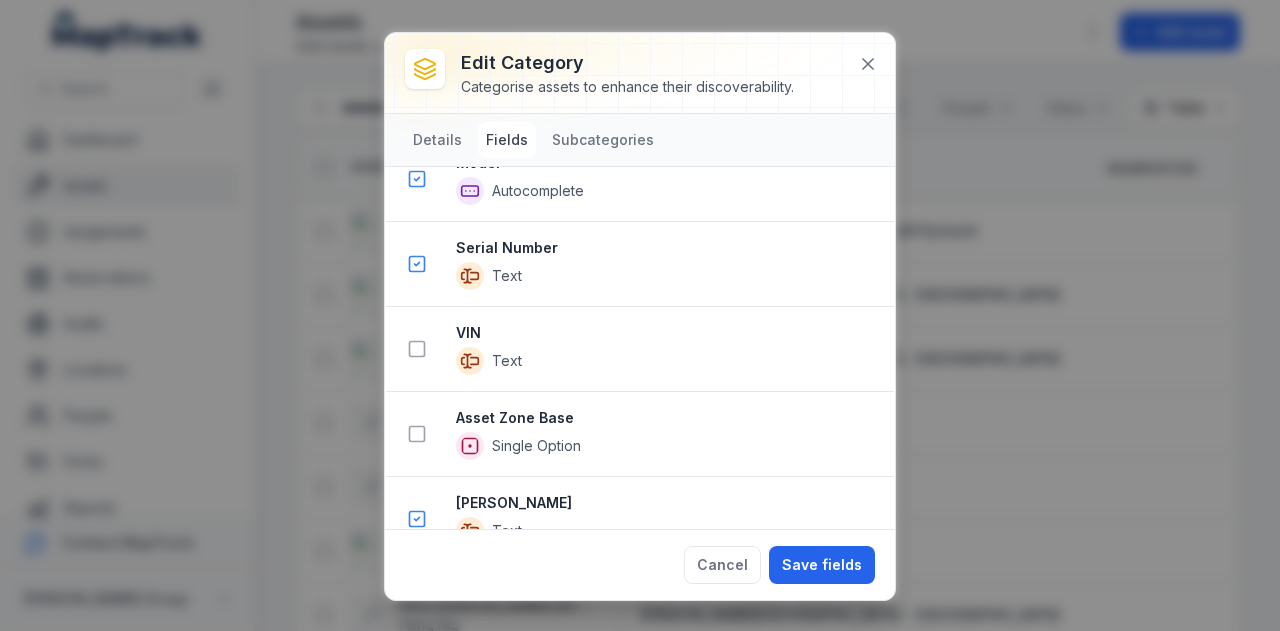 scroll, scrollTop: 1051, scrollLeft: 0, axis: vertical 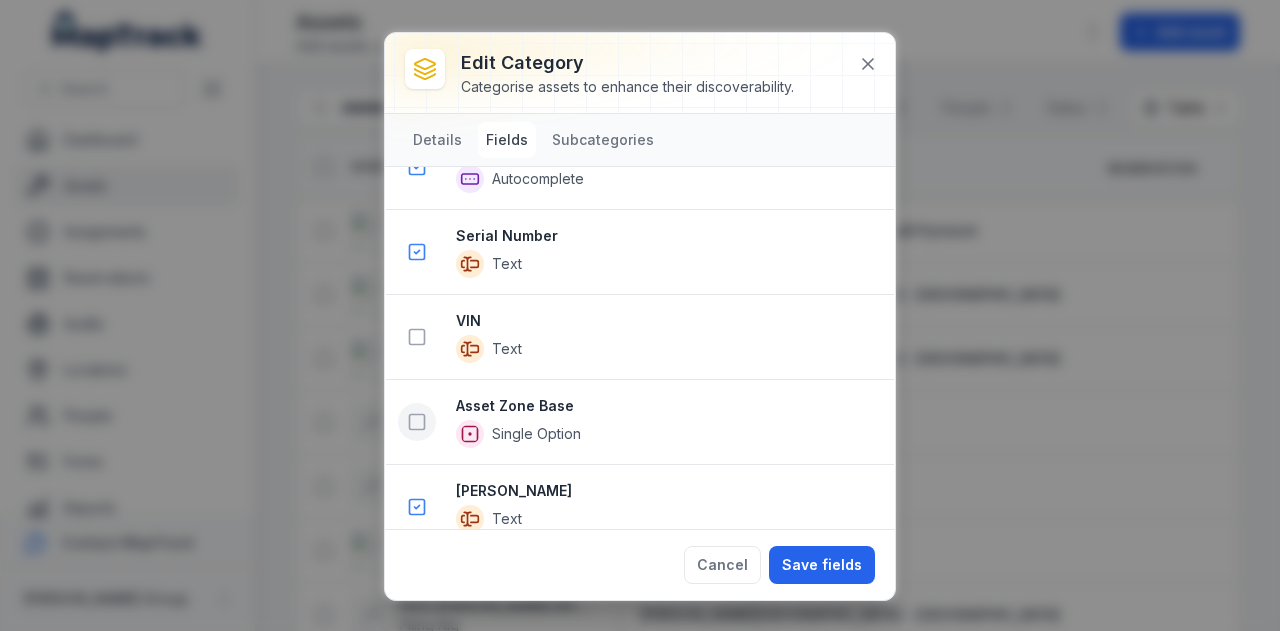 click at bounding box center [417, 422] 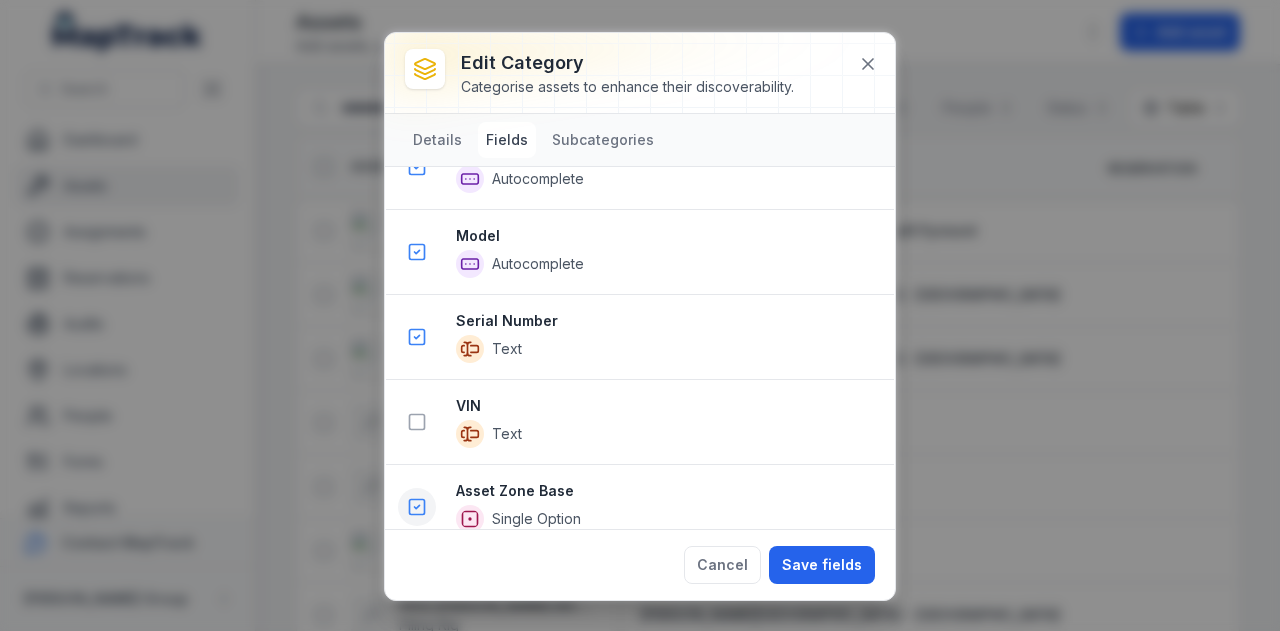 scroll, scrollTop: 1135, scrollLeft: 0, axis: vertical 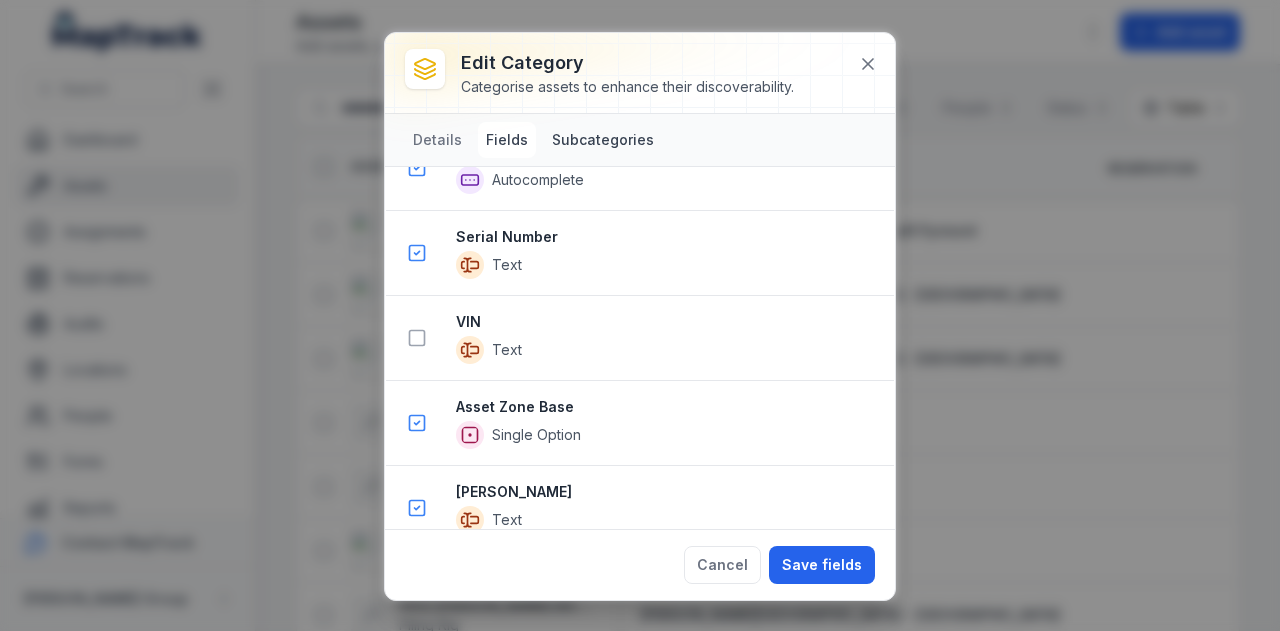 click on "Subcategories" at bounding box center (603, 140) 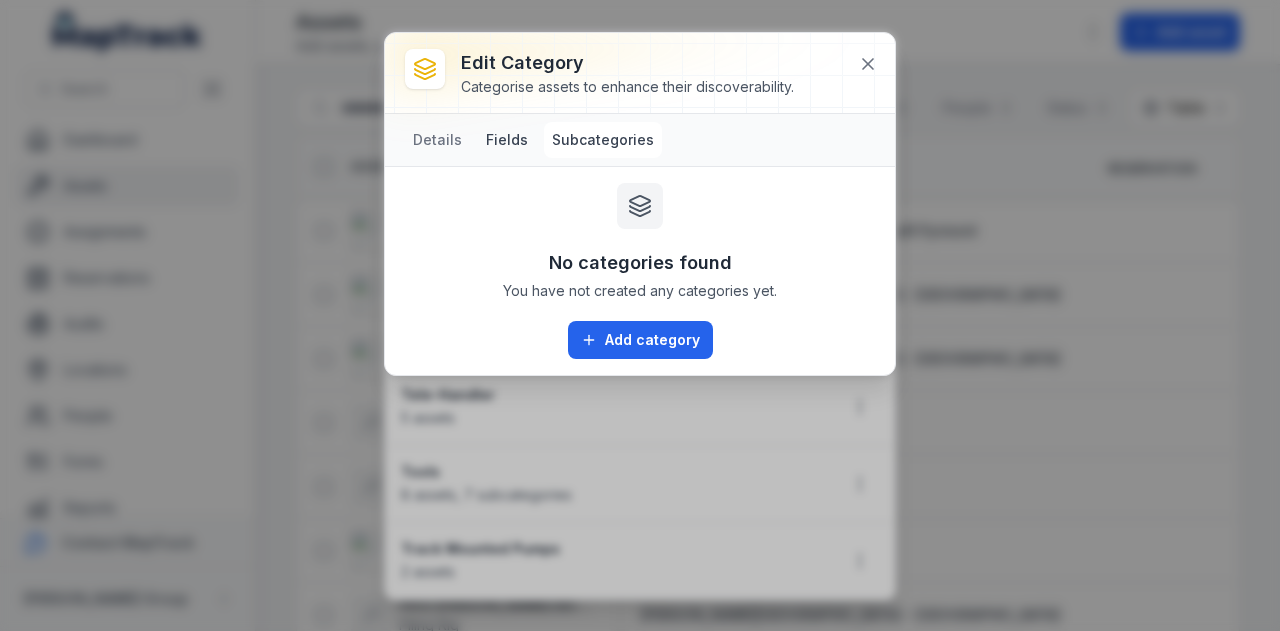 click on "Fields" at bounding box center (507, 140) 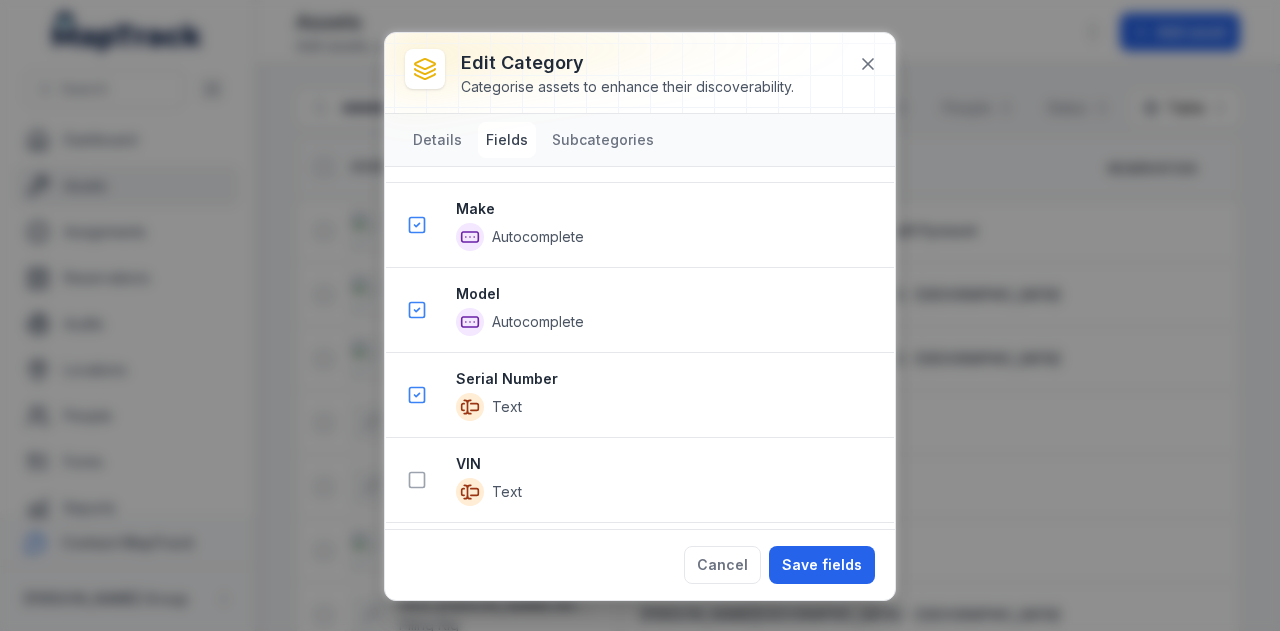 scroll, scrollTop: 1055, scrollLeft: 0, axis: vertical 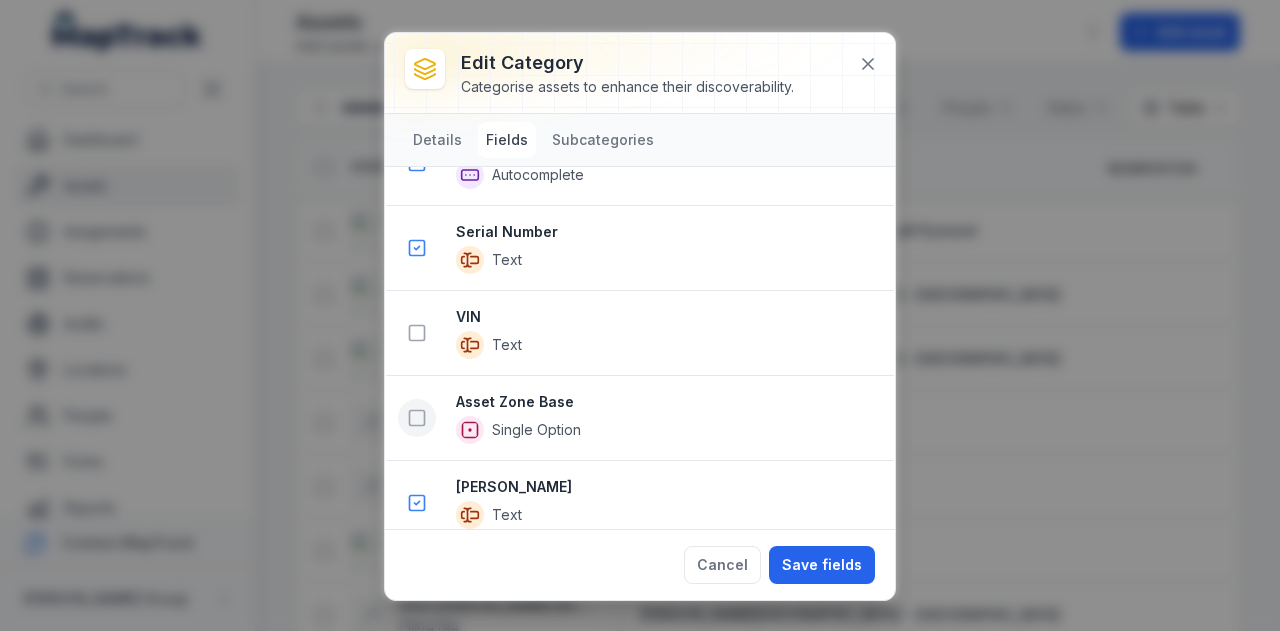 click 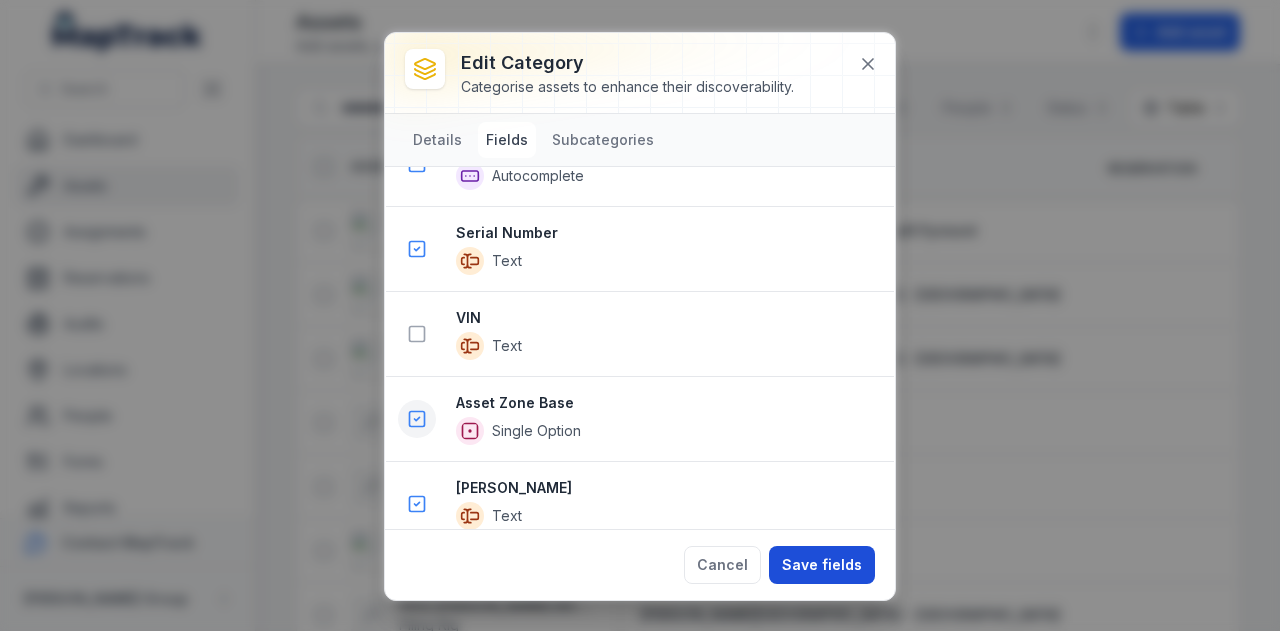 click on "Save fields" at bounding box center [822, 565] 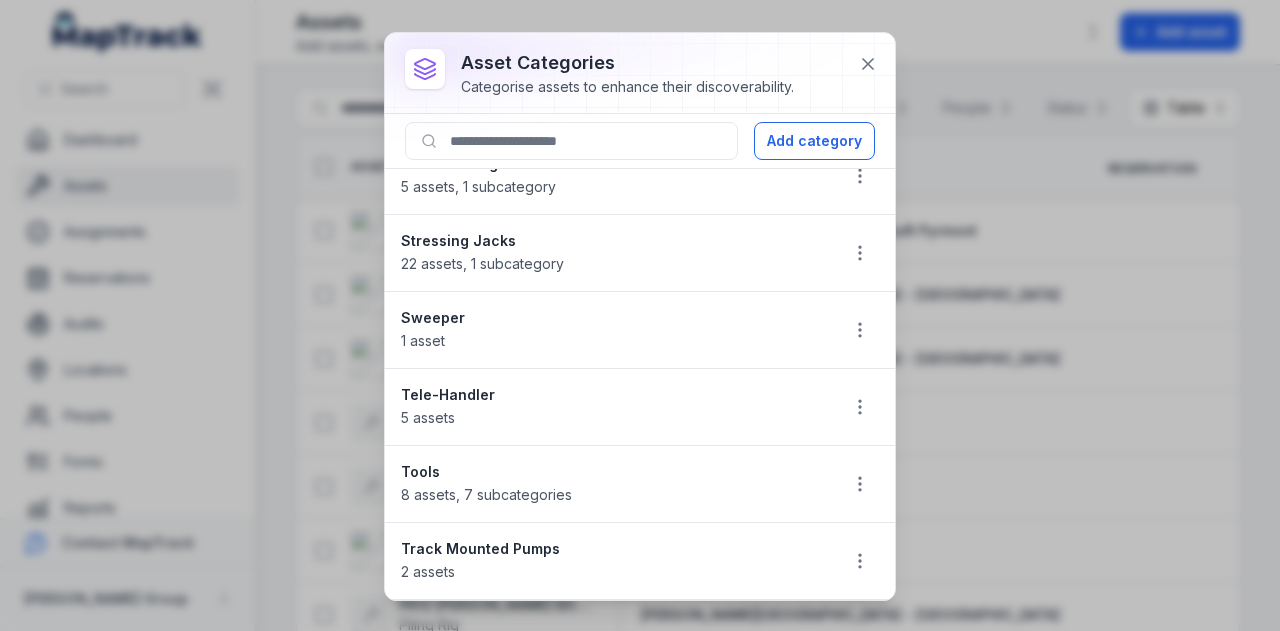 scroll, scrollTop: 1920, scrollLeft: 0, axis: vertical 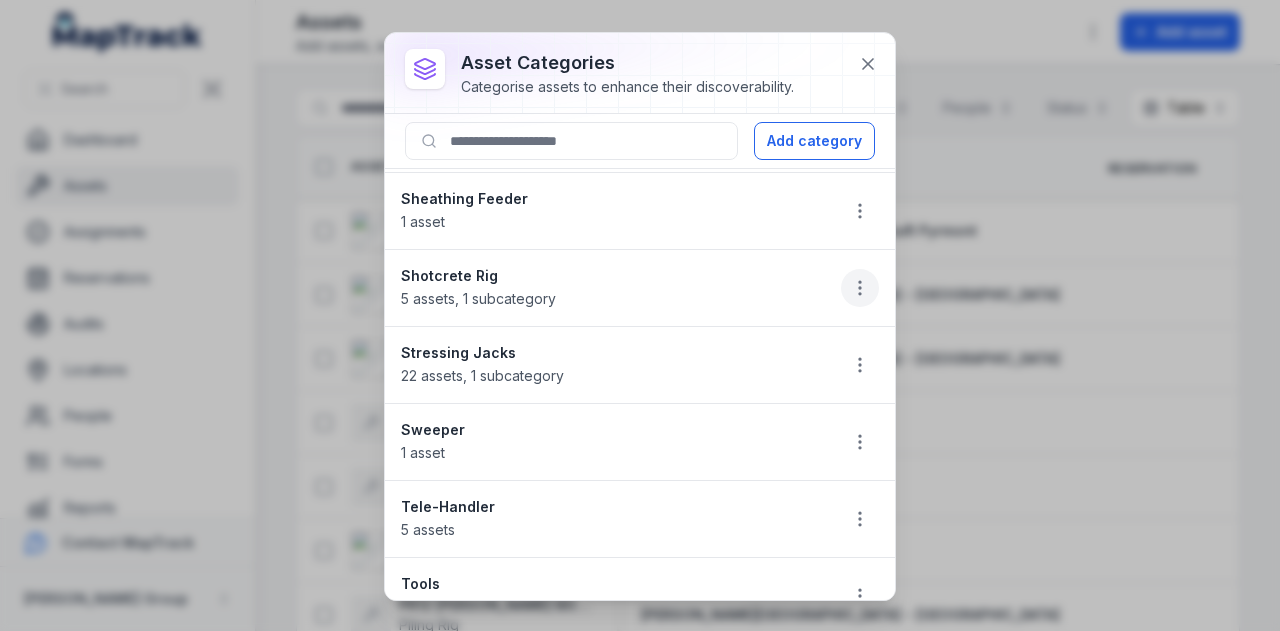click 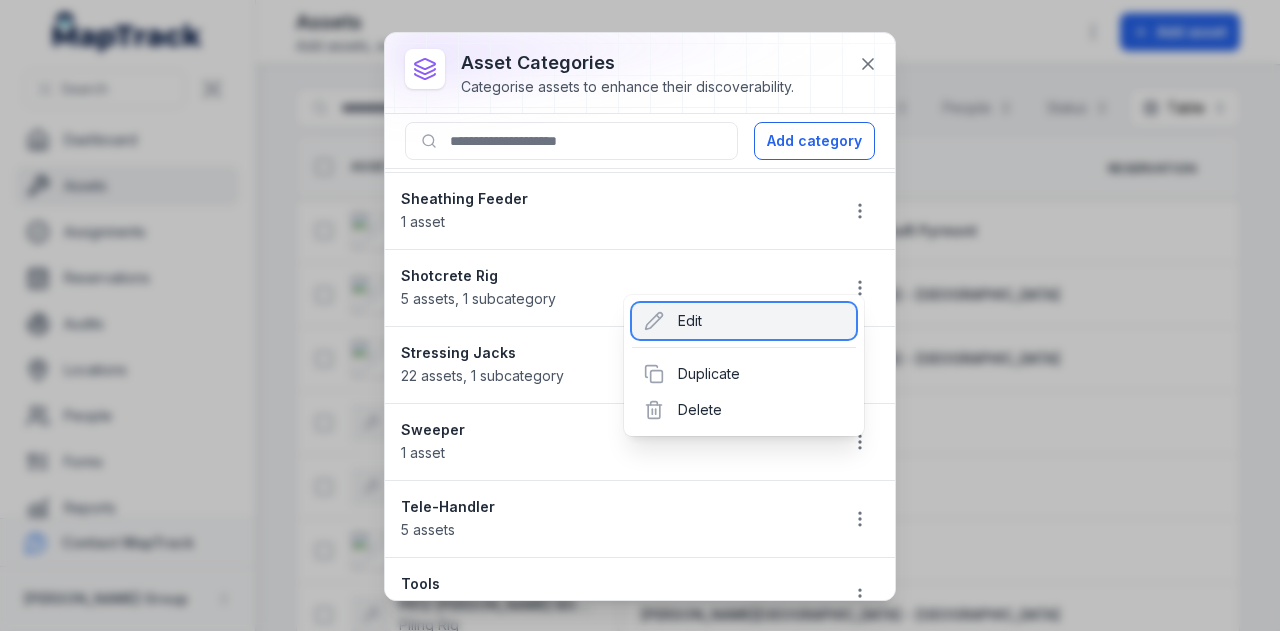click on "Edit" at bounding box center [744, 321] 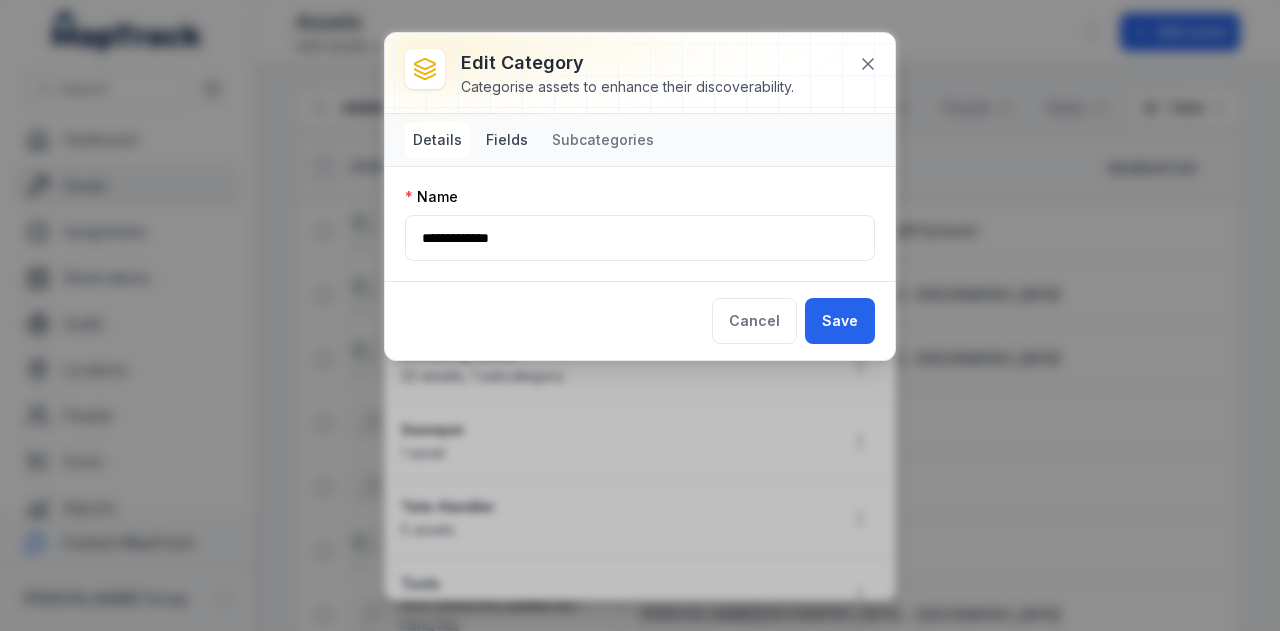click on "Fields" at bounding box center (507, 140) 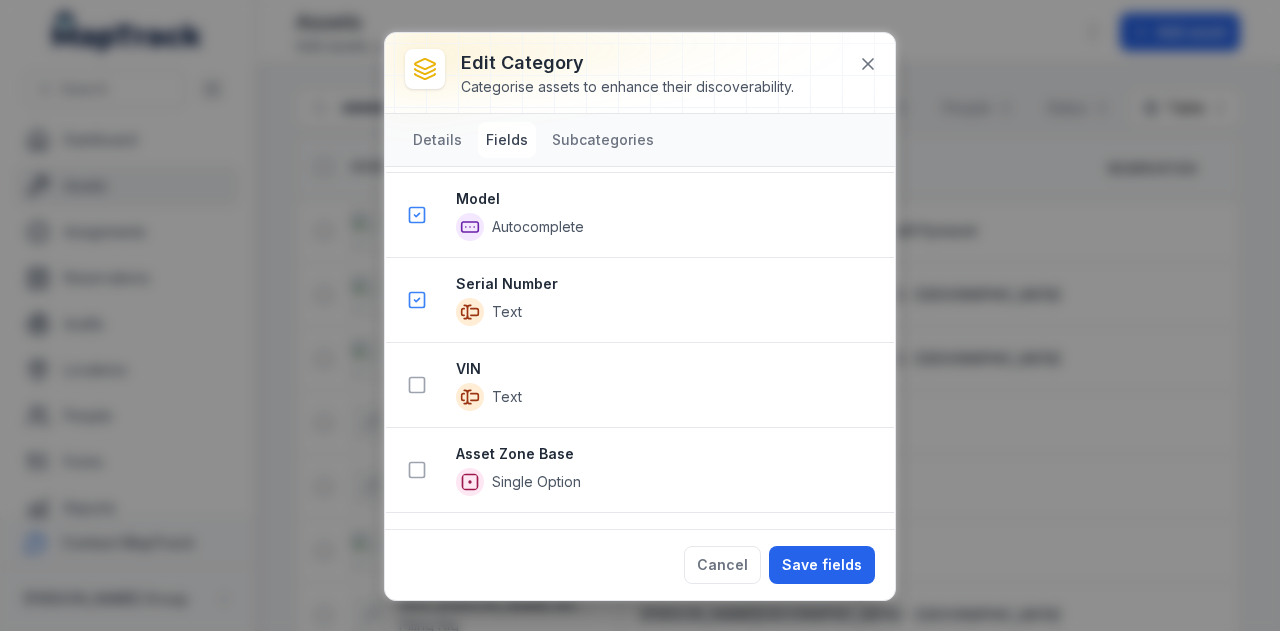 scroll, scrollTop: 933, scrollLeft: 0, axis: vertical 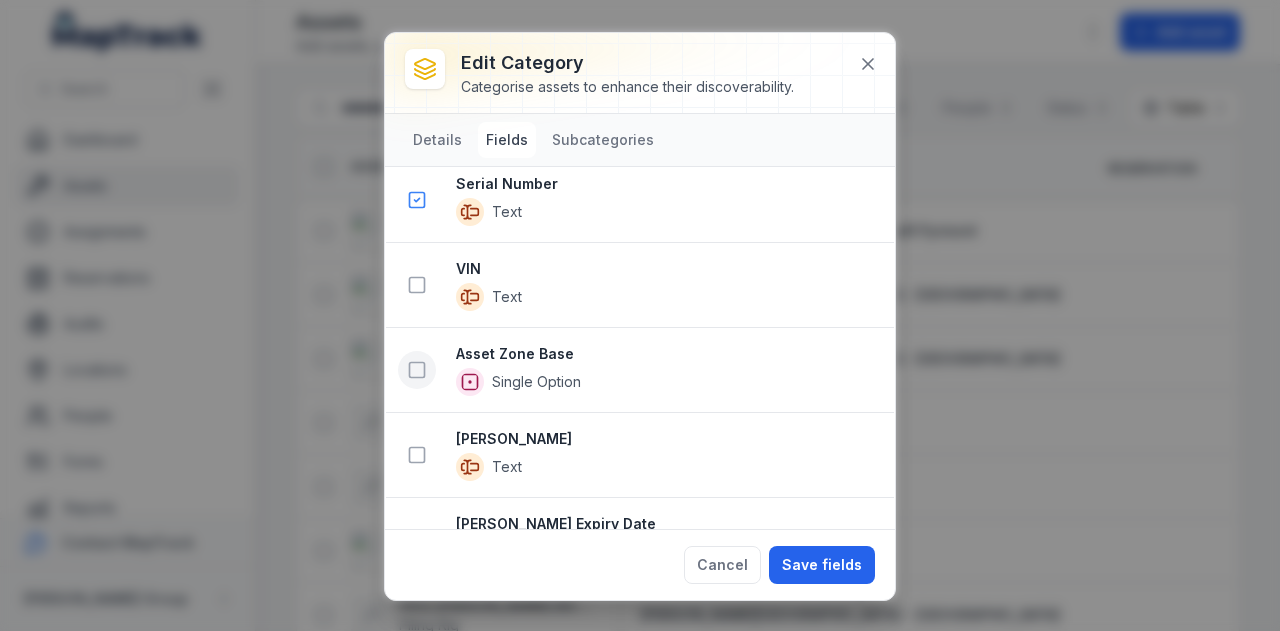 click 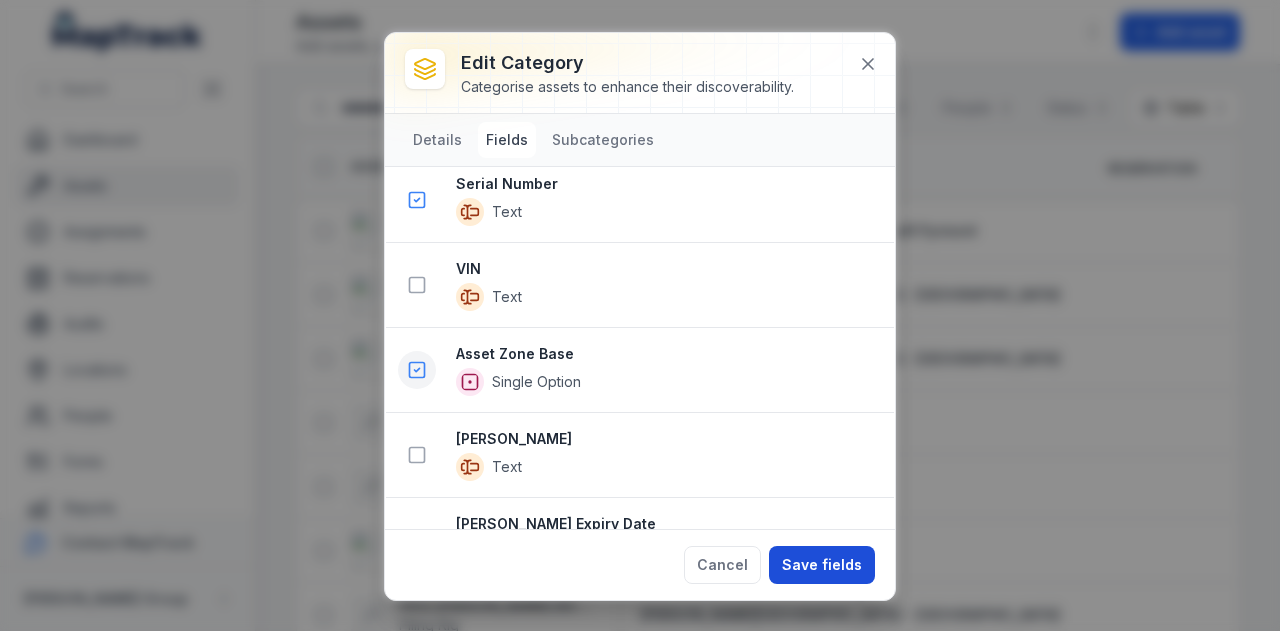 click on "Save fields" at bounding box center (822, 565) 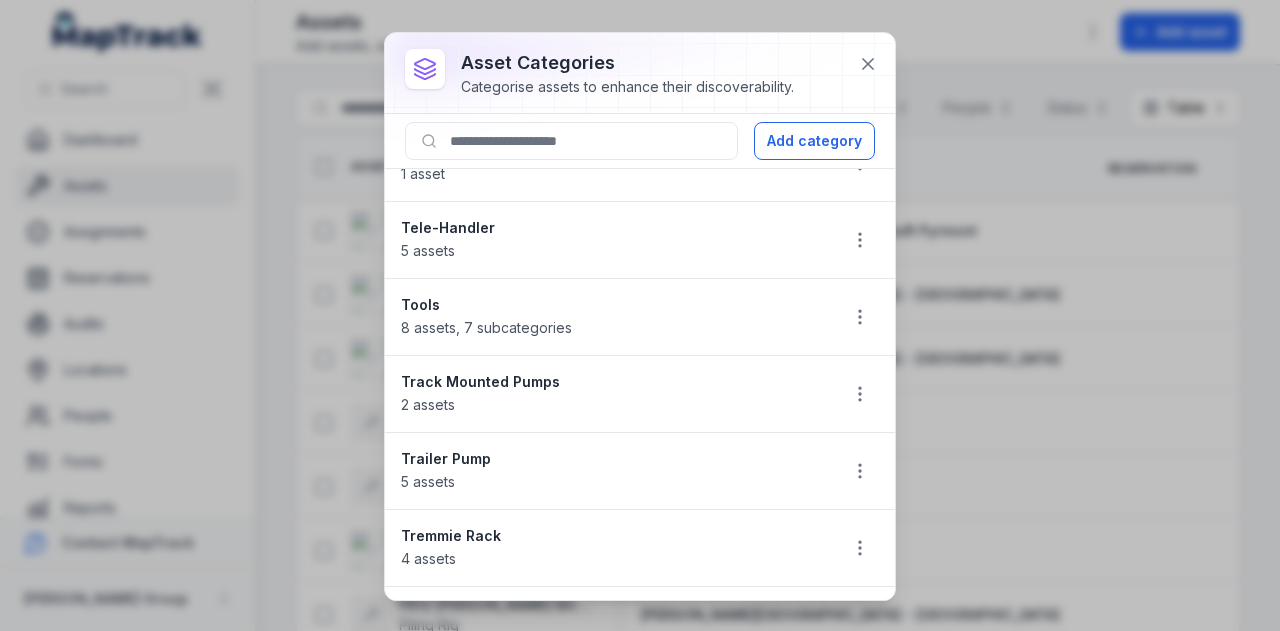 scroll, scrollTop: 2201, scrollLeft: 0, axis: vertical 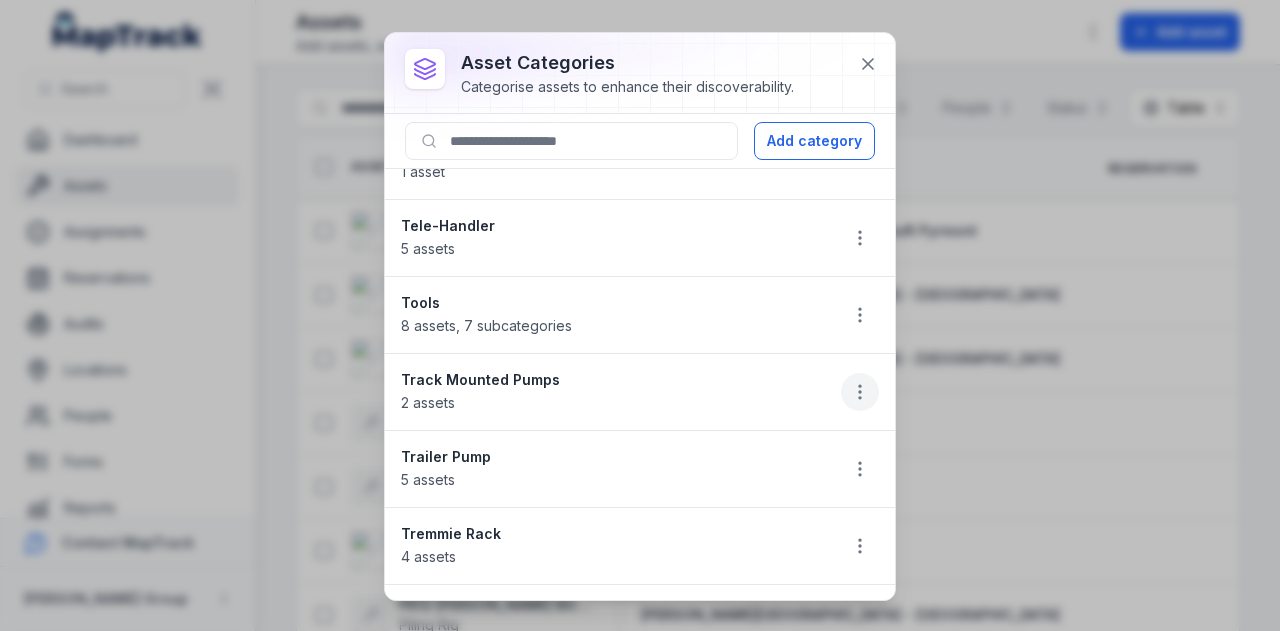 click 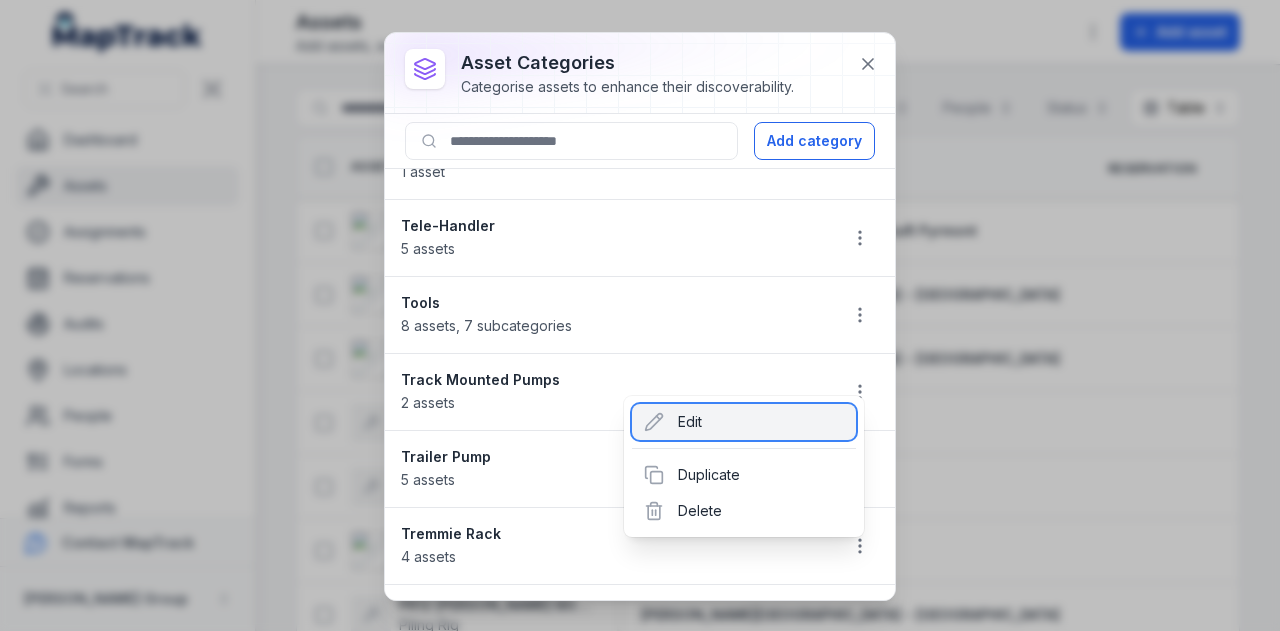 click on "Edit" at bounding box center [744, 422] 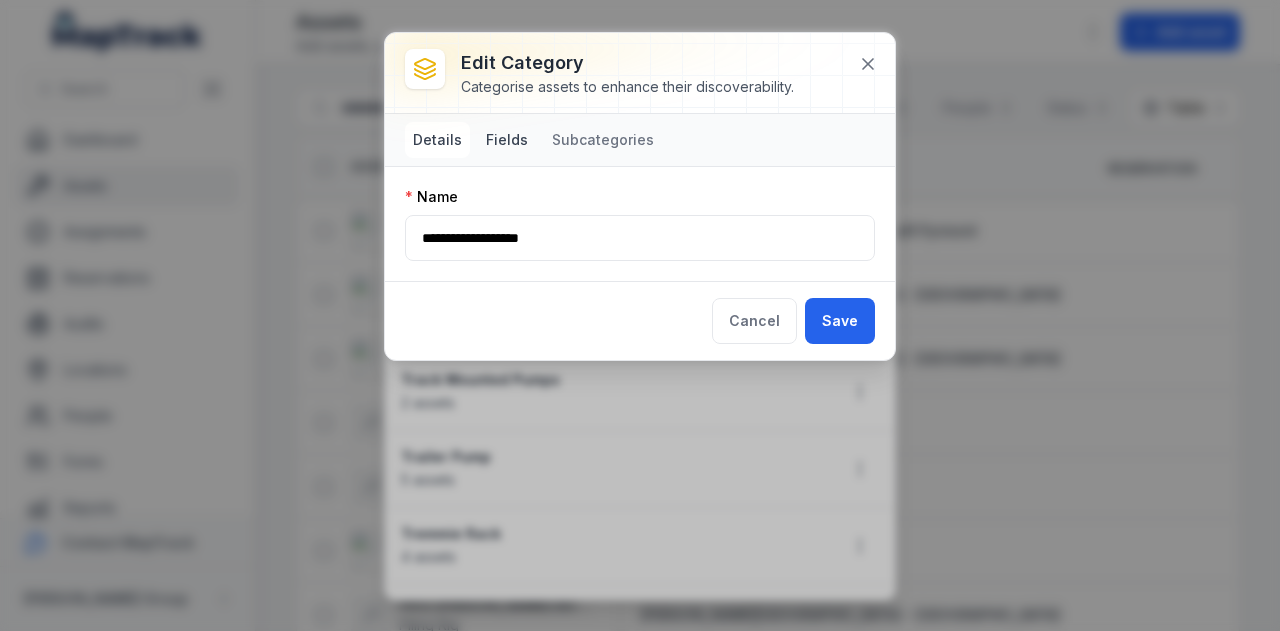 click on "Fields" at bounding box center [507, 140] 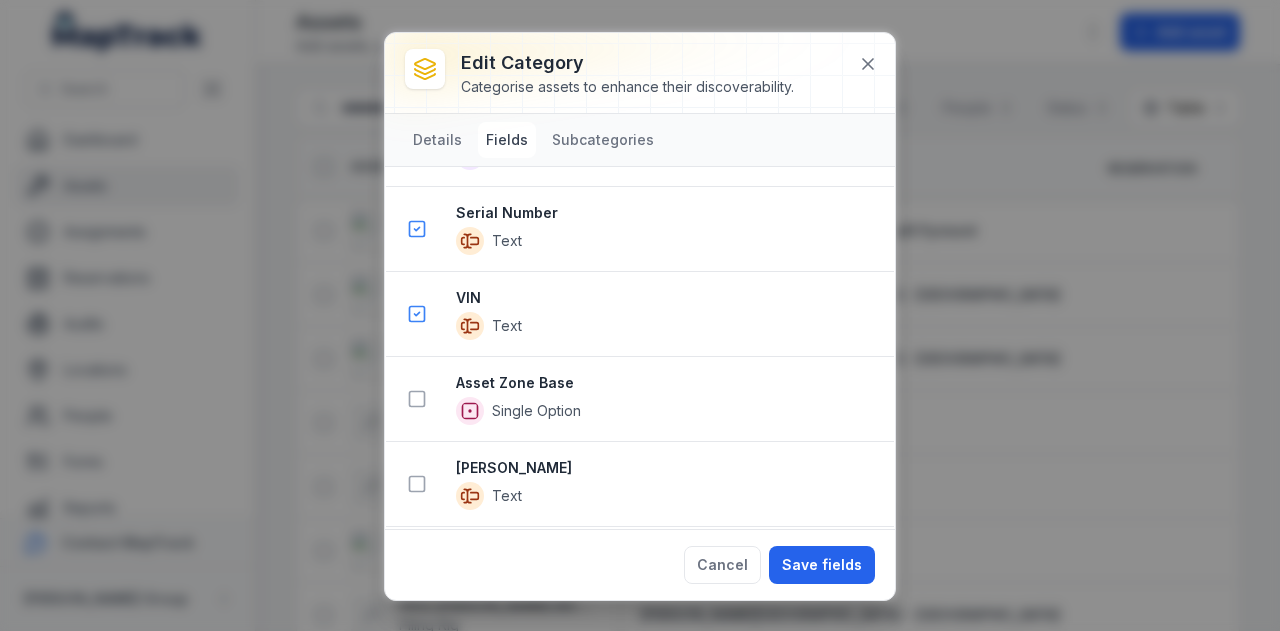 scroll, scrollTop: 1008, scrollLeft: 0, axis: vertical 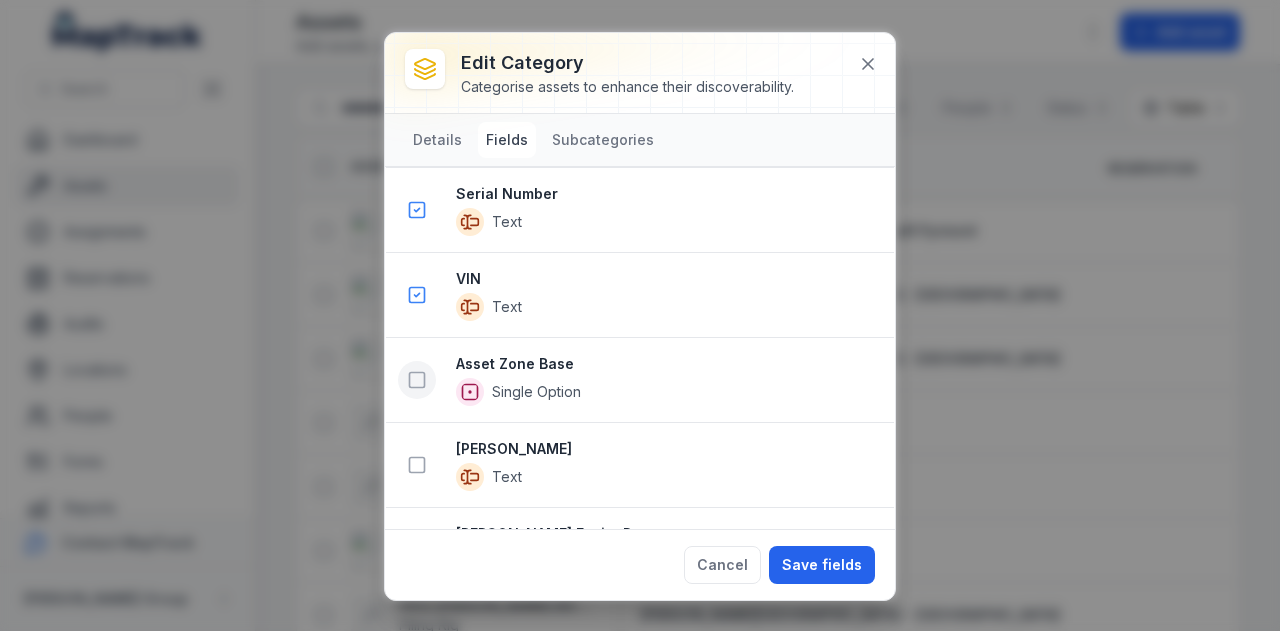 click 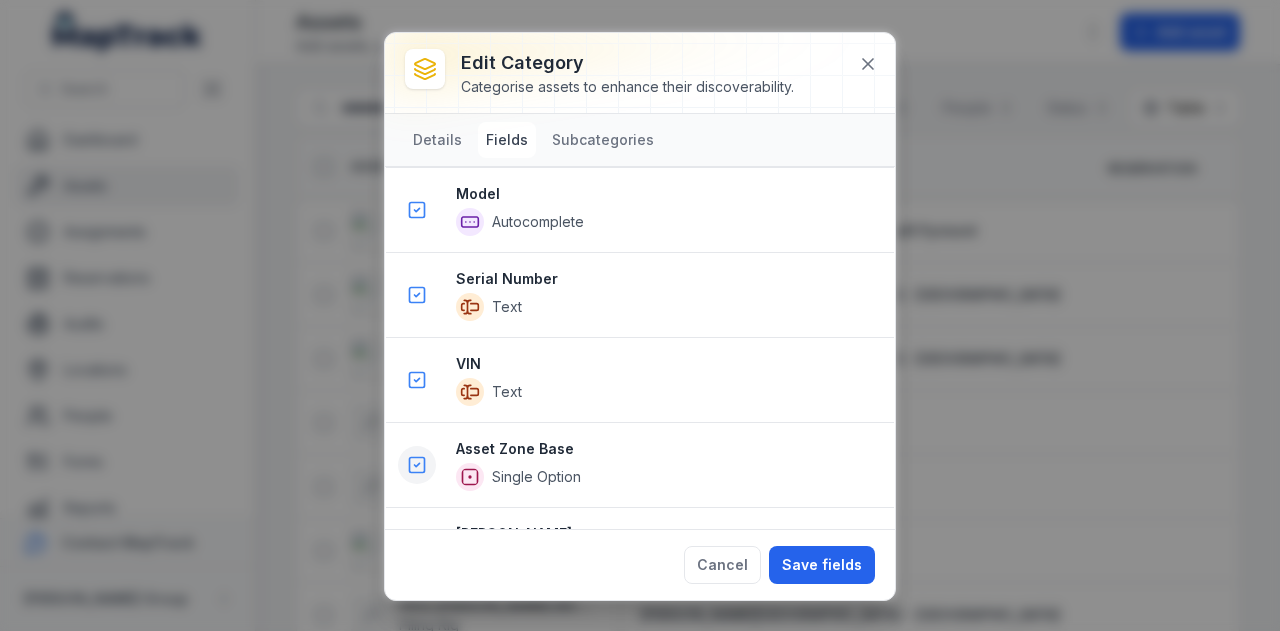 scroll, scrollTop: 1092, scrollLeft: 0, axis: vertical 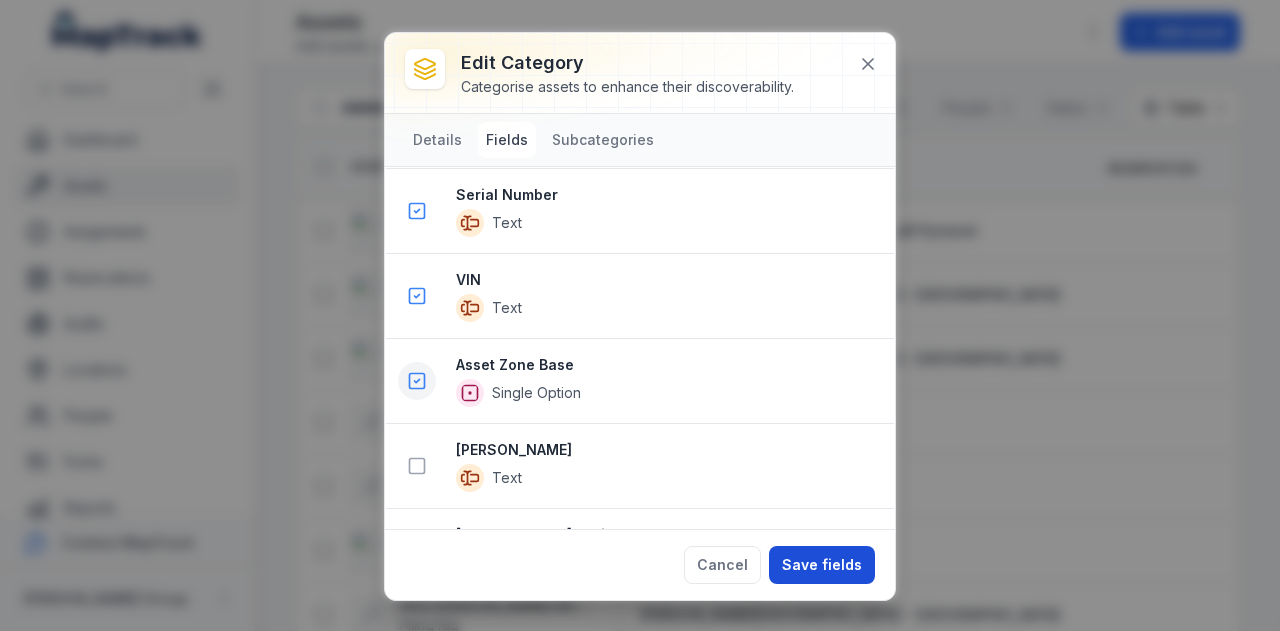 click on "Save fields" at bounding box center (822, 565) 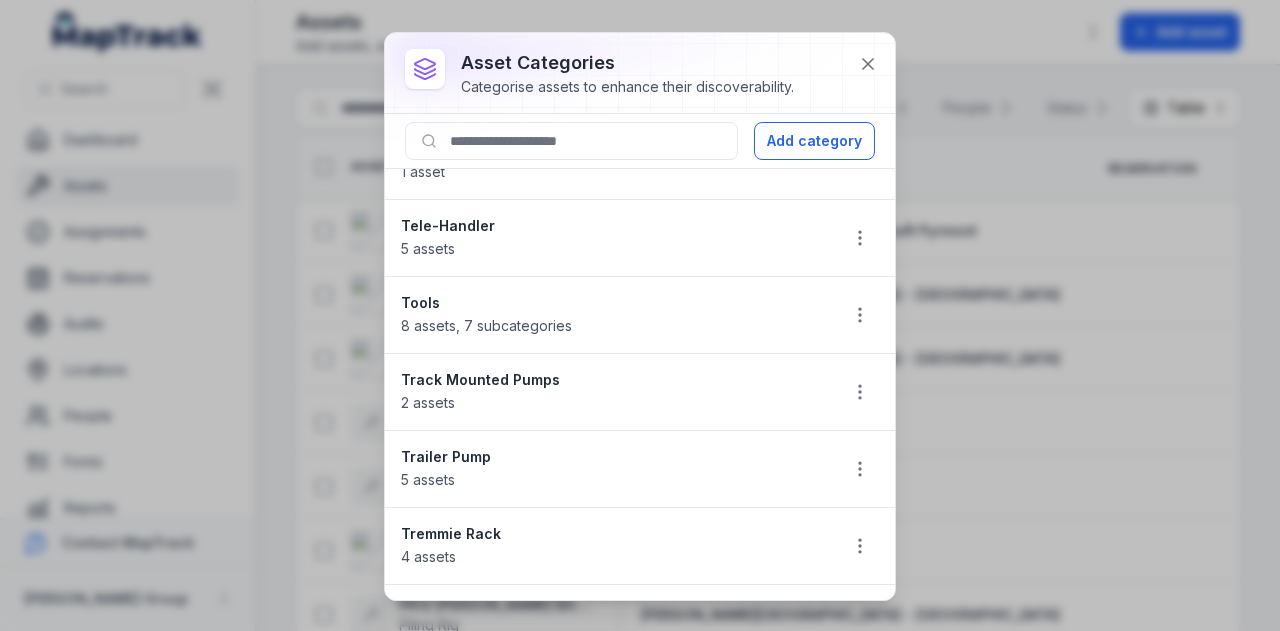 scroll, scrollTop: 2253, scrollLeft: 0, axis: vertical 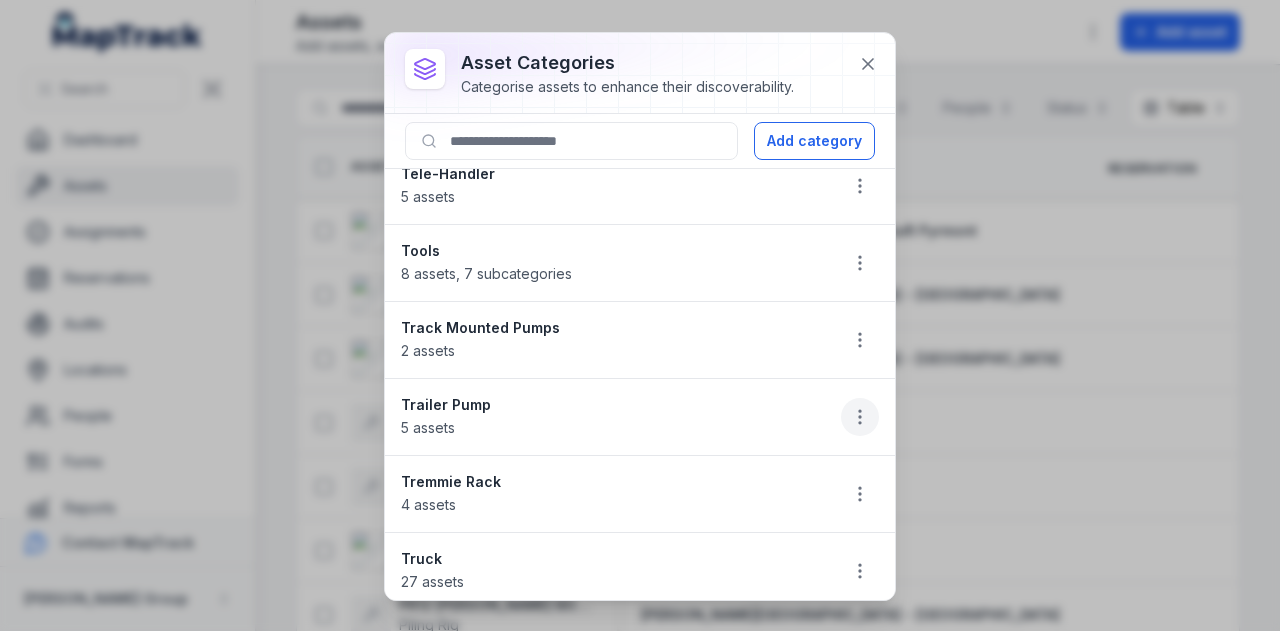 click at bounding box center (860, 417) 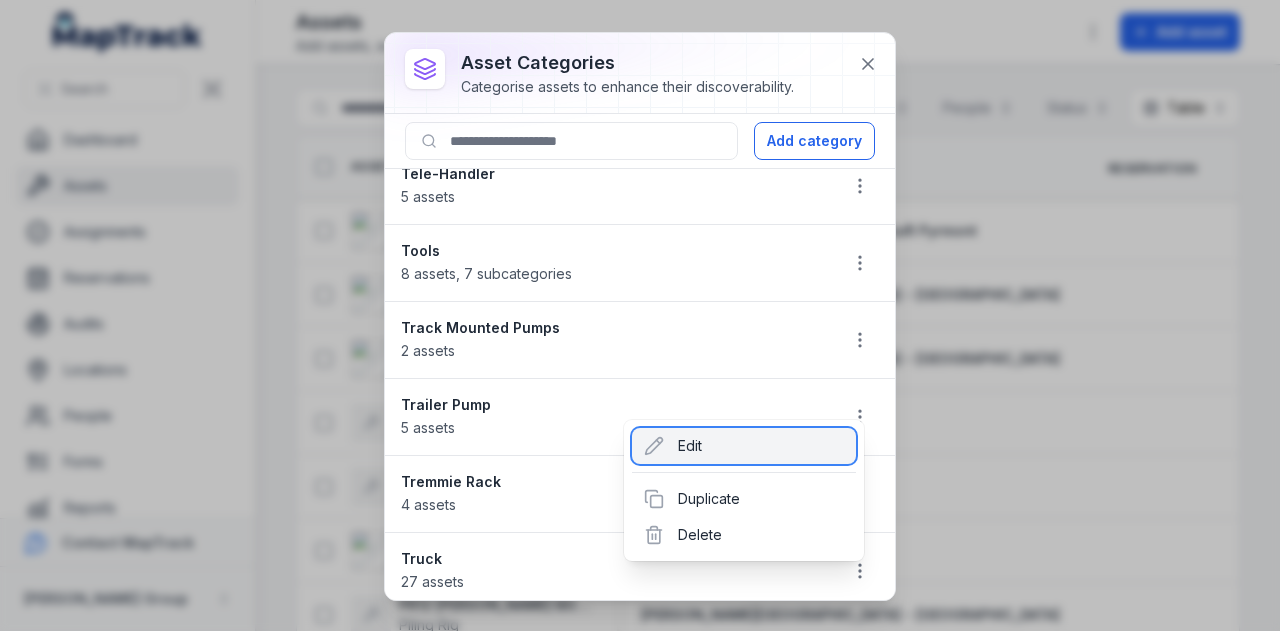 click on "Edit" at bounding box center (744, 446) 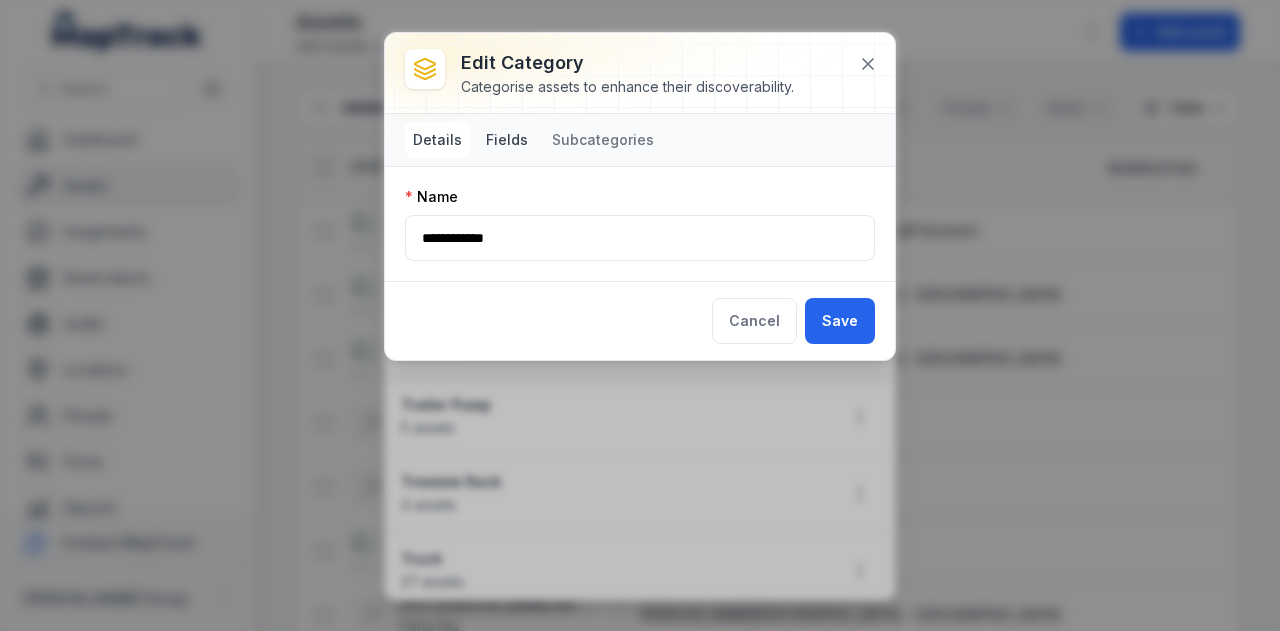 click on "Fields" at bounding box center [507, 140] 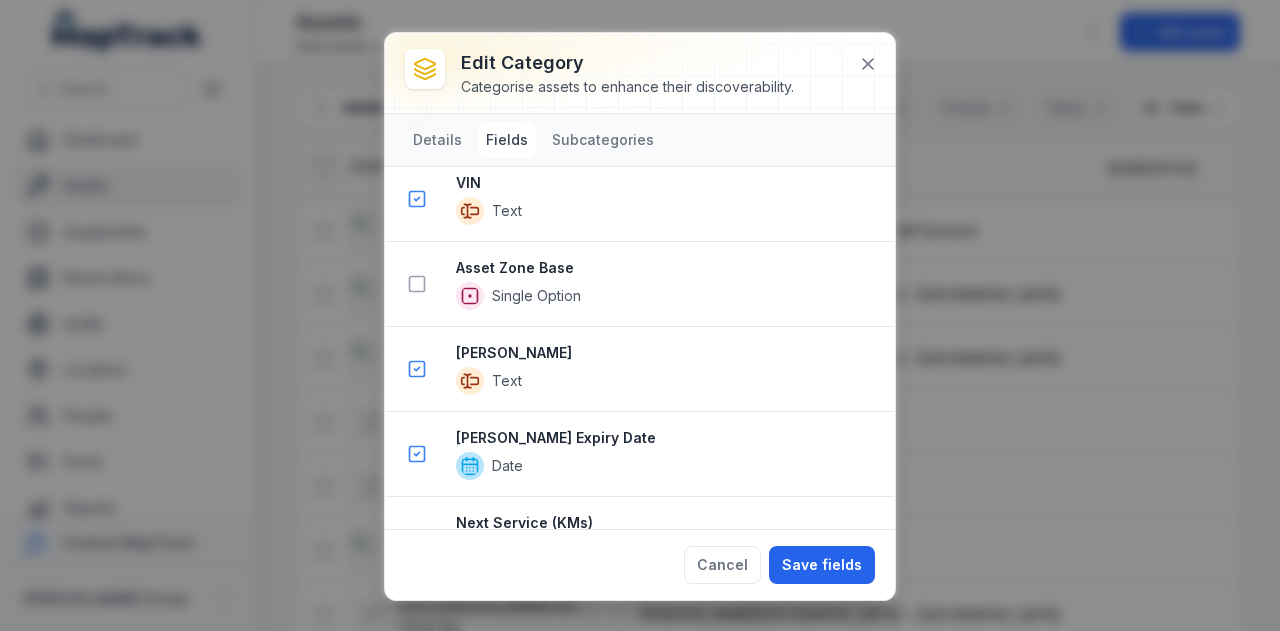 scroll, scrollTop: 1275, scrollLeft: 0, axis: vertical 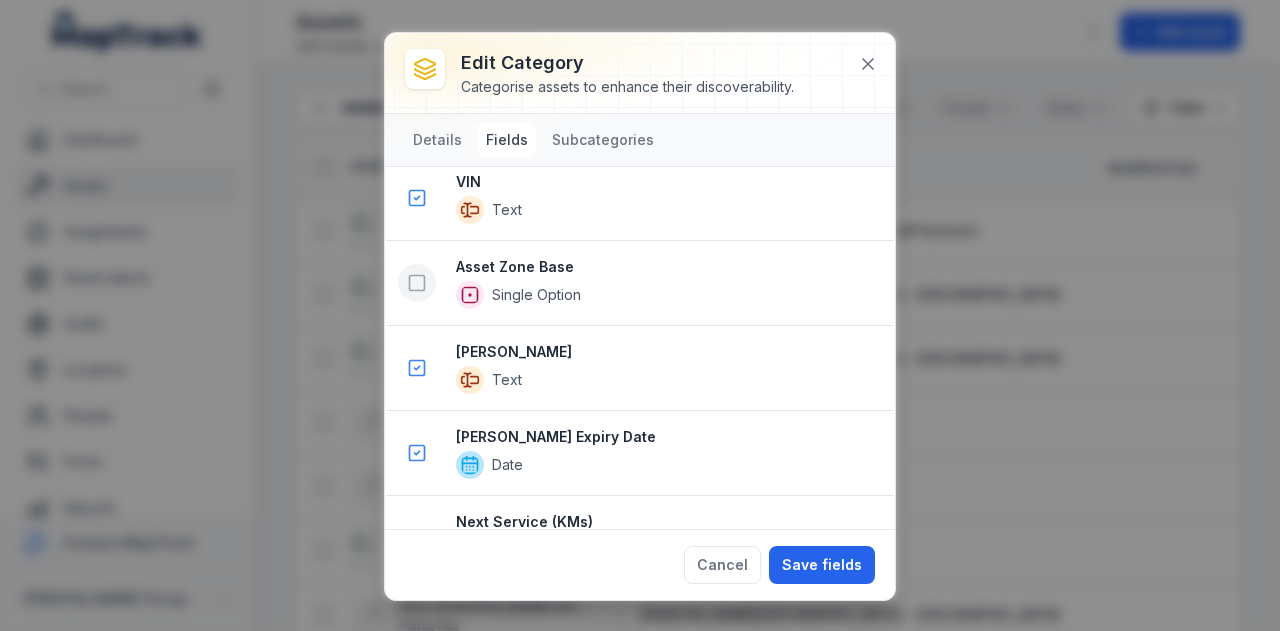 click at bounding box center (417, 283) 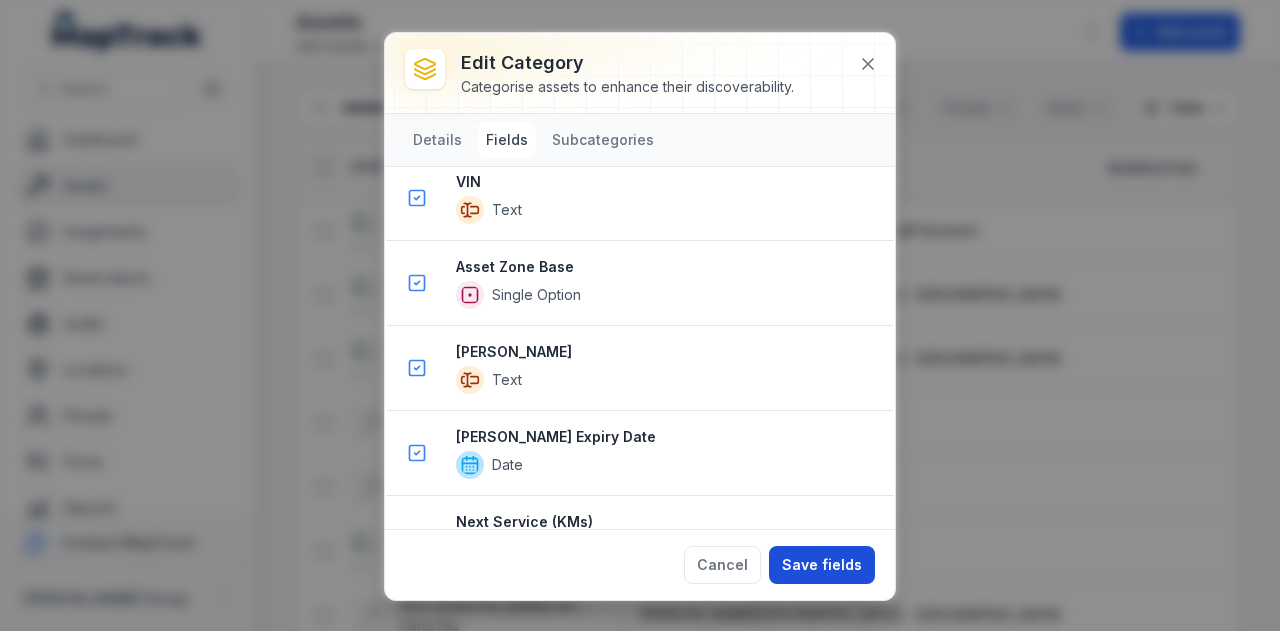 click on "Save fields" at bounding box center [822, 565] 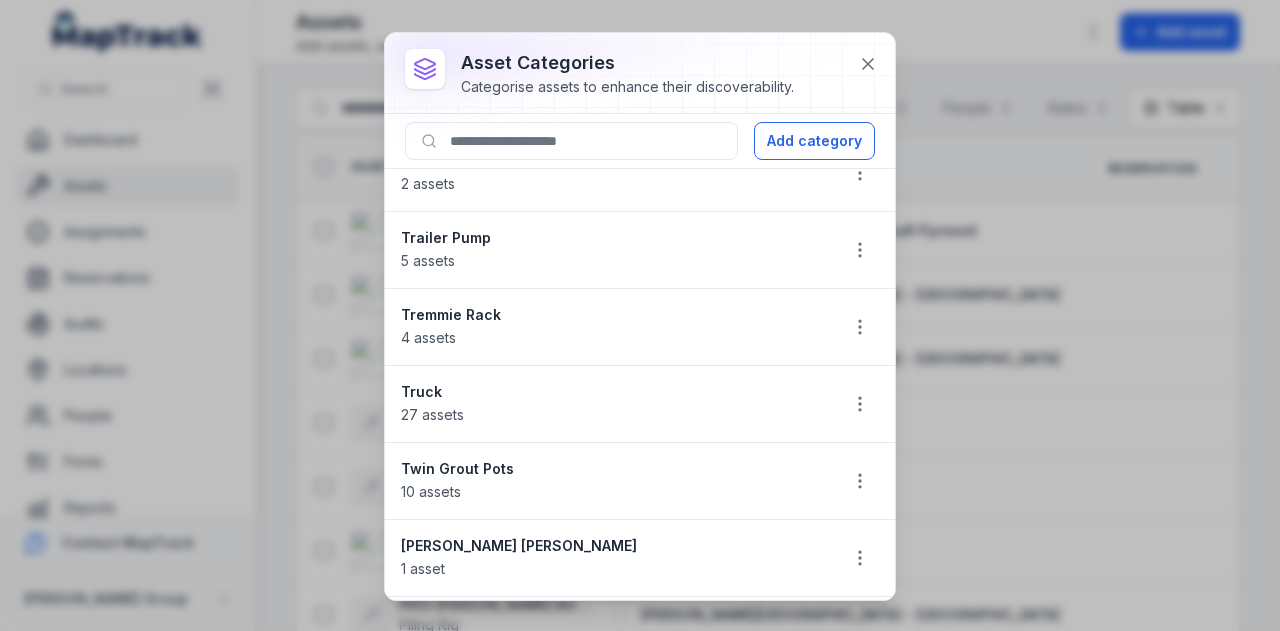 scroll, scrollTop: 2428, scrollLeft: 0, axis: vertical 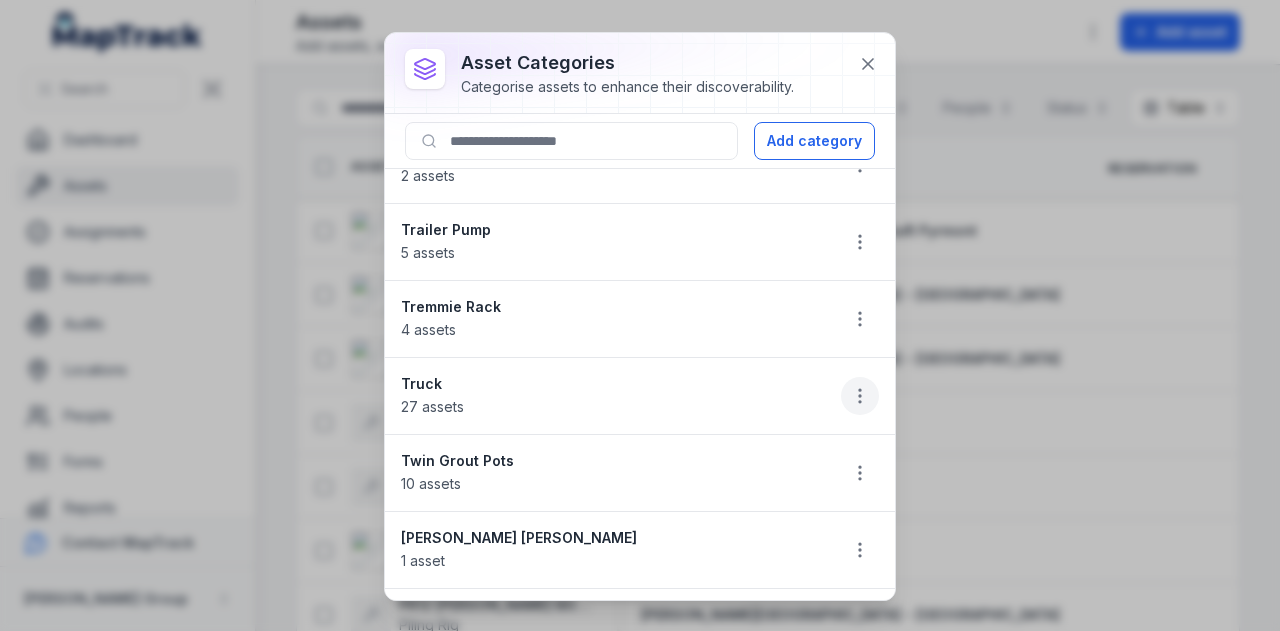 click 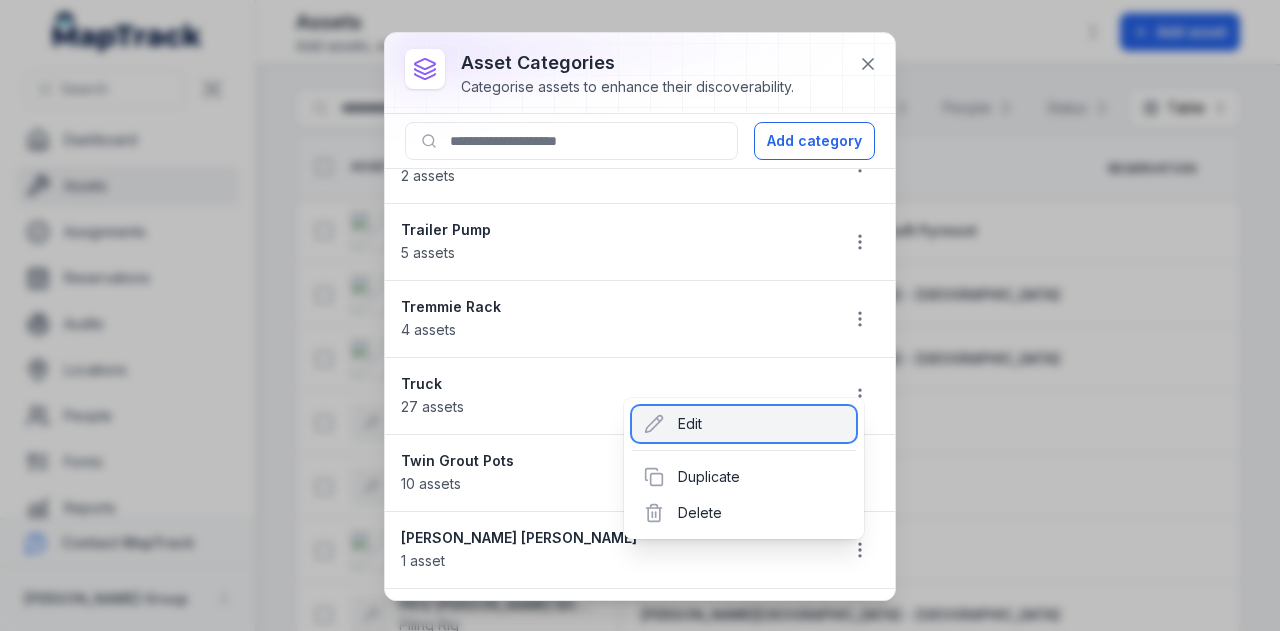 click on "Edit" at bounding box center [744, 424] 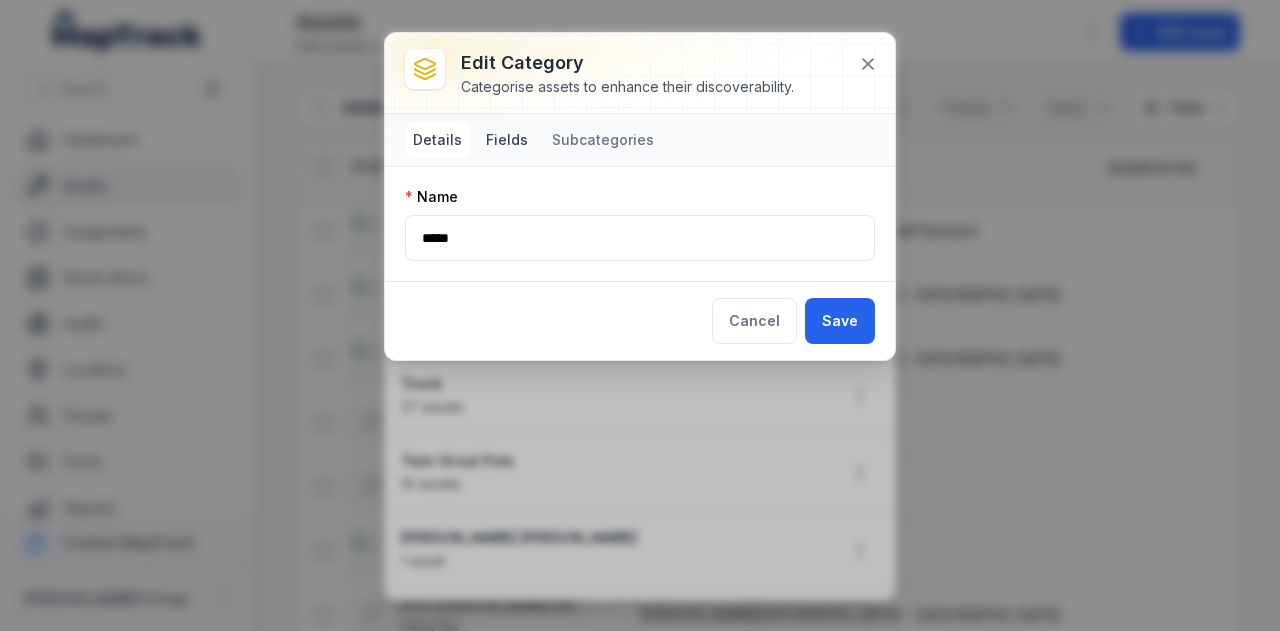 click on "Fields" at bounding box center (507, 140) 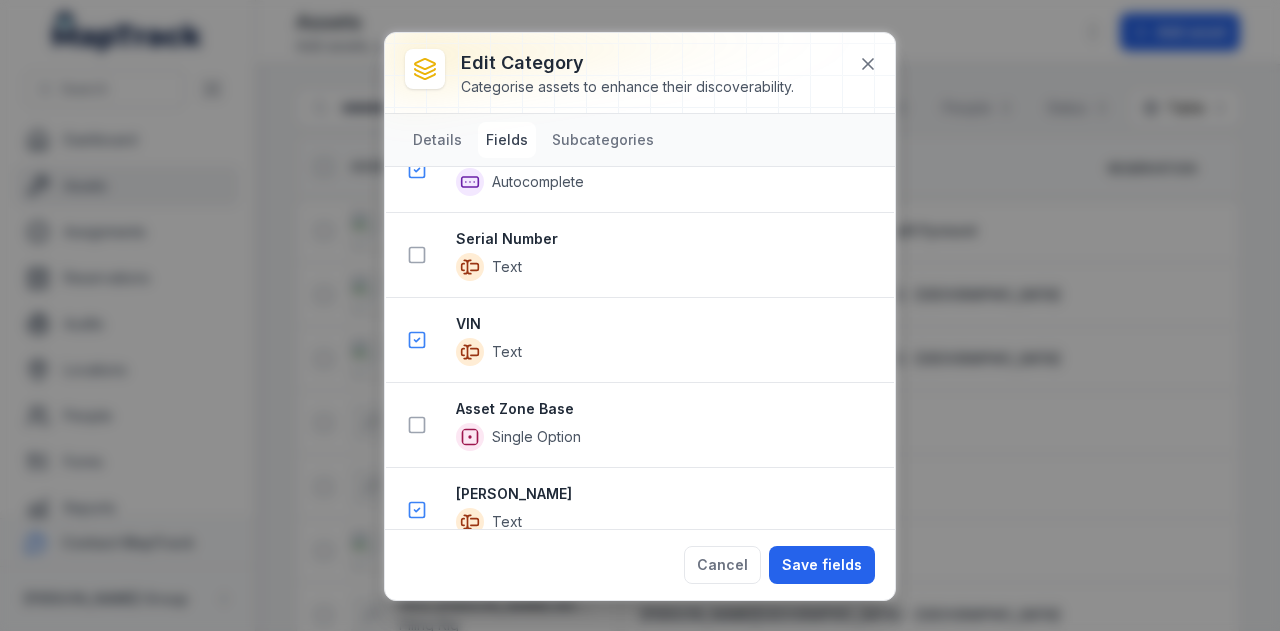 scroll, scrollTop: 1080, scrollLeft: 0, axis: vertical 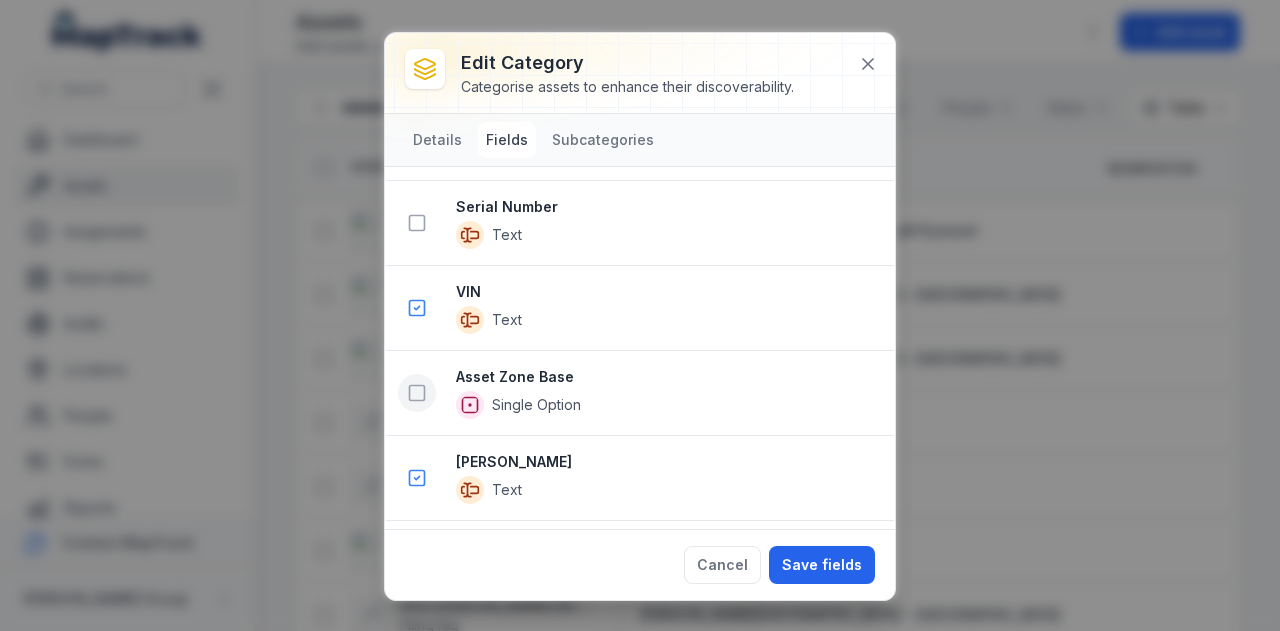 click 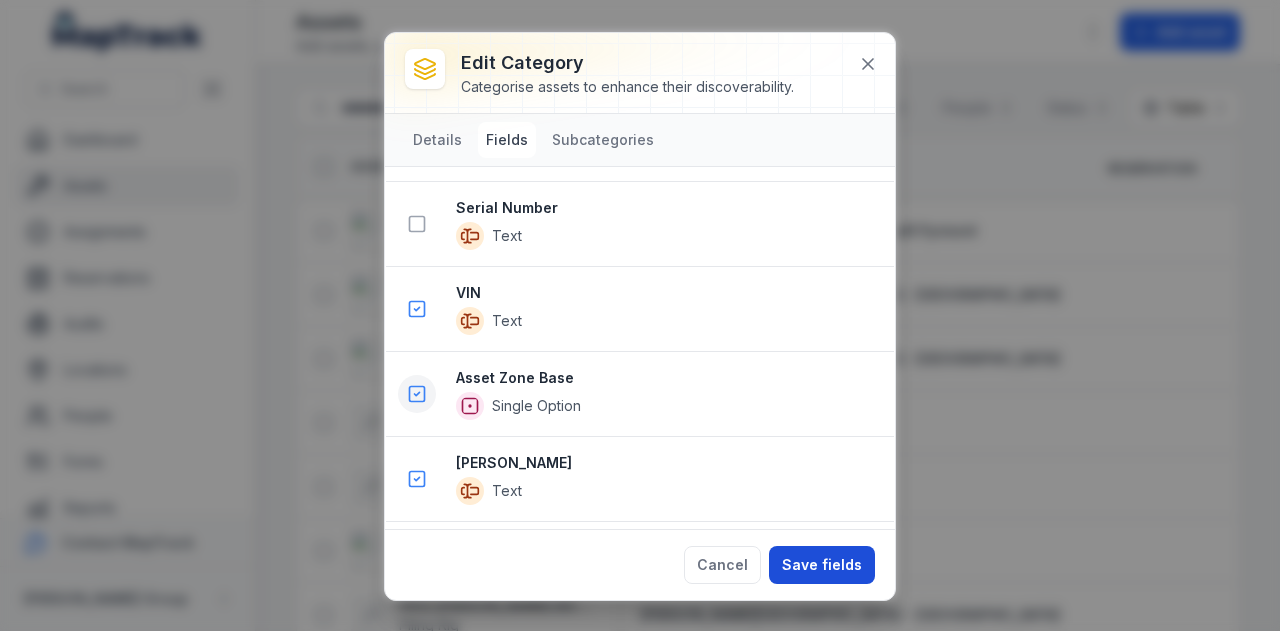 click on "Save fields" at bounding box center [822, 565] 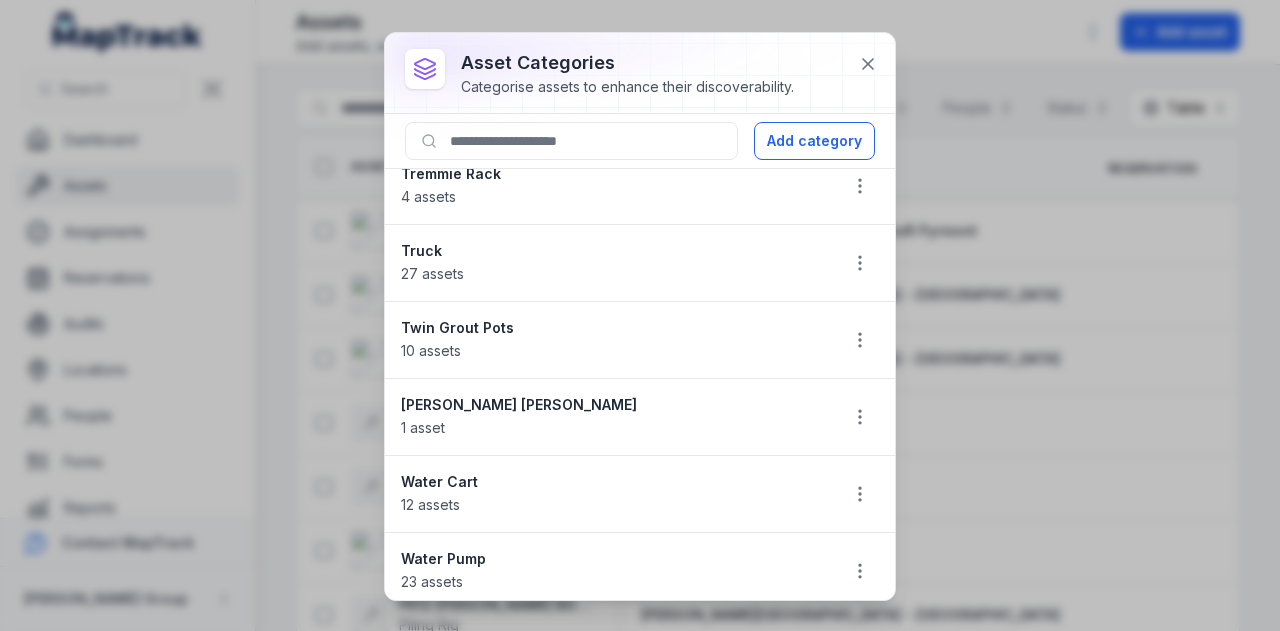scroll, scrollTop: 2568, scrollLeft: 0, axis: vertical 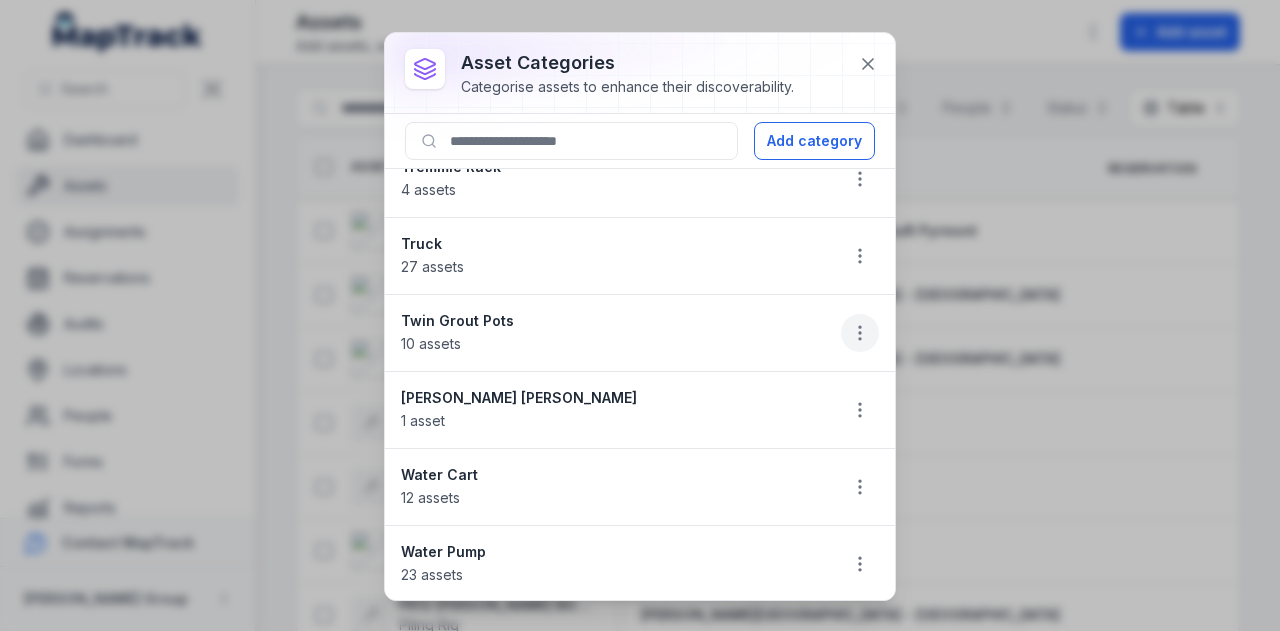 click 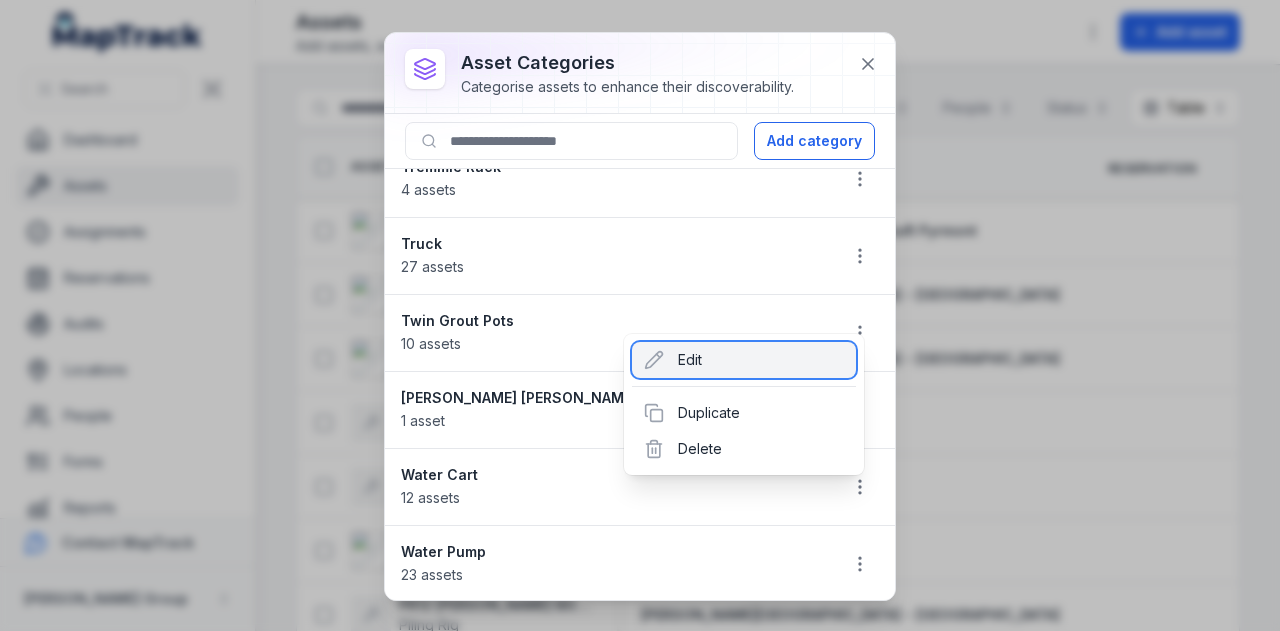 click on "Edit" at bounding box center [744, 360] 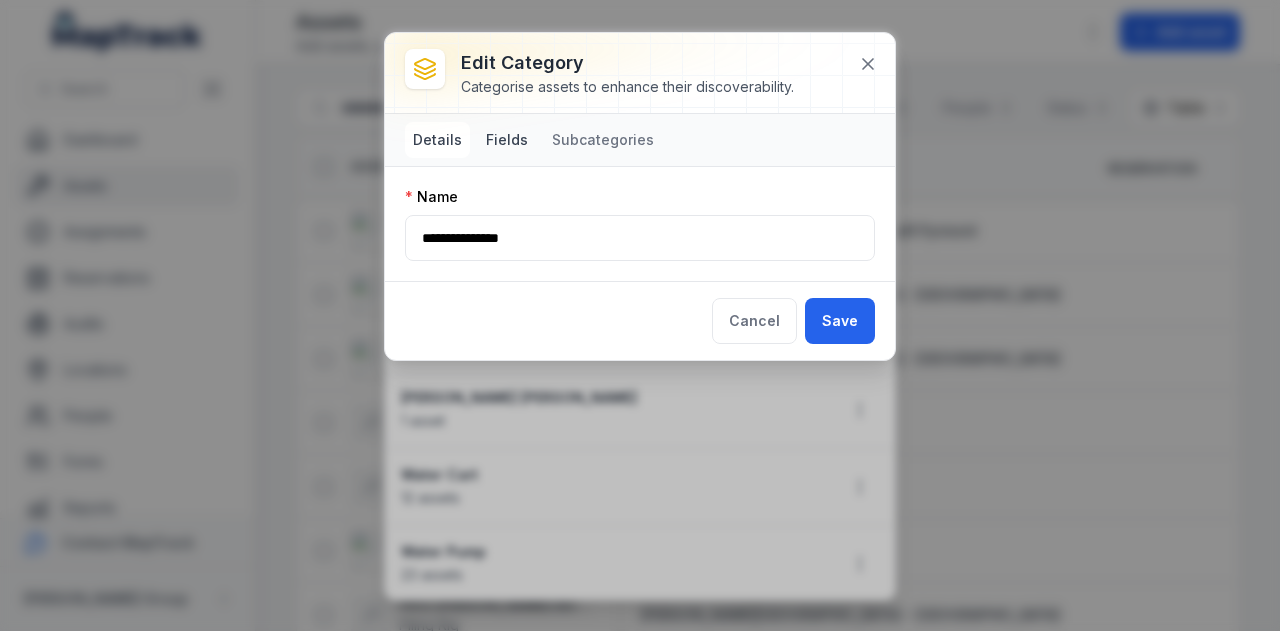 click on "Fields" at bounding box center [507, 140] 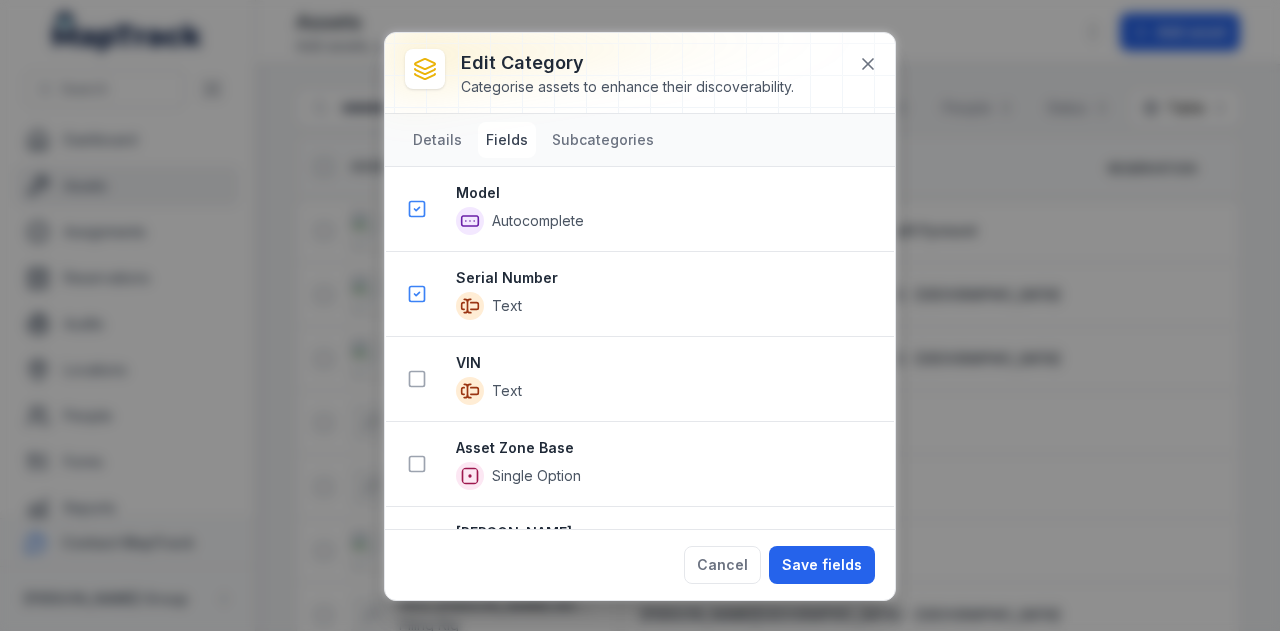 scroll, scrollTop: 840, scrollLeft: 0, axis: vertical 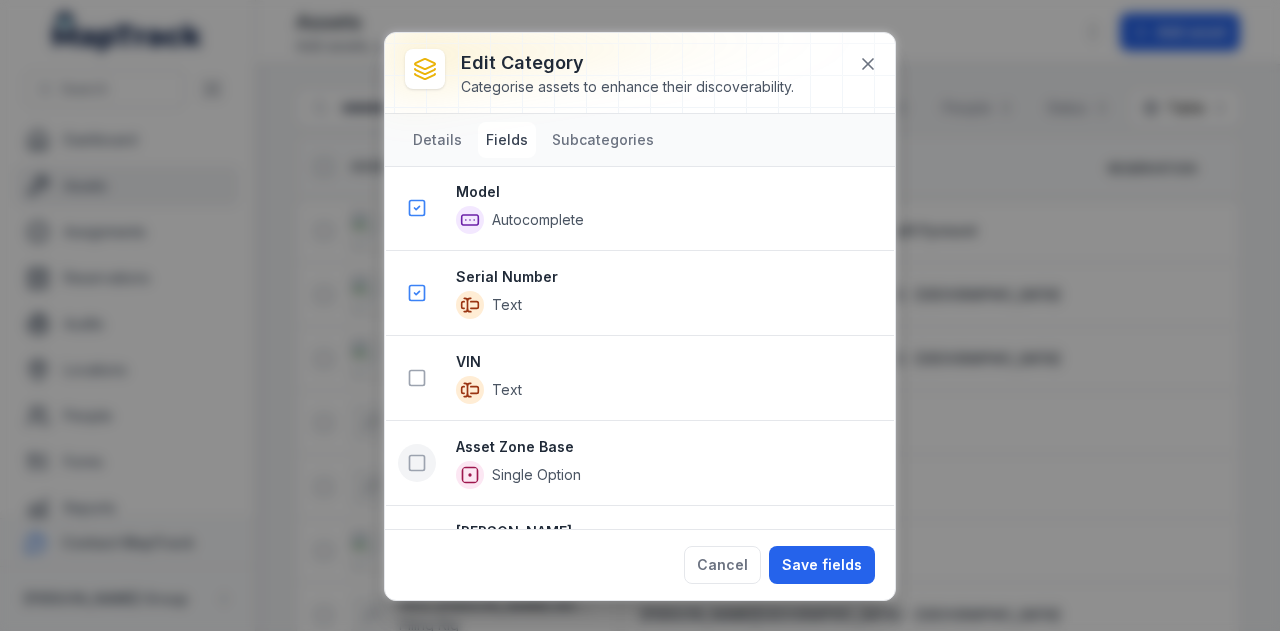 click 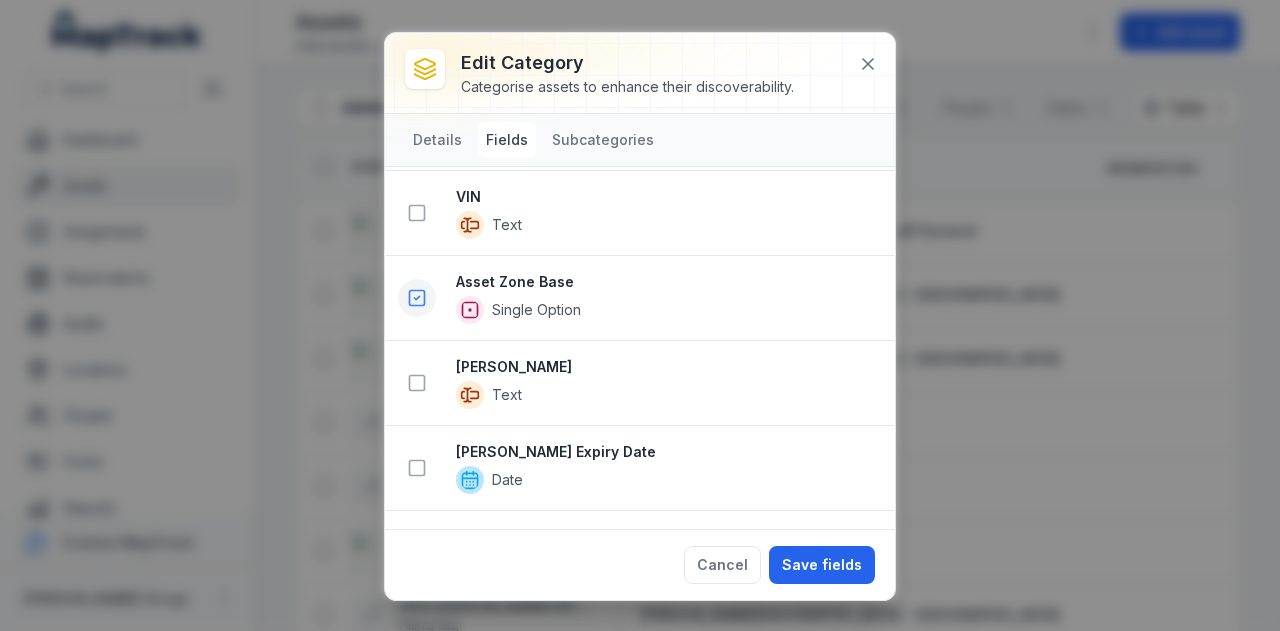 scroll, scrollTop: 1091, scrollLeft: 0, axis: vertical 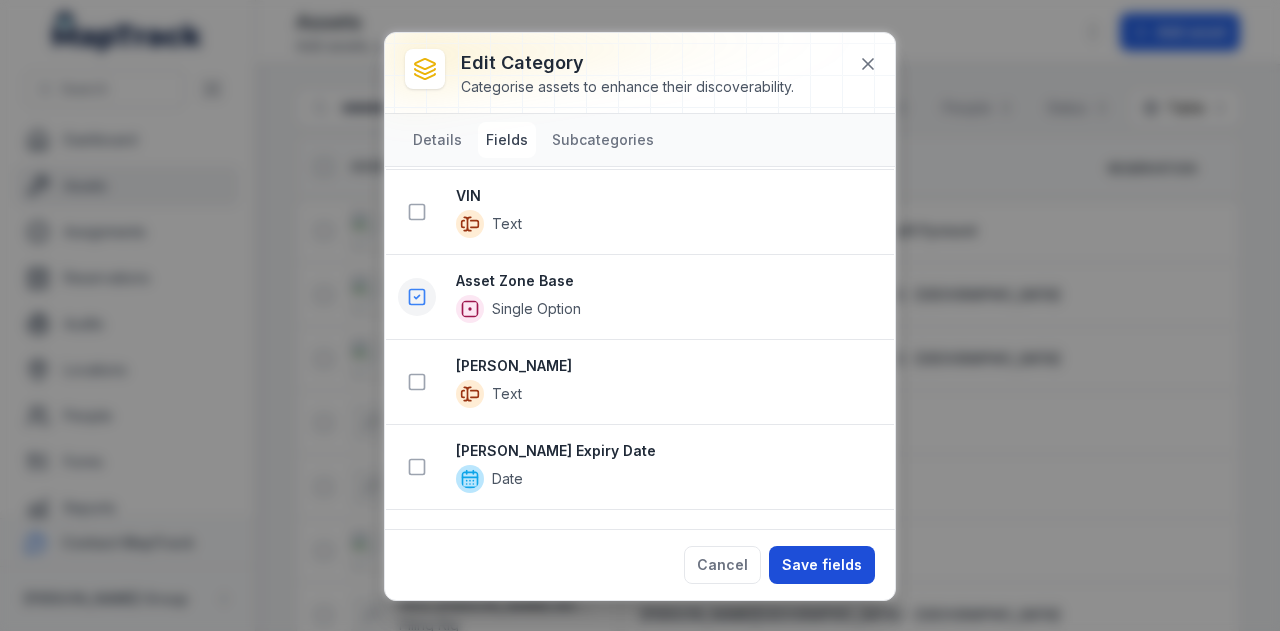 click on "Save fields" at bounding box center (822, 565) 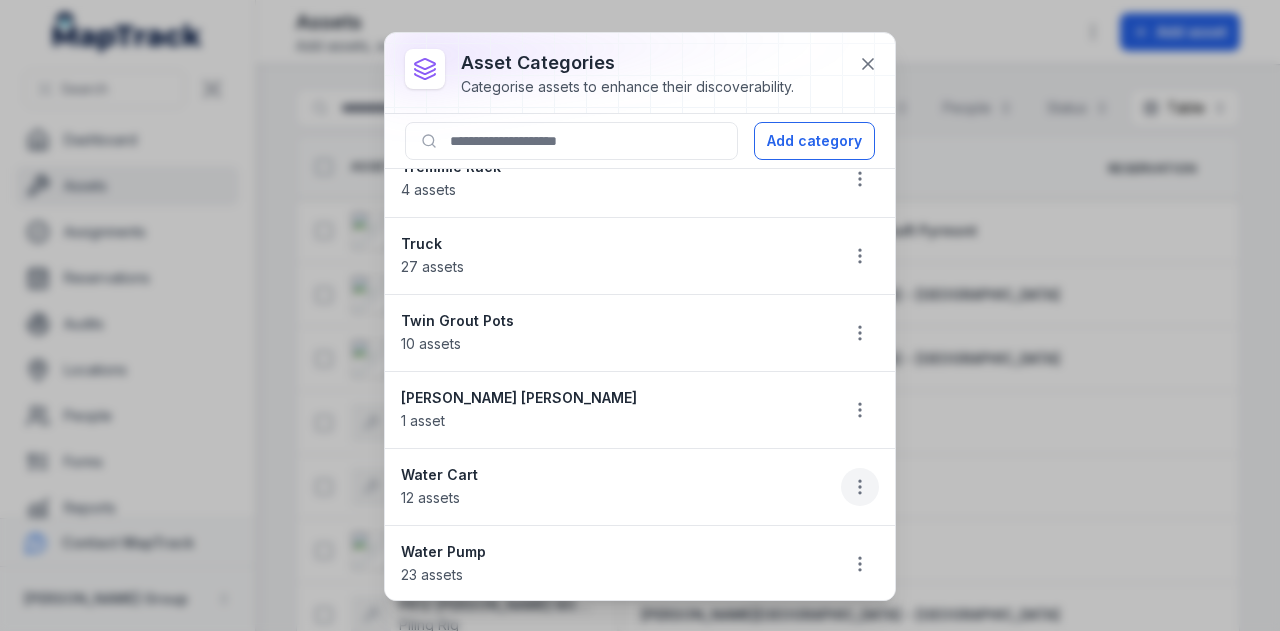 click 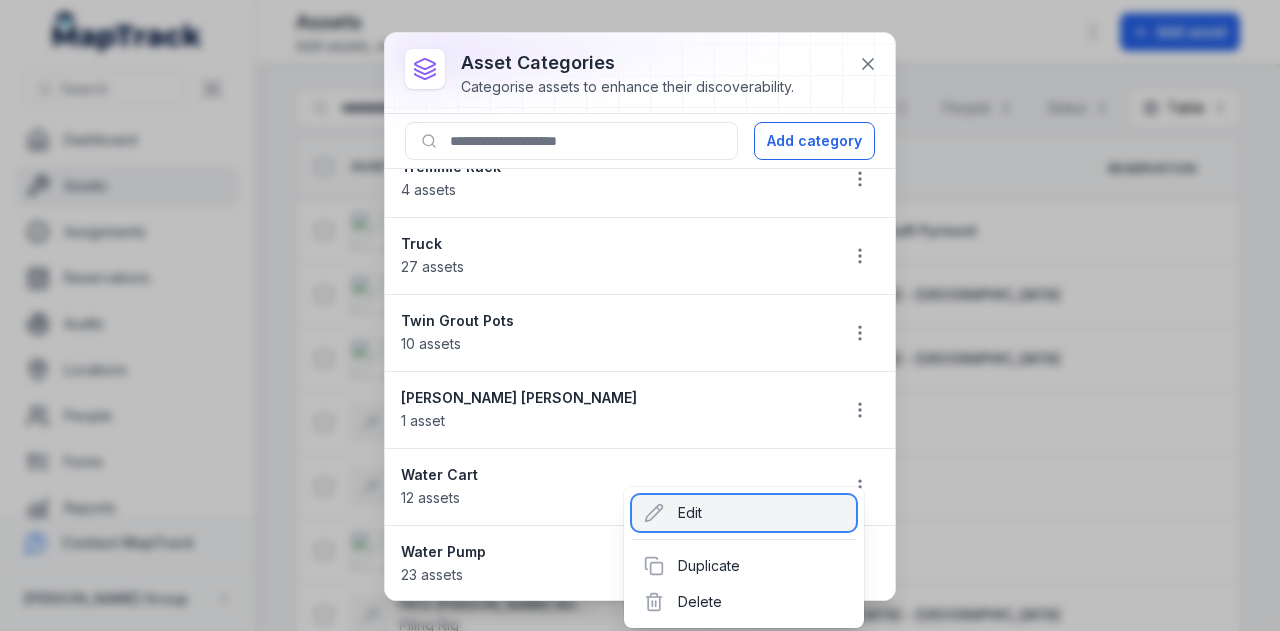 click on "Edit" at bounding box center [744, 513] 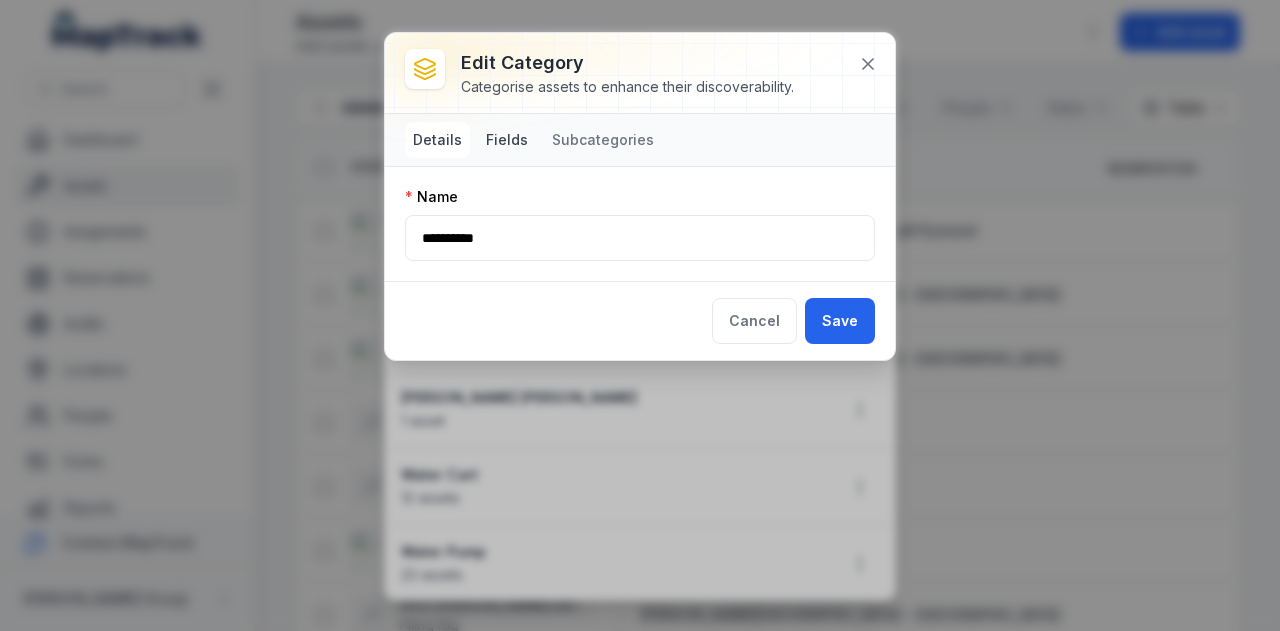 click on "Fields" at bounding box center [507, 140] 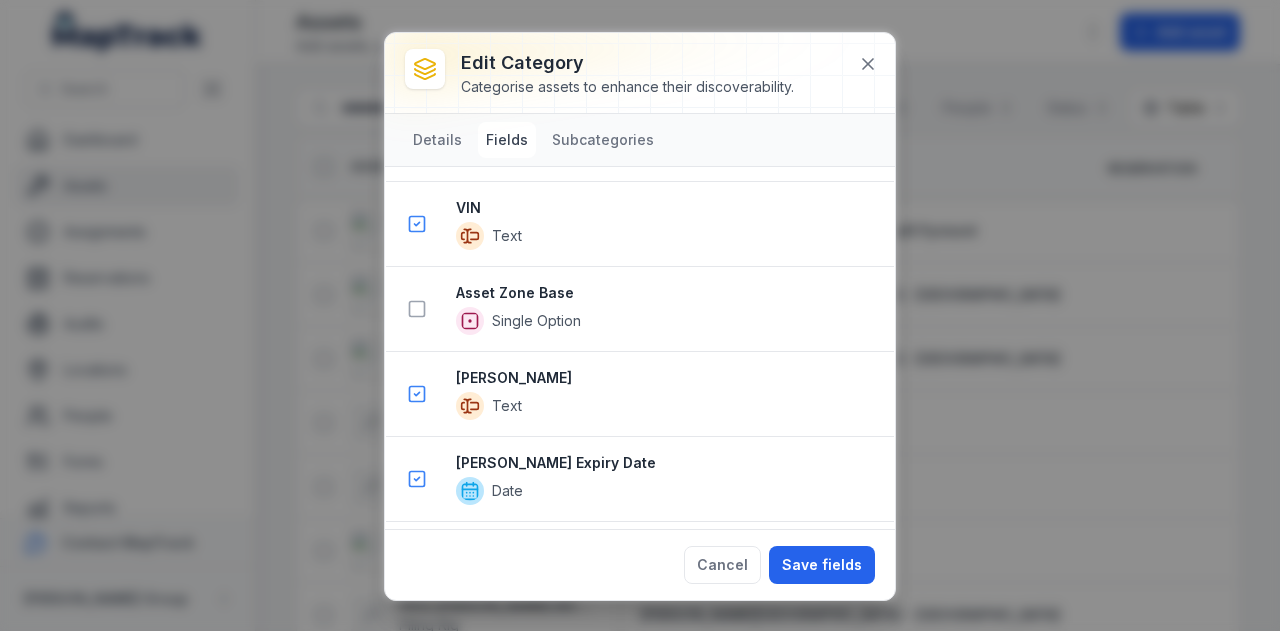 scroll, scrollTop: 1165, scrollLeft: 0, axis: vertical 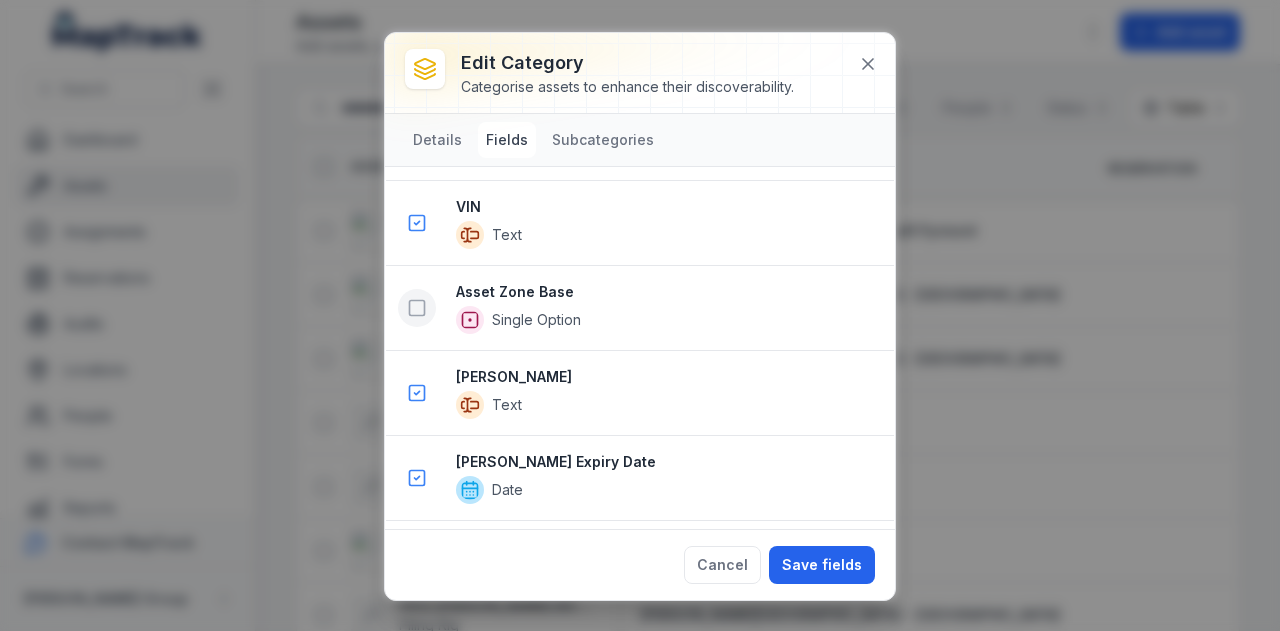 click 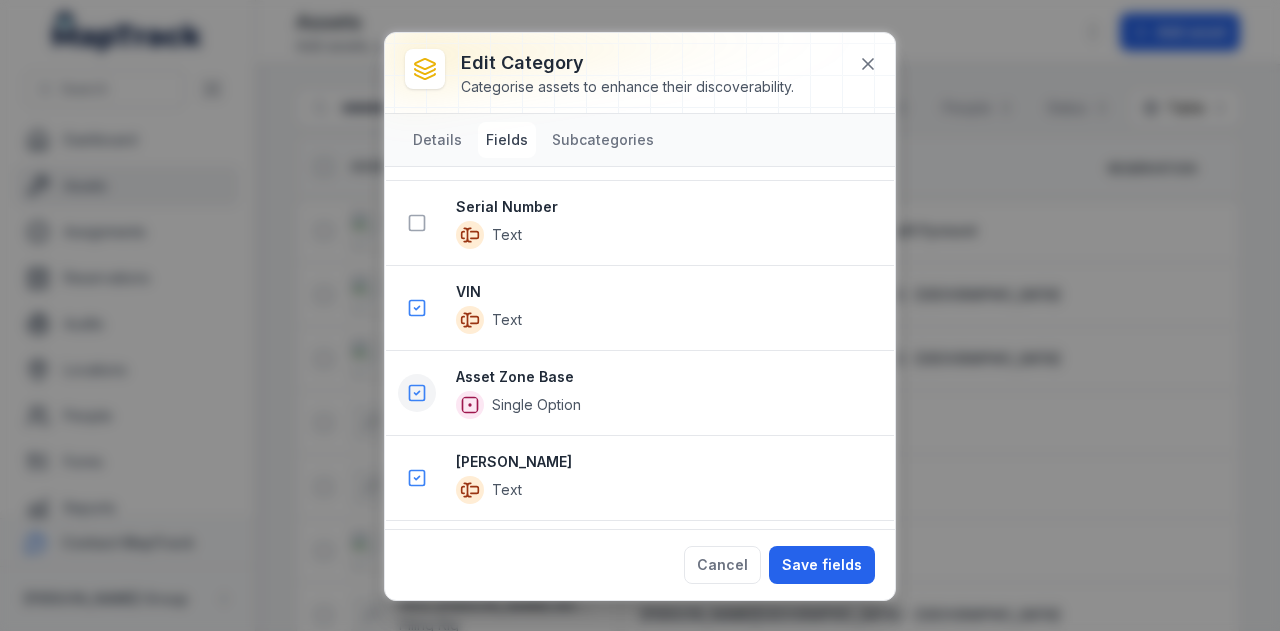 scroll, scrollTop: 1250, scrollLeft: 0, axis: vertical 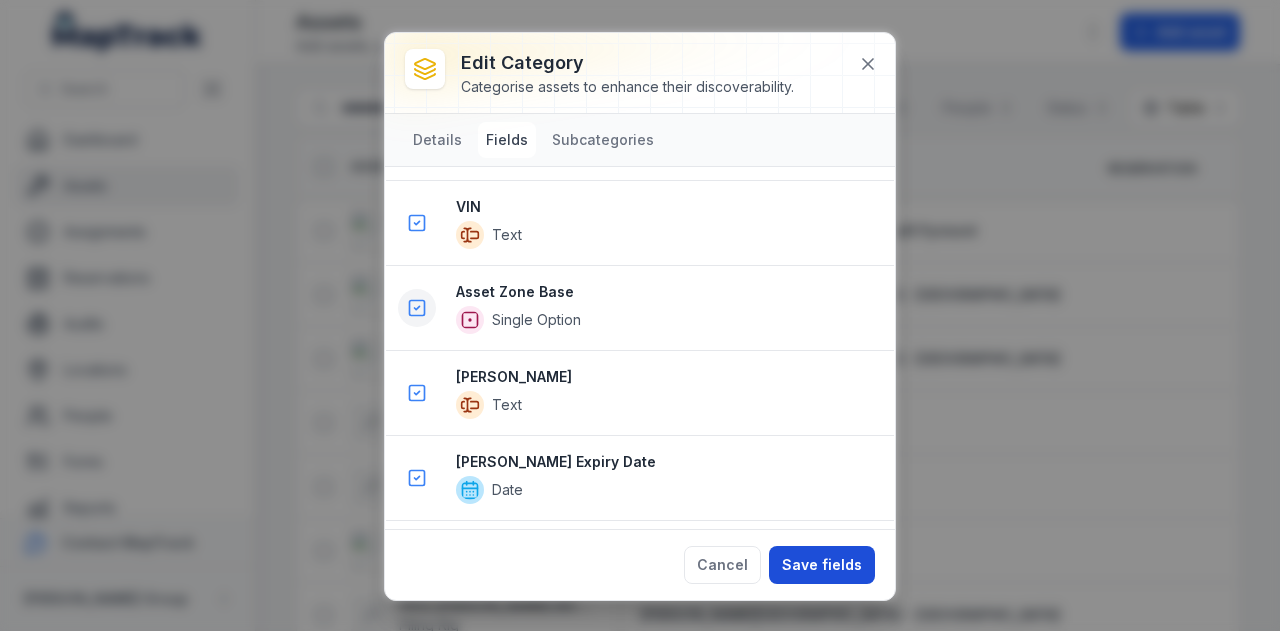 click on "Save fields" at bounding box center (822, 565) 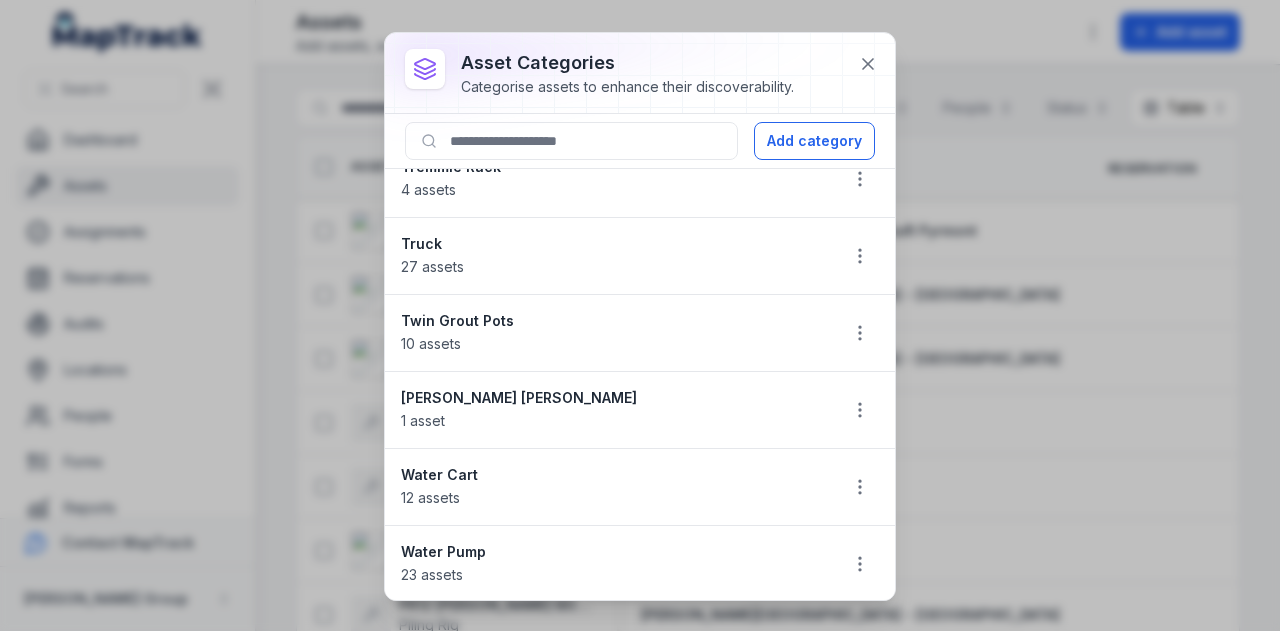 scroll, scrollTop: 2619, scrollLeft: 0, axis: vertical 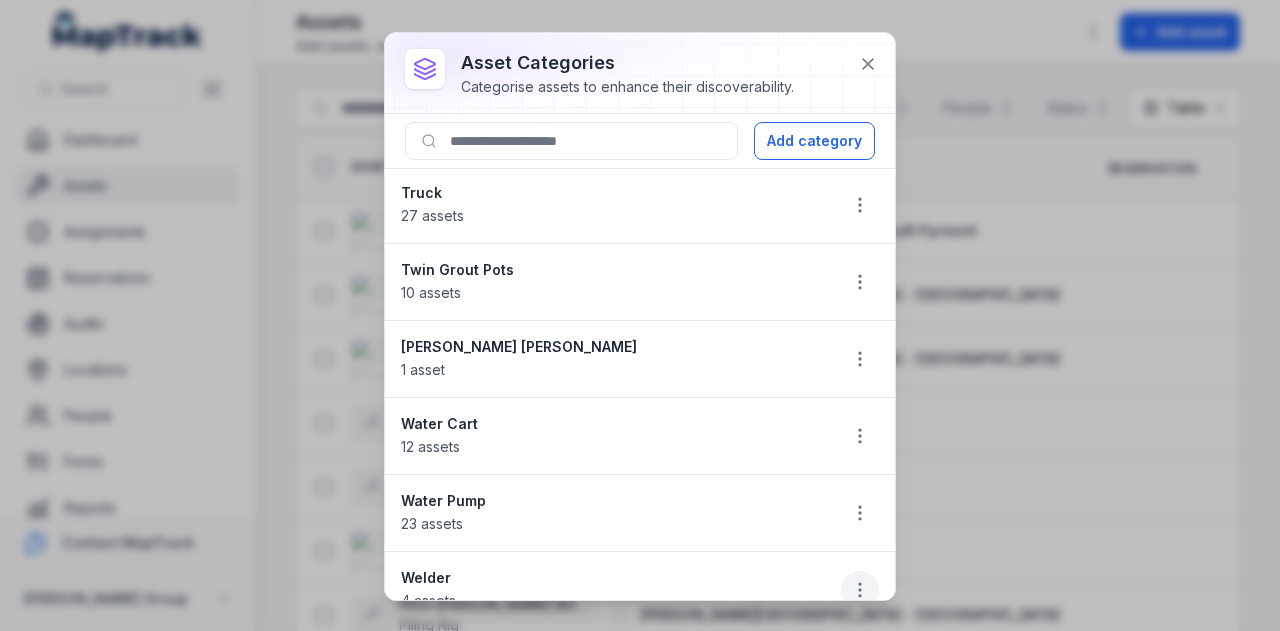 click 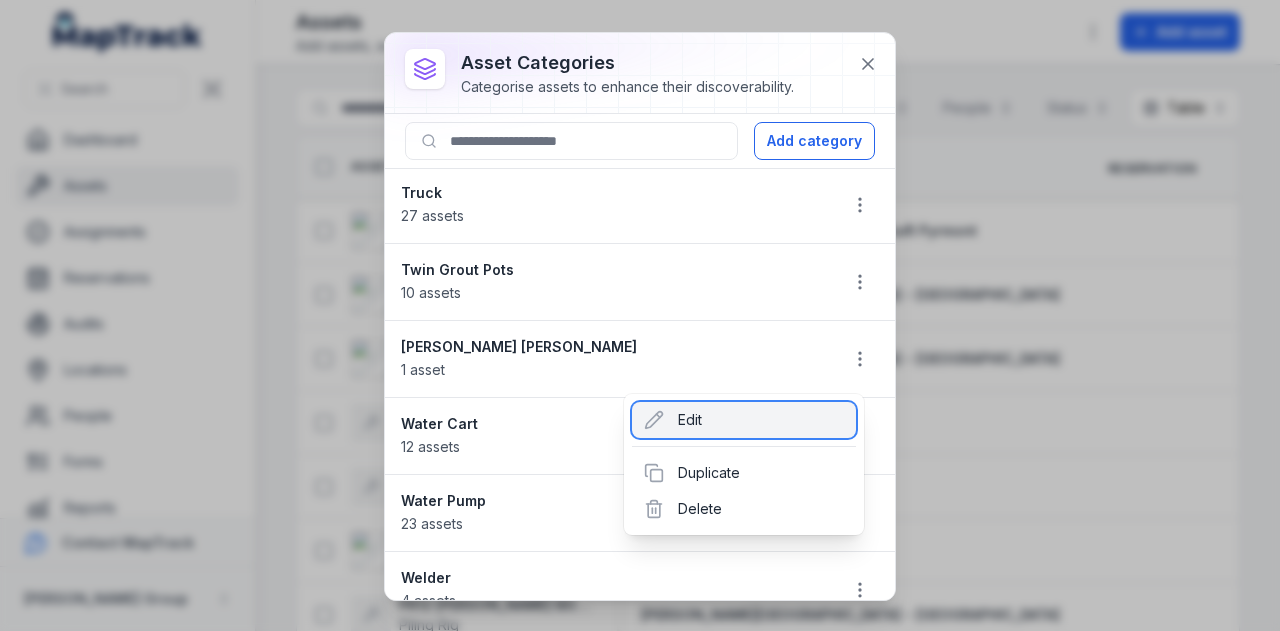 click on "Edit" at bounding box center (744, 420) 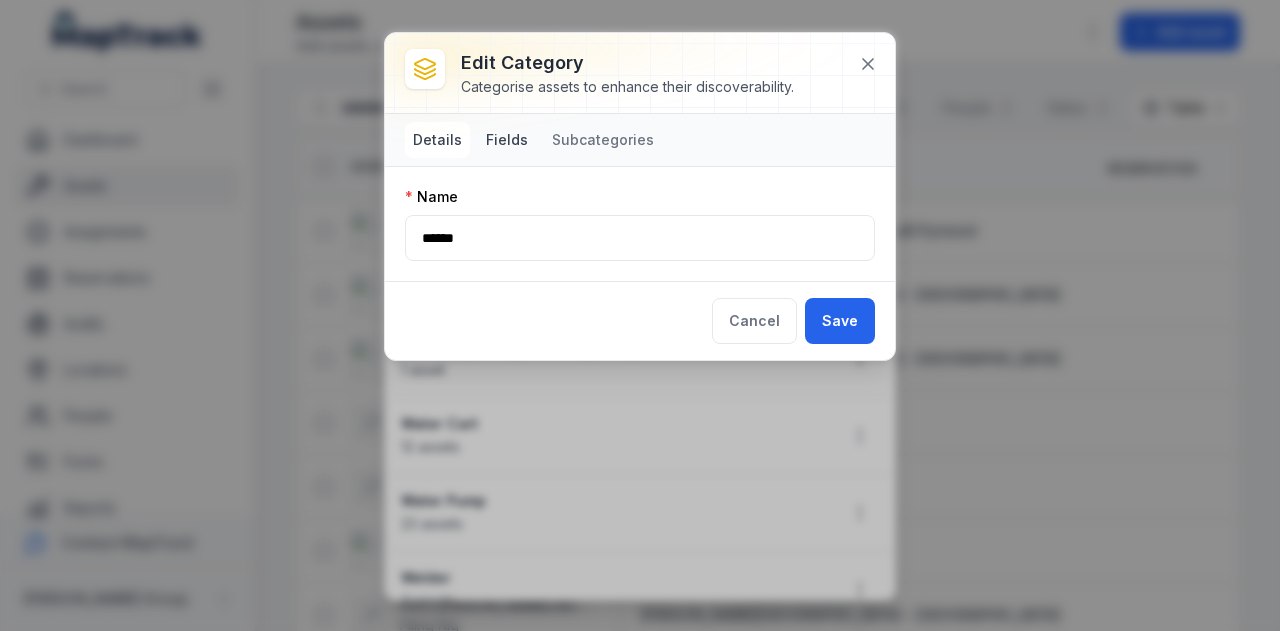 click on "Fields" at bounding box center [507, 140] 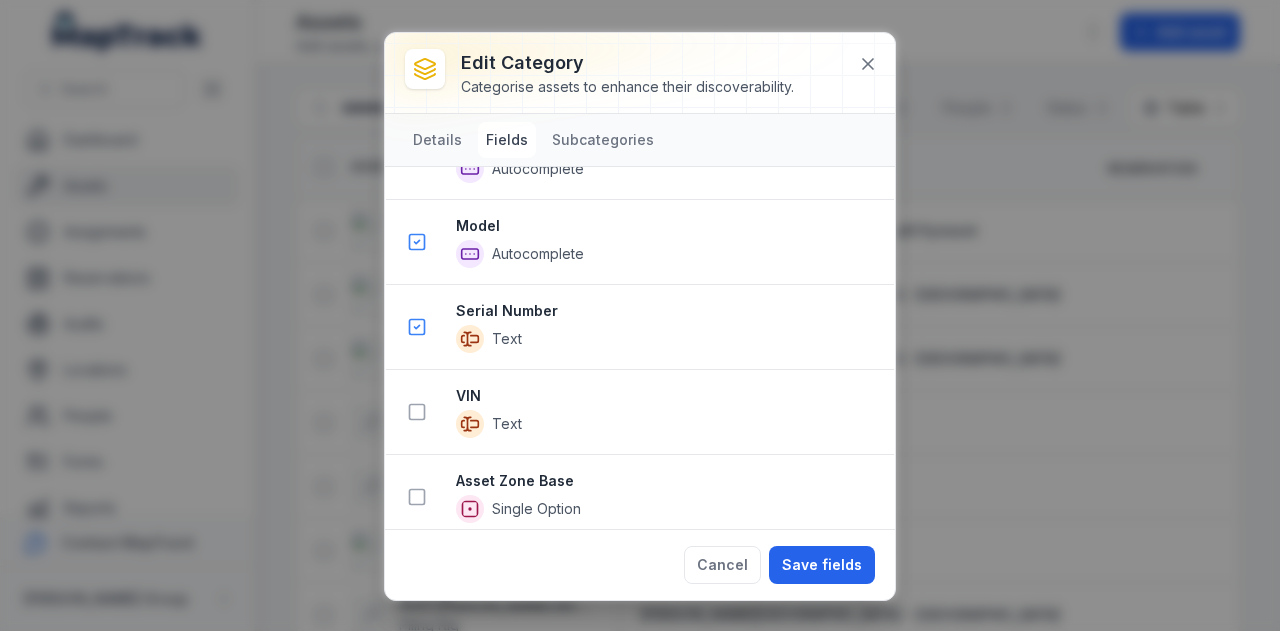 scroll, scrollTop: 880, scrollLeft: 0, axis: vertical 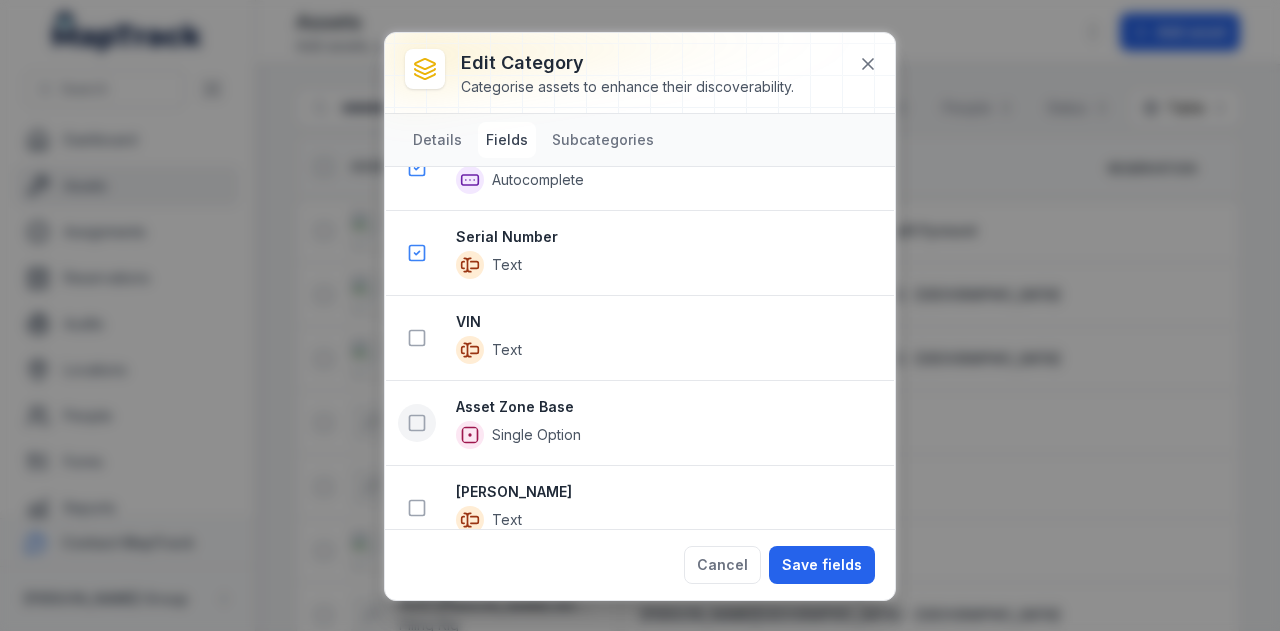 click 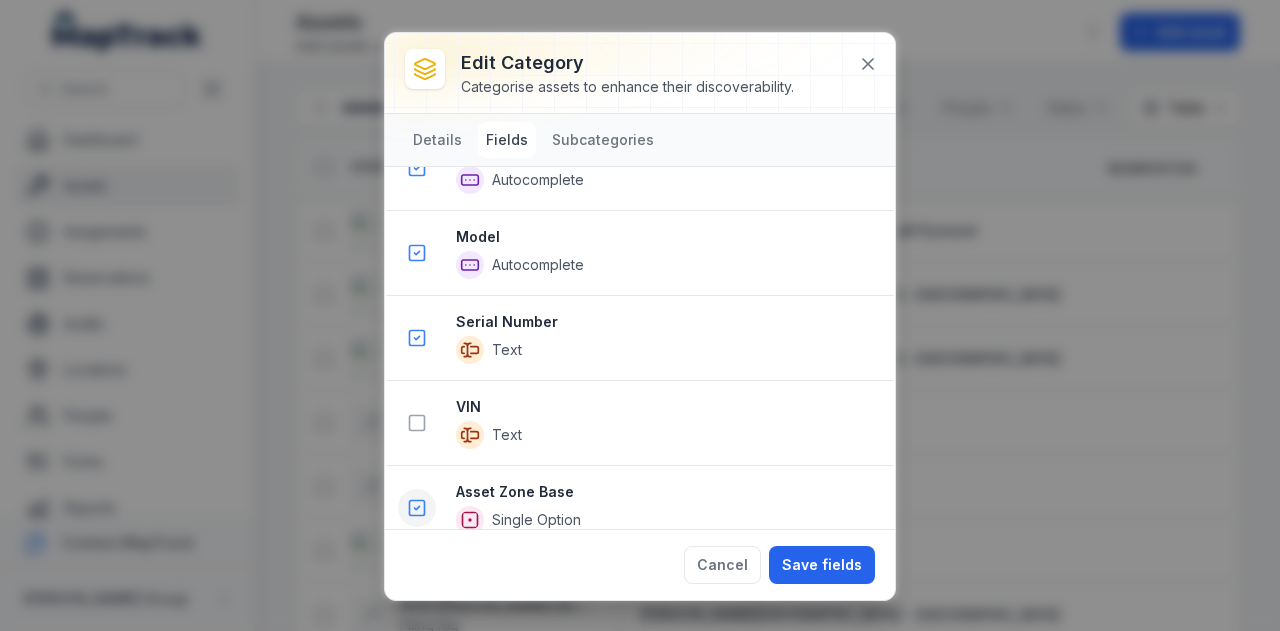 scroll, scrollTop: 964, scrollLeft: 0, axis: vertical 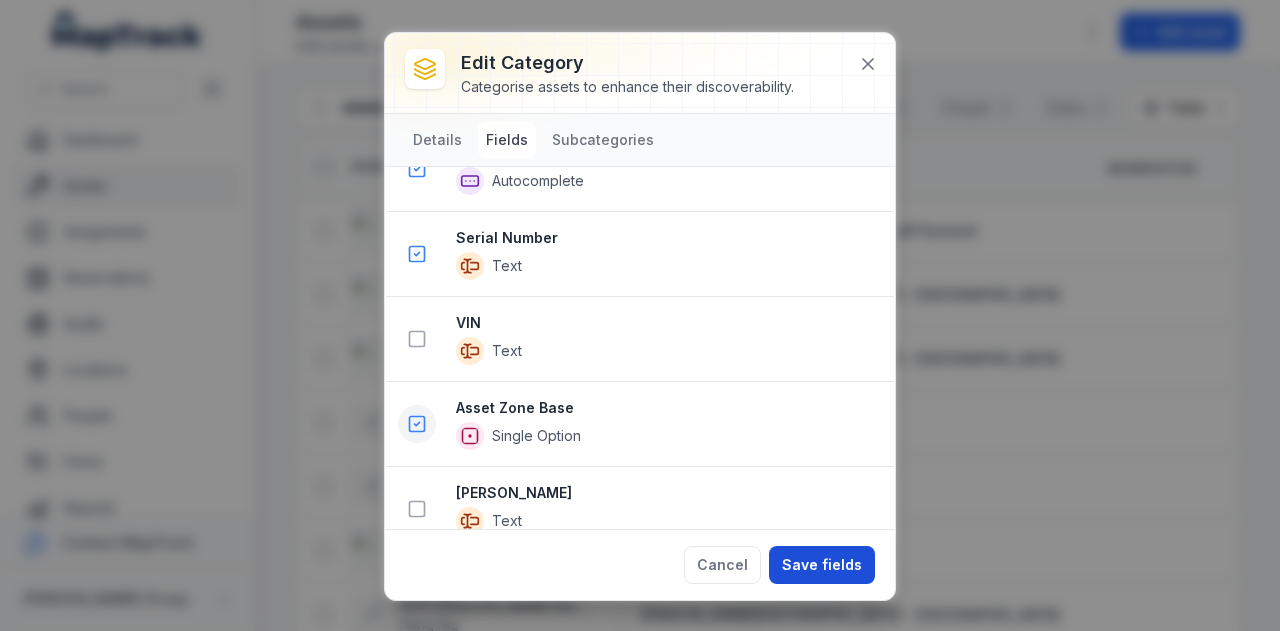 click on "Save fields" at bounding box center (822, 565) 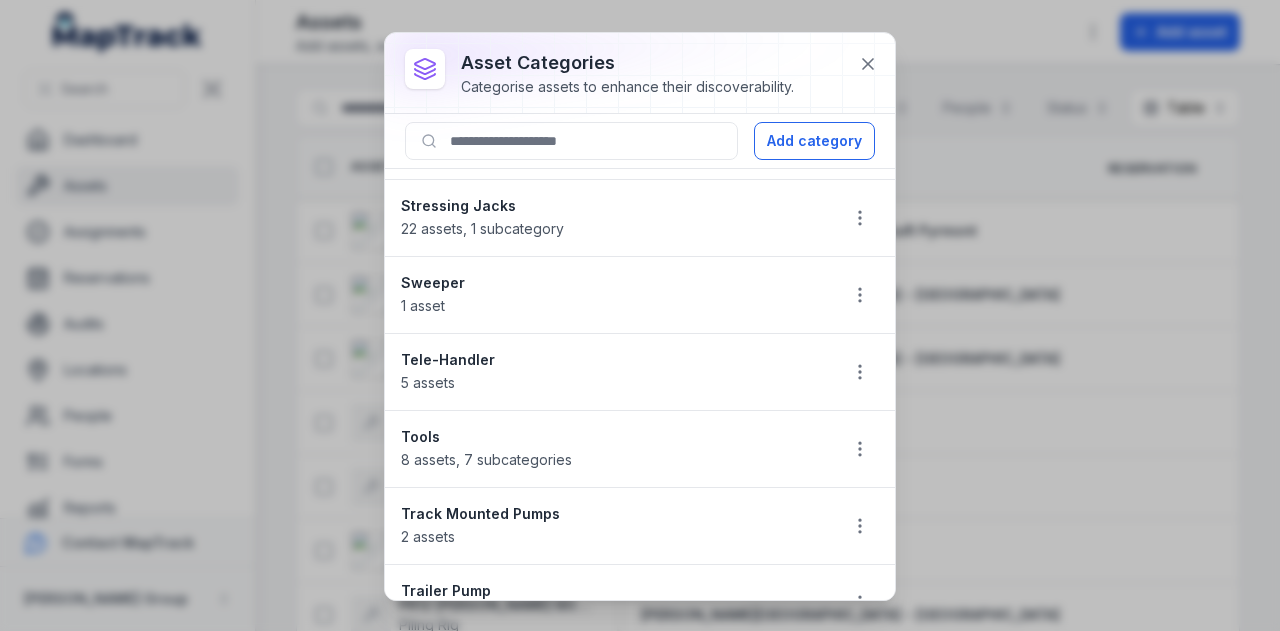 scroll, scrollTop: 1950, scrollLeft: 0, axis: vertical 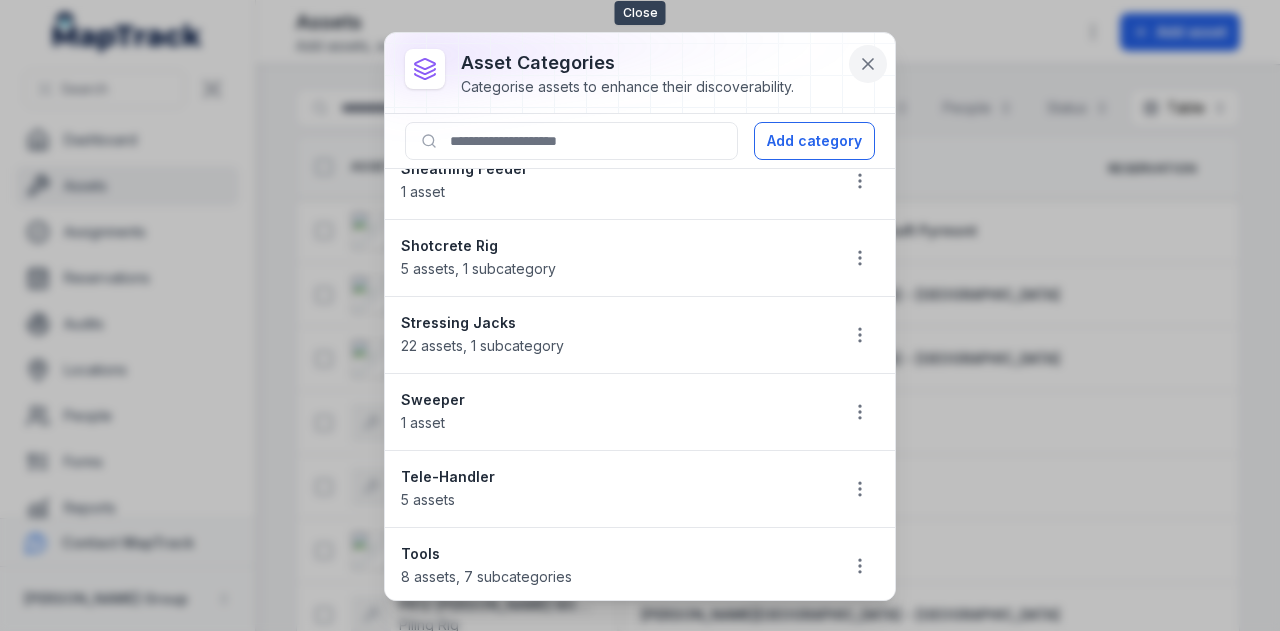 click at bounding box center (868, 64) 